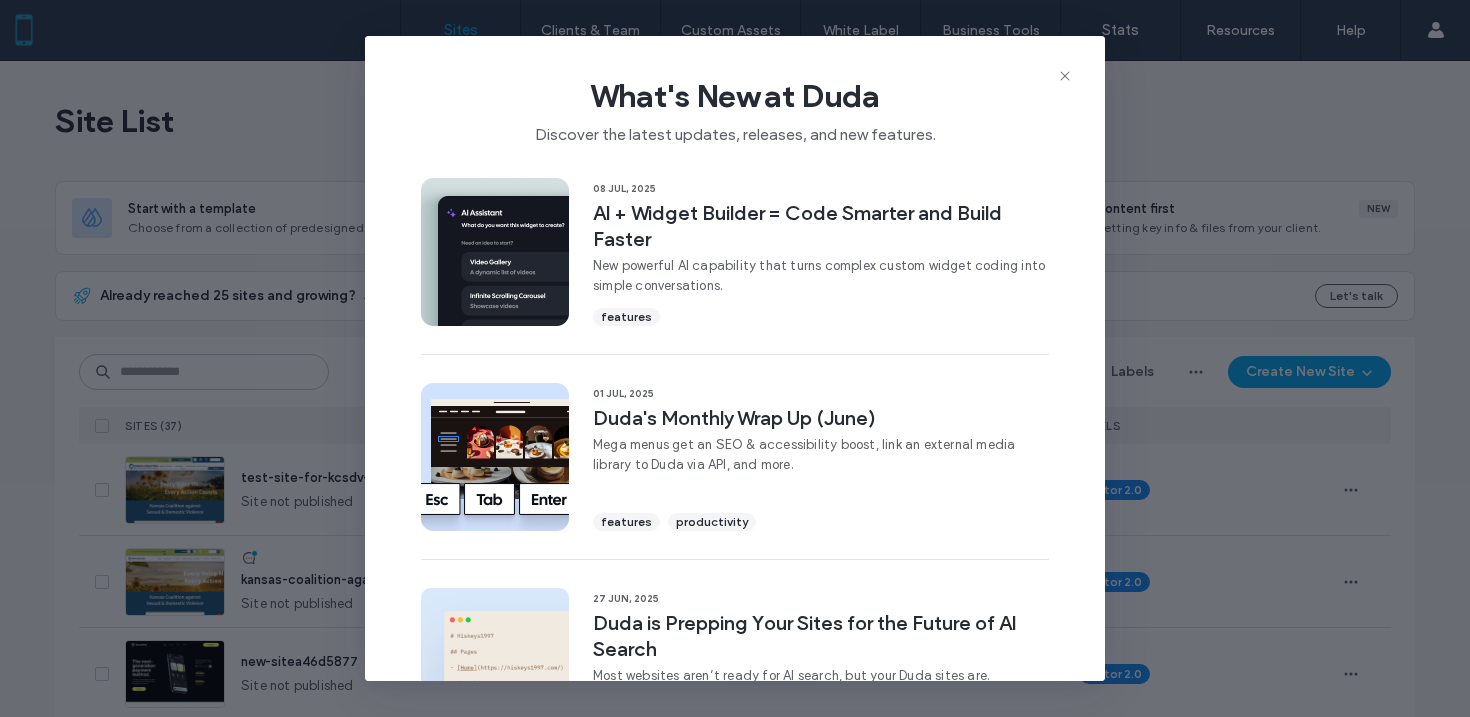 scroll, scrollTop: 0, scrollLeft: 0, axis: both 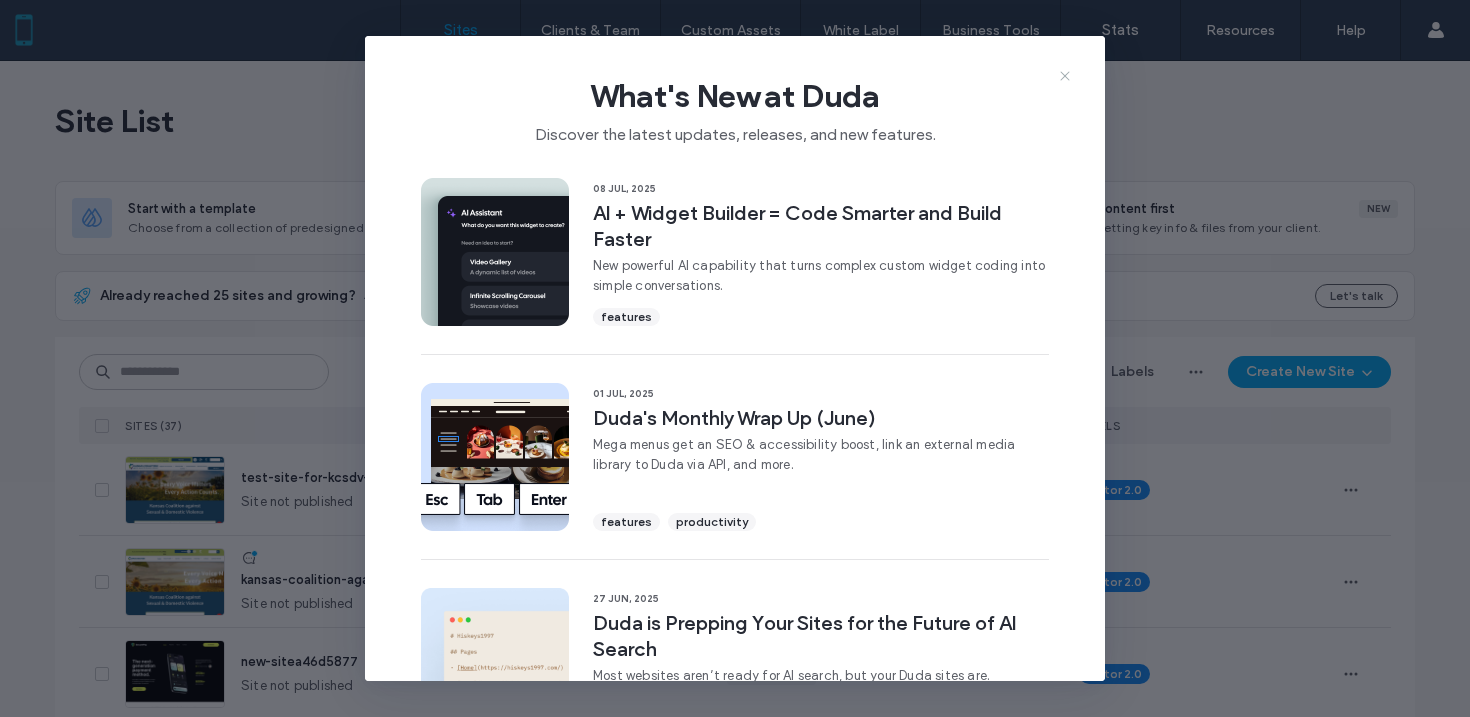 click 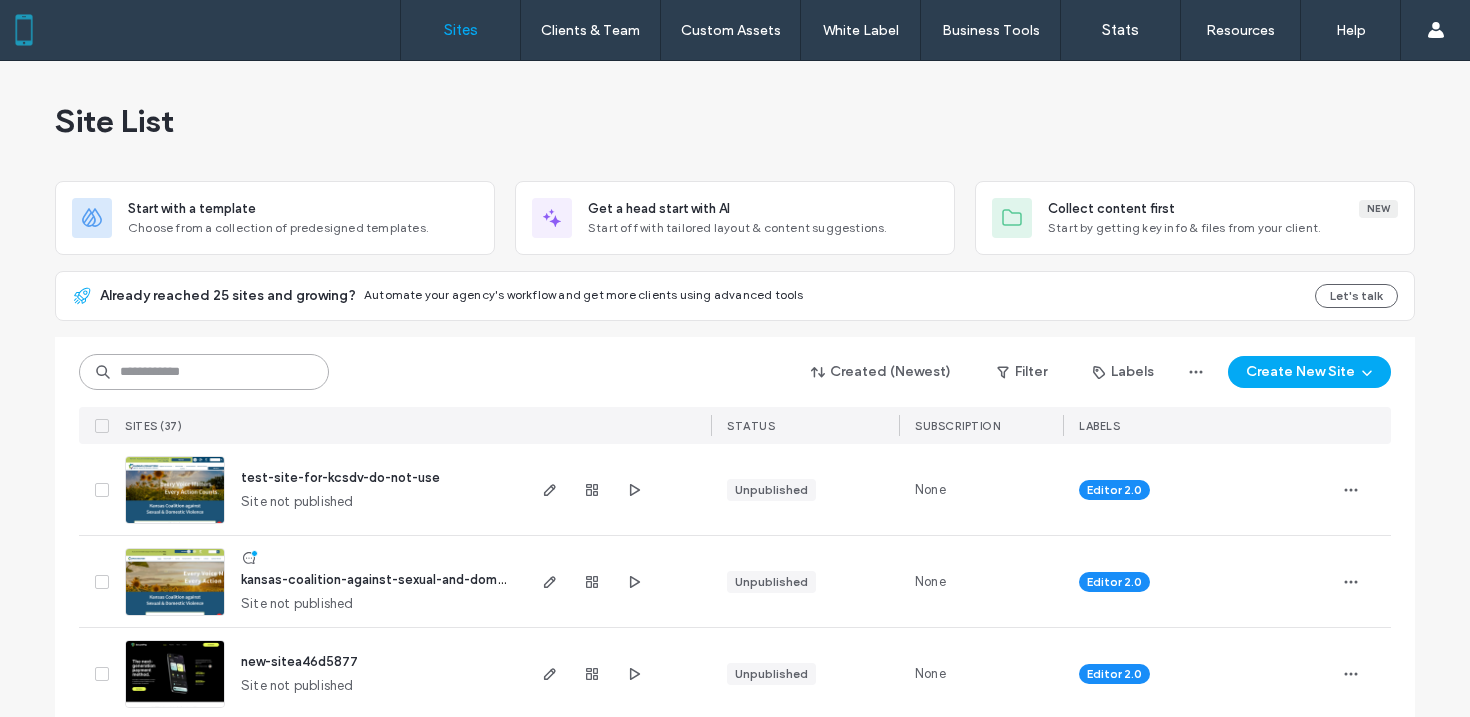 click at bounding box center (204, 372) 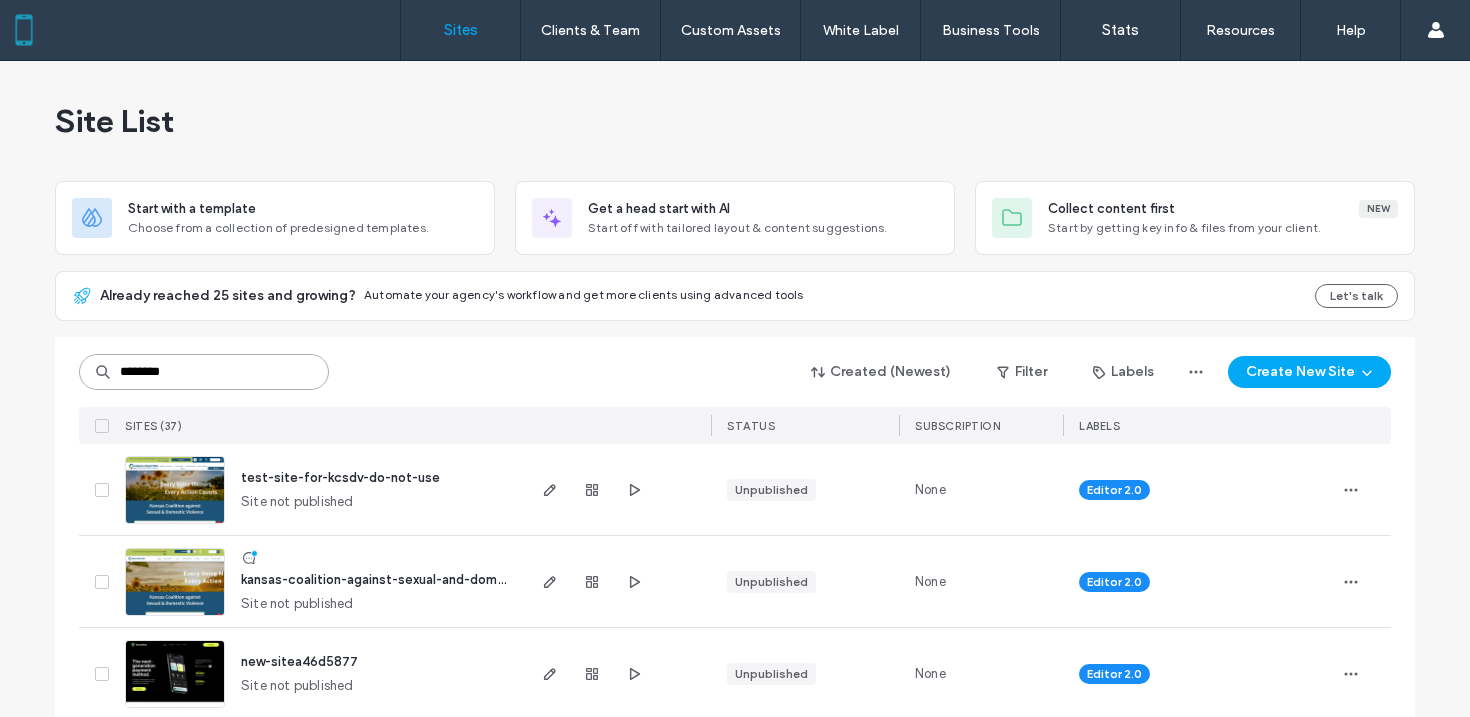 type on "********" 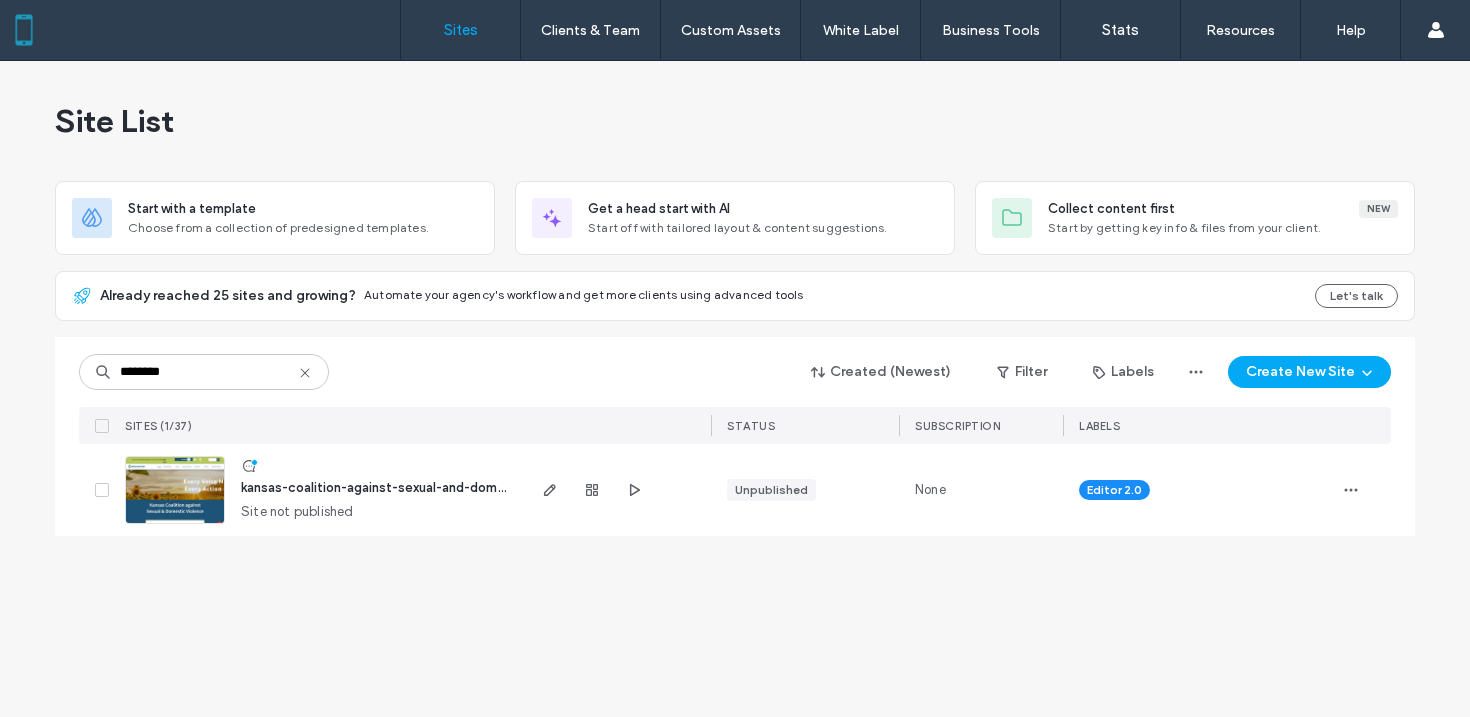 click at bounding box center [175, 525] 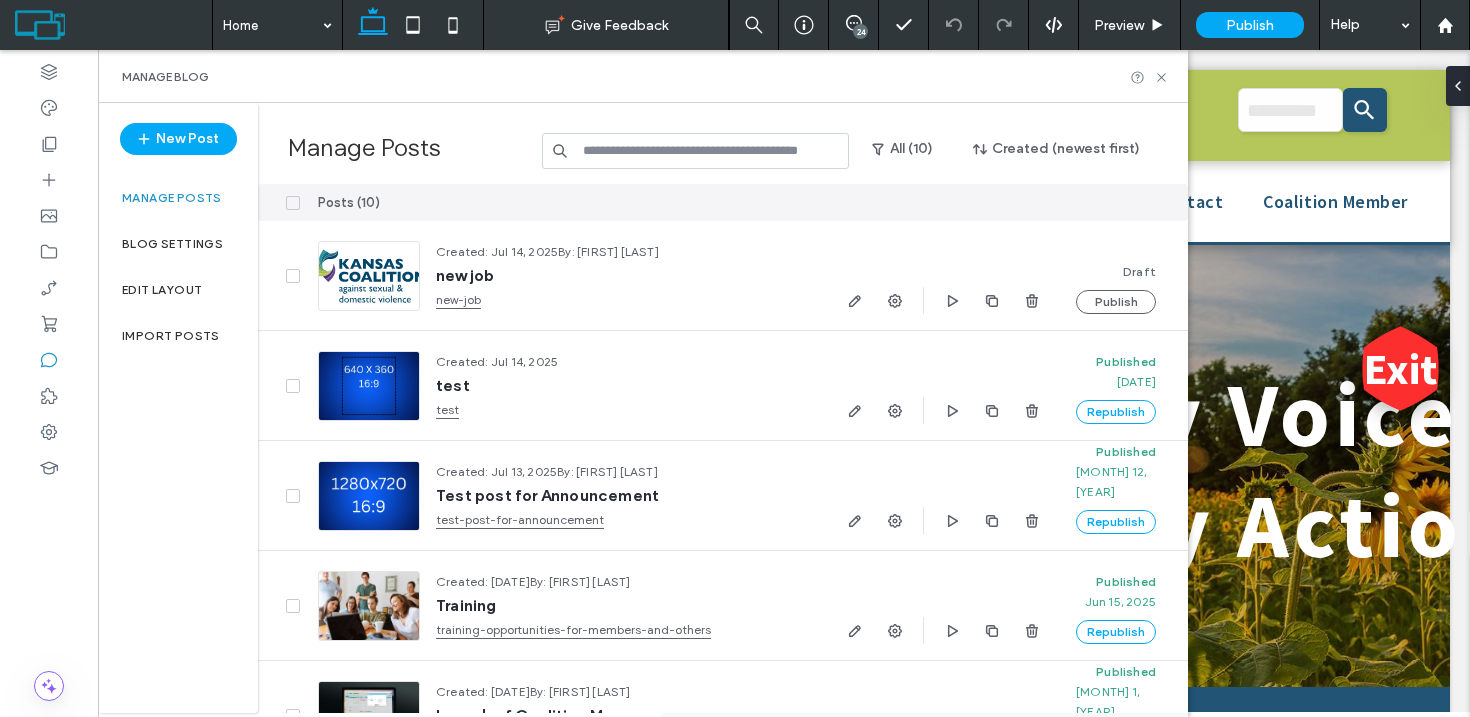 scroll, scrollTop: 0, scrollLeft: 0, axis: both 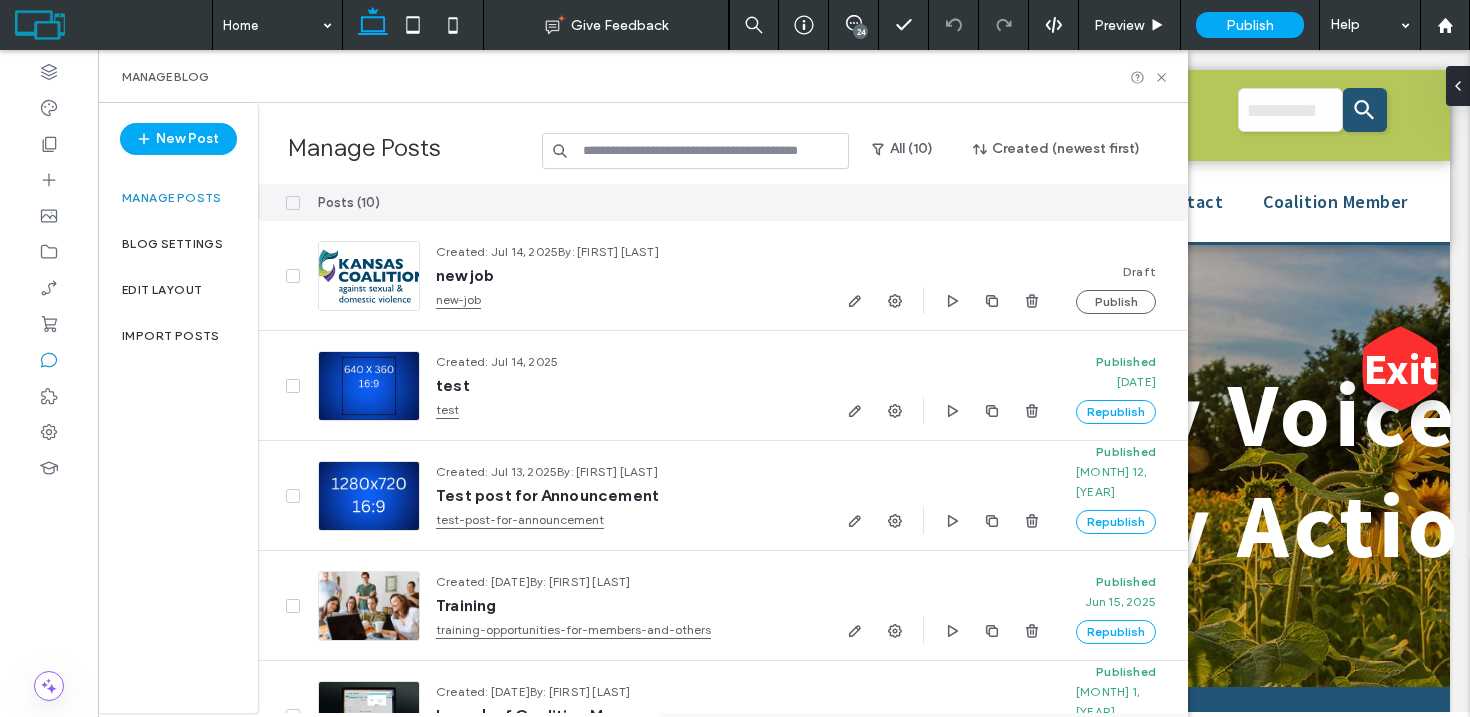 click at bounding box center [696, 151] 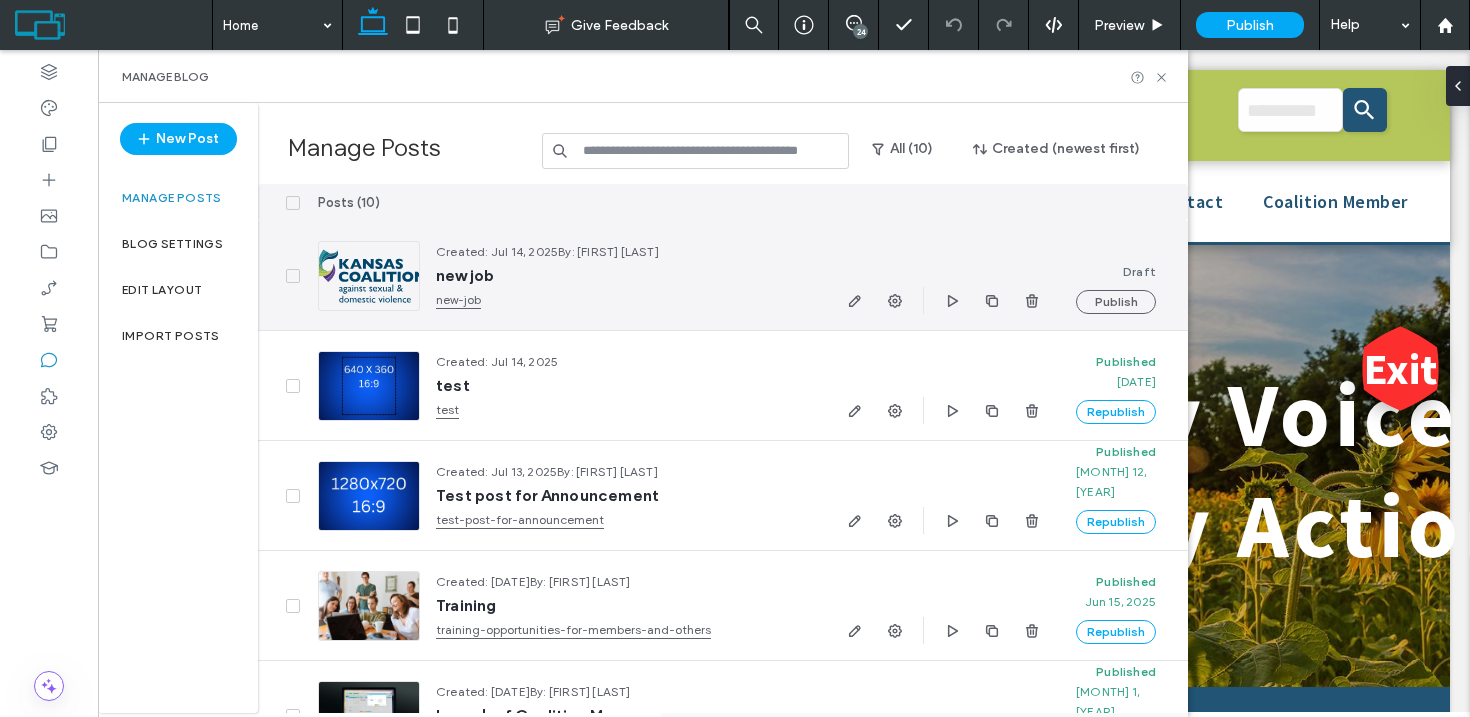 click at bounding box center [369, 276] 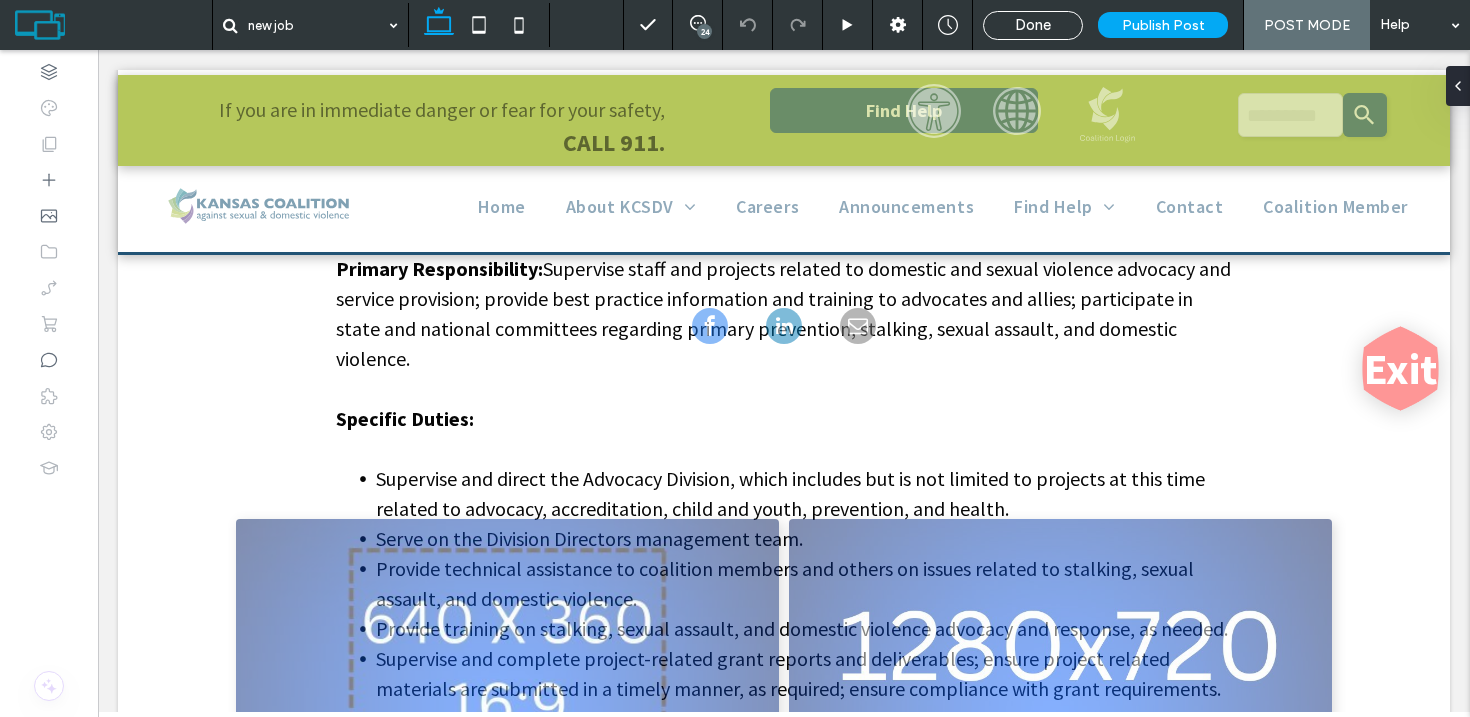 scroll, scrollTop: 441, scrollLeft: 0, axis: vertical 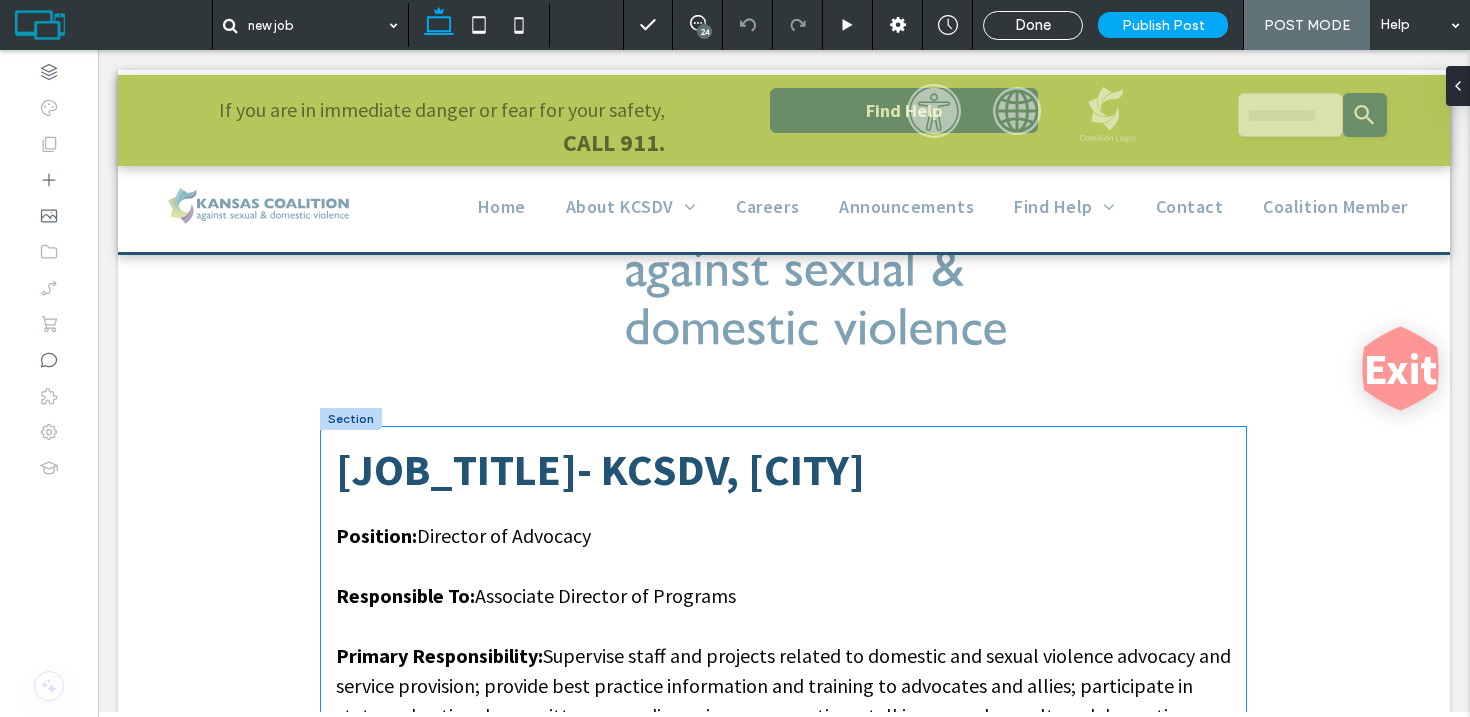 click on "Director of Advocacy- KCSDV, Topeka
Position:   Director of Advocacy Responsible To:   Associate Director of Programs Primary Responsibility:   Supervise staff and projects related to domestic and sexual violence advocacy and service provision; provide best practice information and training to advocates and allies; participate in state and national committees regarding primary prevention, stalking, sexual assault, and domestic violence. Specific Duties:   Supervise and direct the Advocacy Division, which includes but is not limited to projects at this time related to advocacy, accreditation, child and youth, prevention, and health. Serve on the Division Directors management team. Provide technical assistance to coalition members and others on issues related to stalking, sexual assault, and domestic violence. Provide training on stalking, sexual assault, and domestic violence advocacy and response, as needed. Perform other duties as assigned.
Employment Status: Benefits:
Location:" at bounding box center (783, 1486) 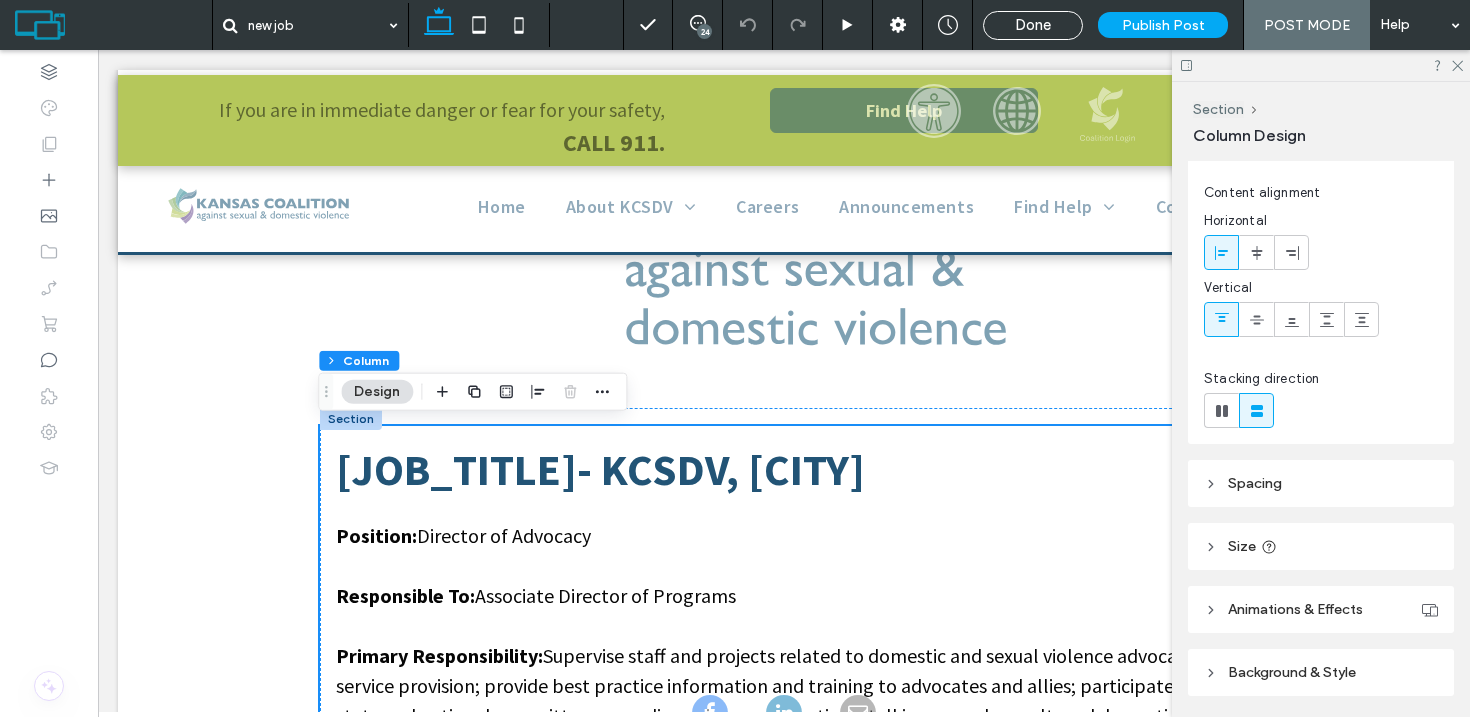 click on "Size" at bounding box center (1321, 546) 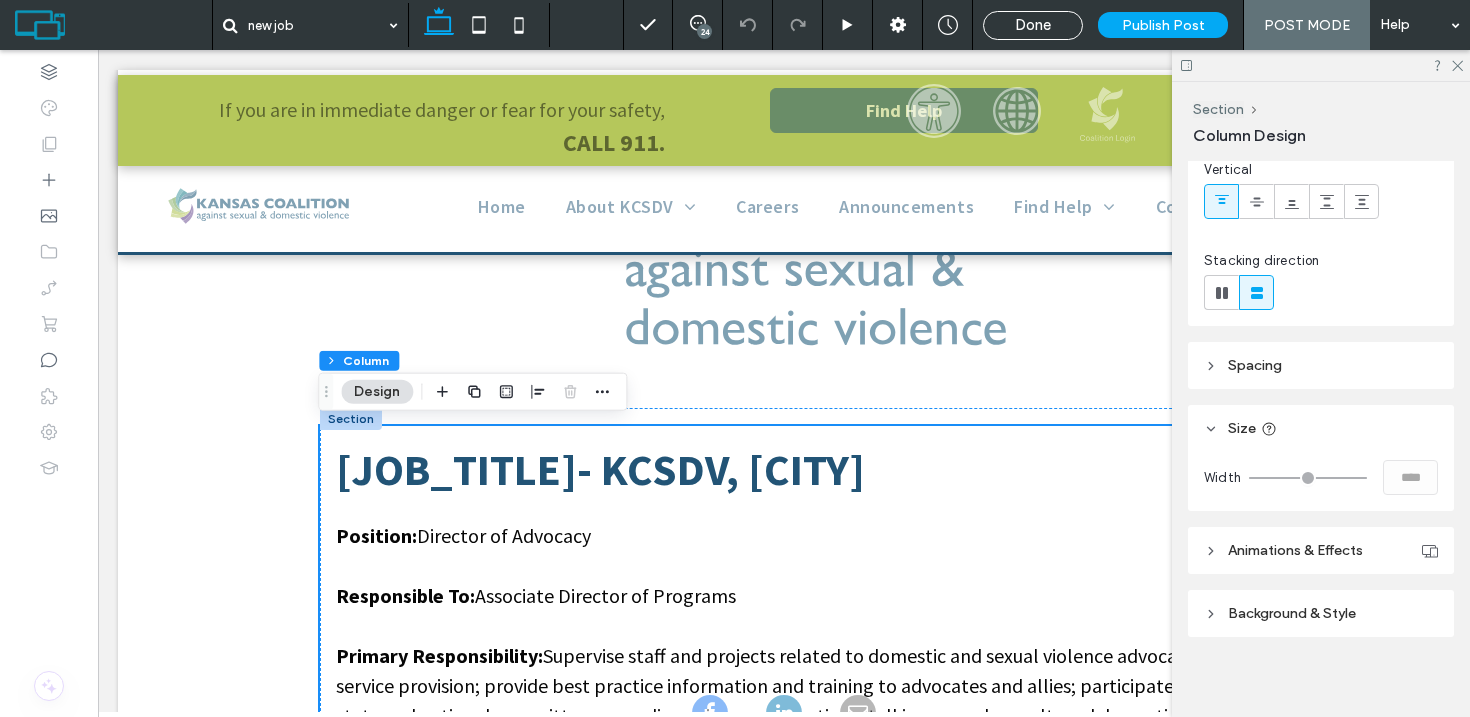 scroll, scrollTop: 159, scrollLeft: 0, axis: vertical 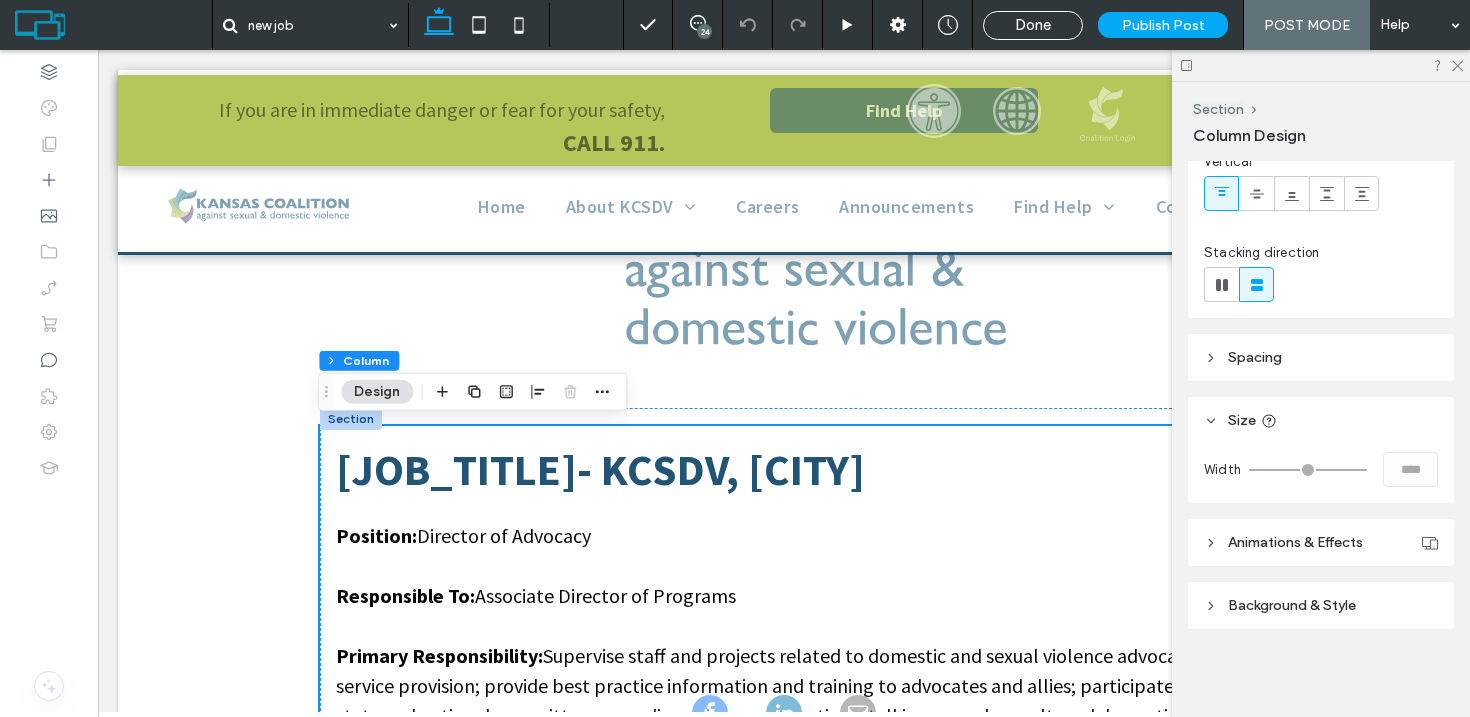 click on "new job
Mike McGraw • July 13, 2025
Section
Director of Advocacy- KCSDV, Topeka
Position:   Director of Advocacy Responsible To:   Associate Director of Programs Primary Responsibility:   Supervise staff and projects related to domestic and sexual violence advocacy and service provision; provide best practice information and training to advocates and allies; participate in state and national committees regarding primary prevention, stalking, sexual assault, and domestic violence. Specific Duties:   Supervise and direct the Advocacy Division, which includes but is not limited to projects at this time related to advocacy, accreditation, child and youth, prevention, and health. Serve on the Division Directors management team. Provide technical assistance to coalition members and others on issues related to stalking, sexual assault, and domestic violence. Perform other duties as assigned.
Benefits:" at bounding box center [784, 1802] 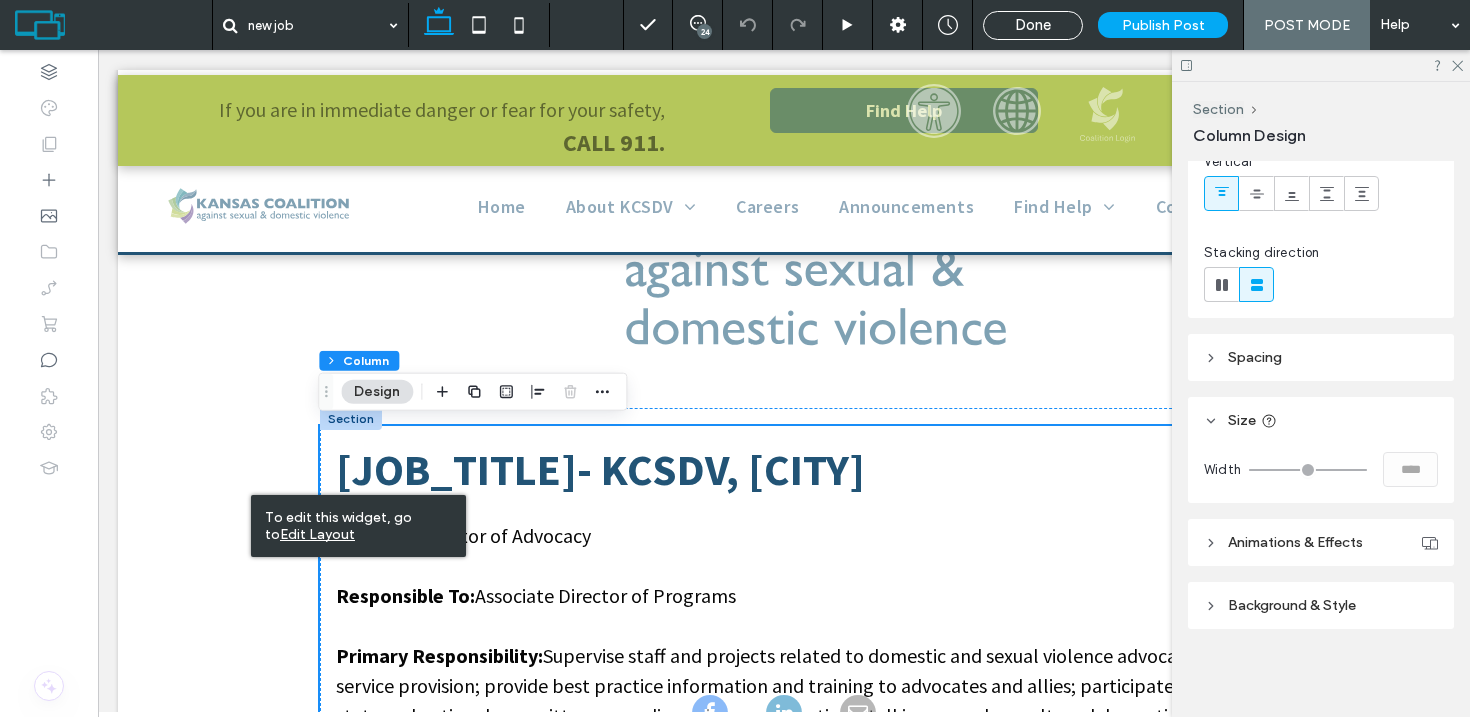click on "Edit Layout" at bounding box center (317, 534) 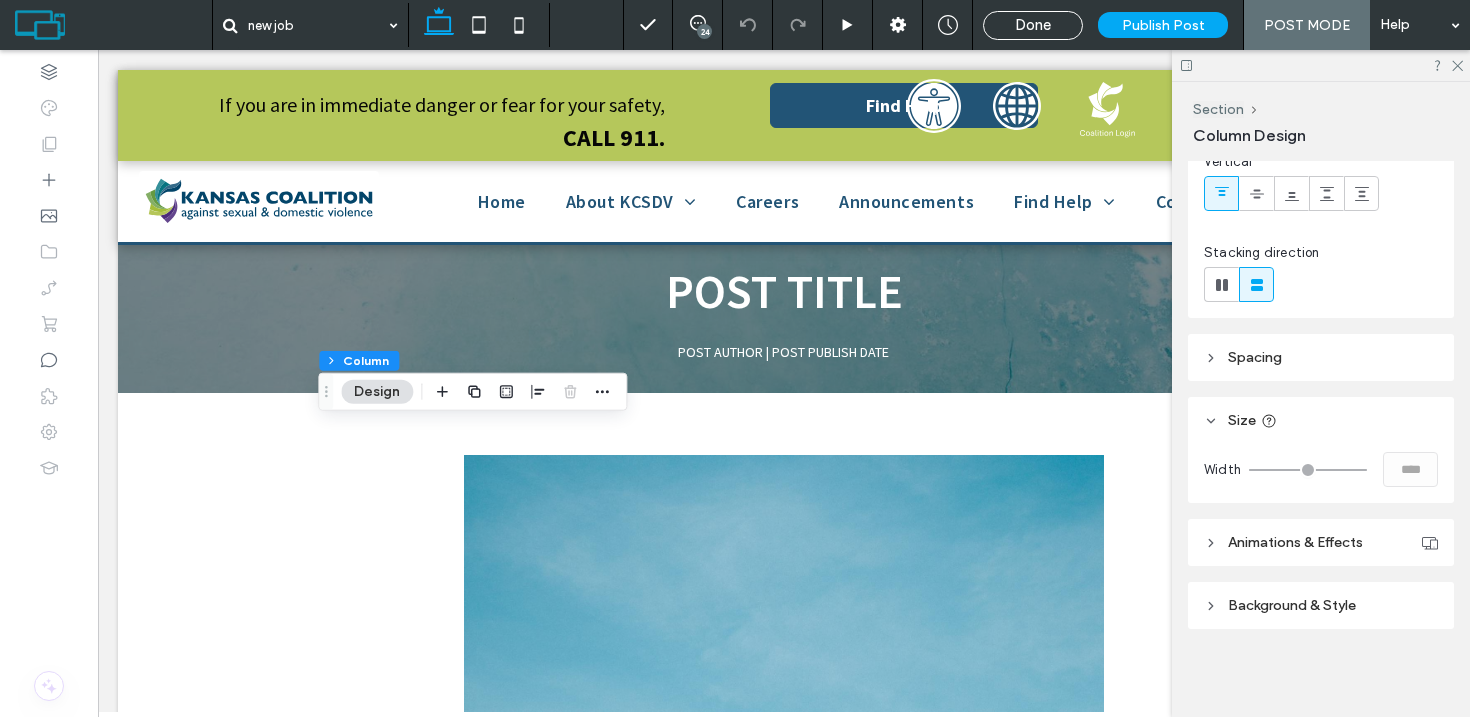 scroll, scrollTop: 0, scrollLeft: 0, axis: both 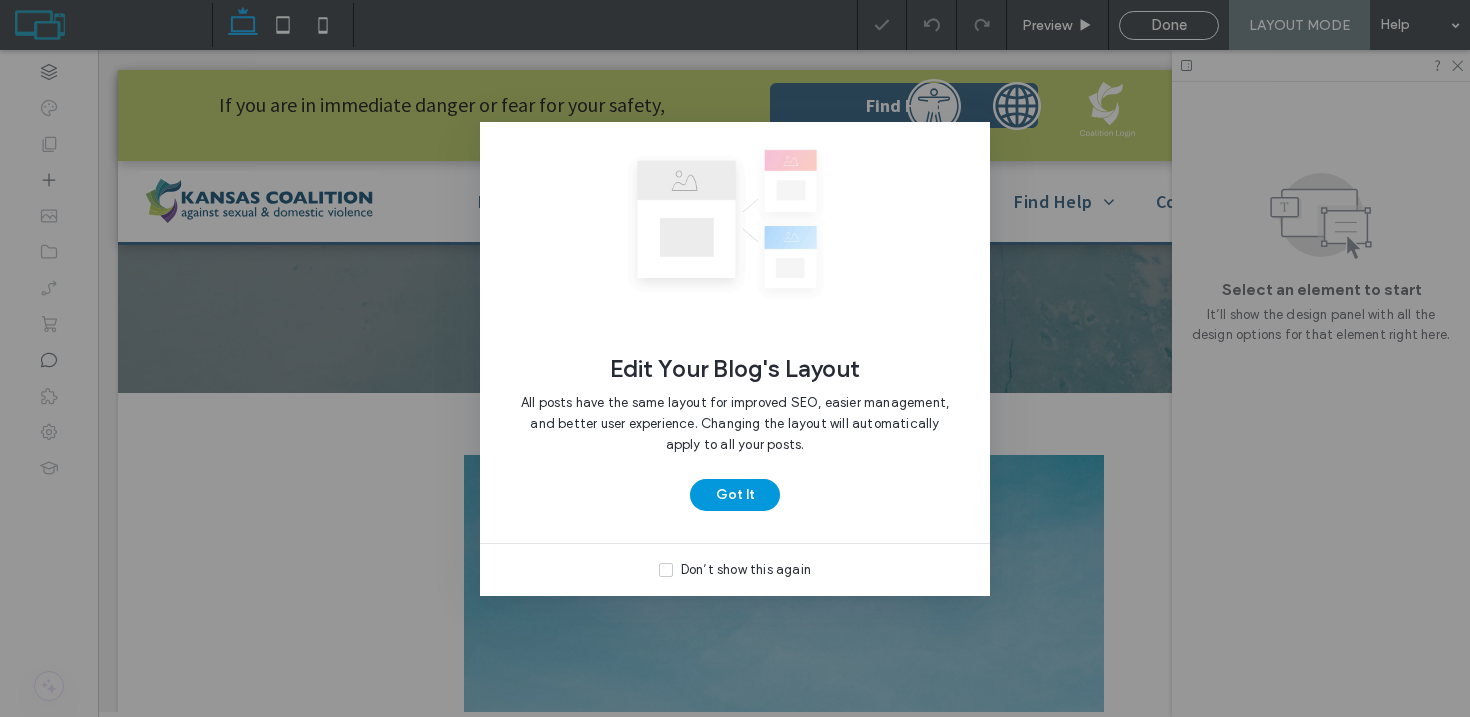 click on "Got It" at bounding box center [735, 495] 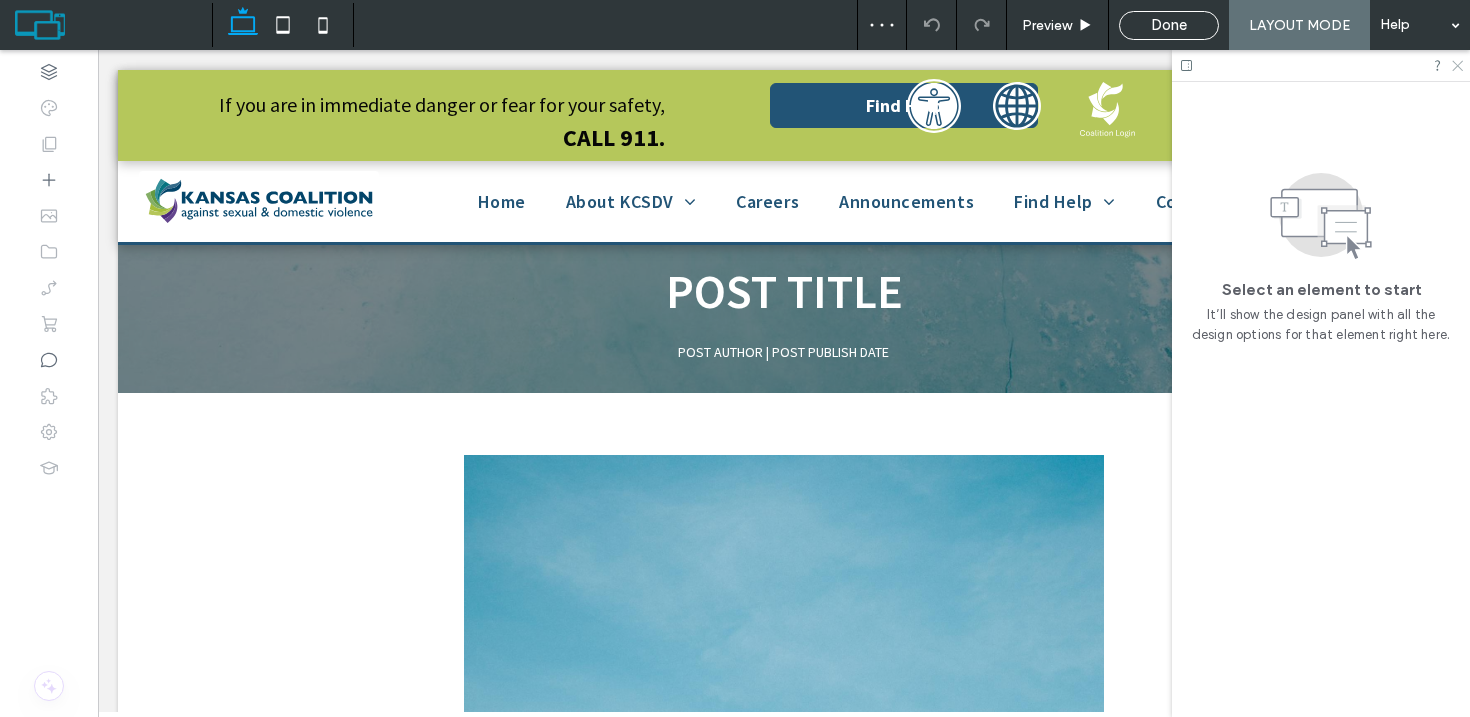 click 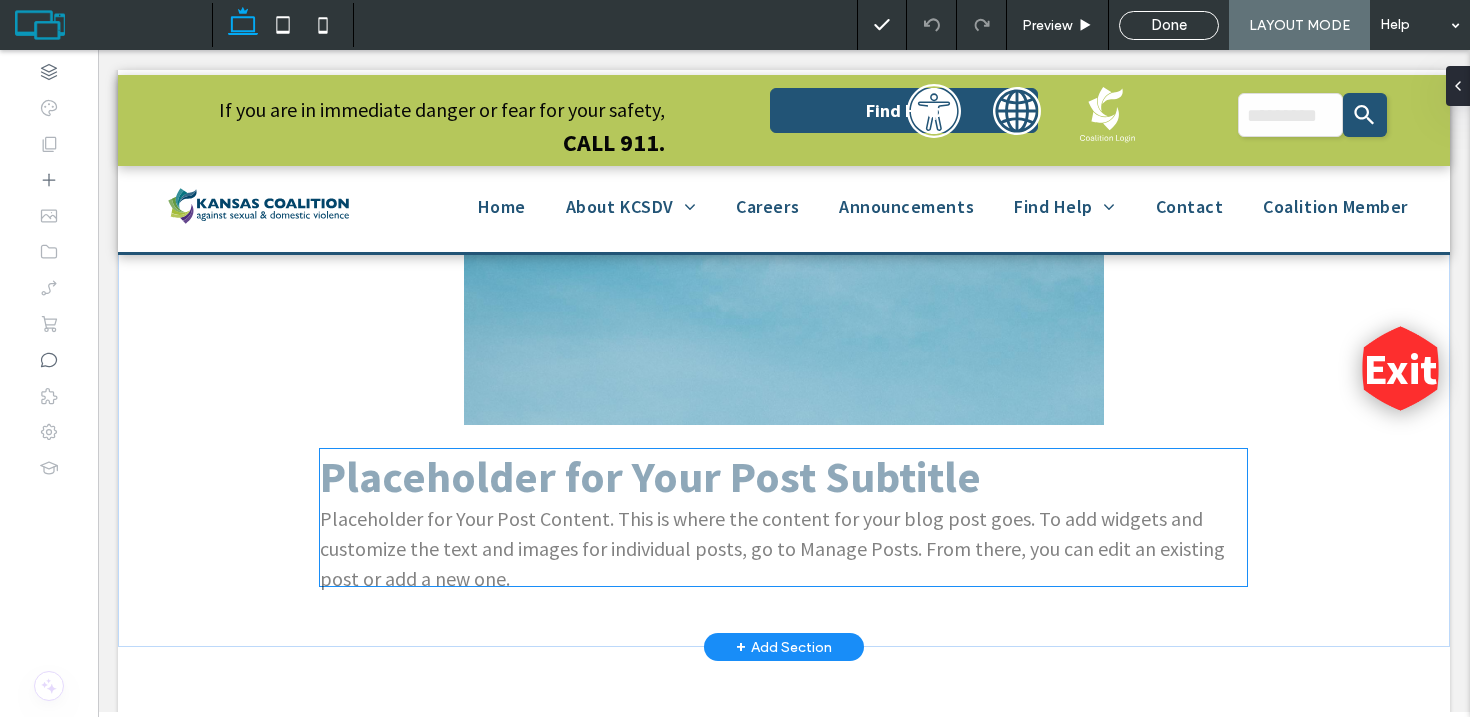 scroll, scrollTop: 385, scrollLeft: 0, axis: vertical 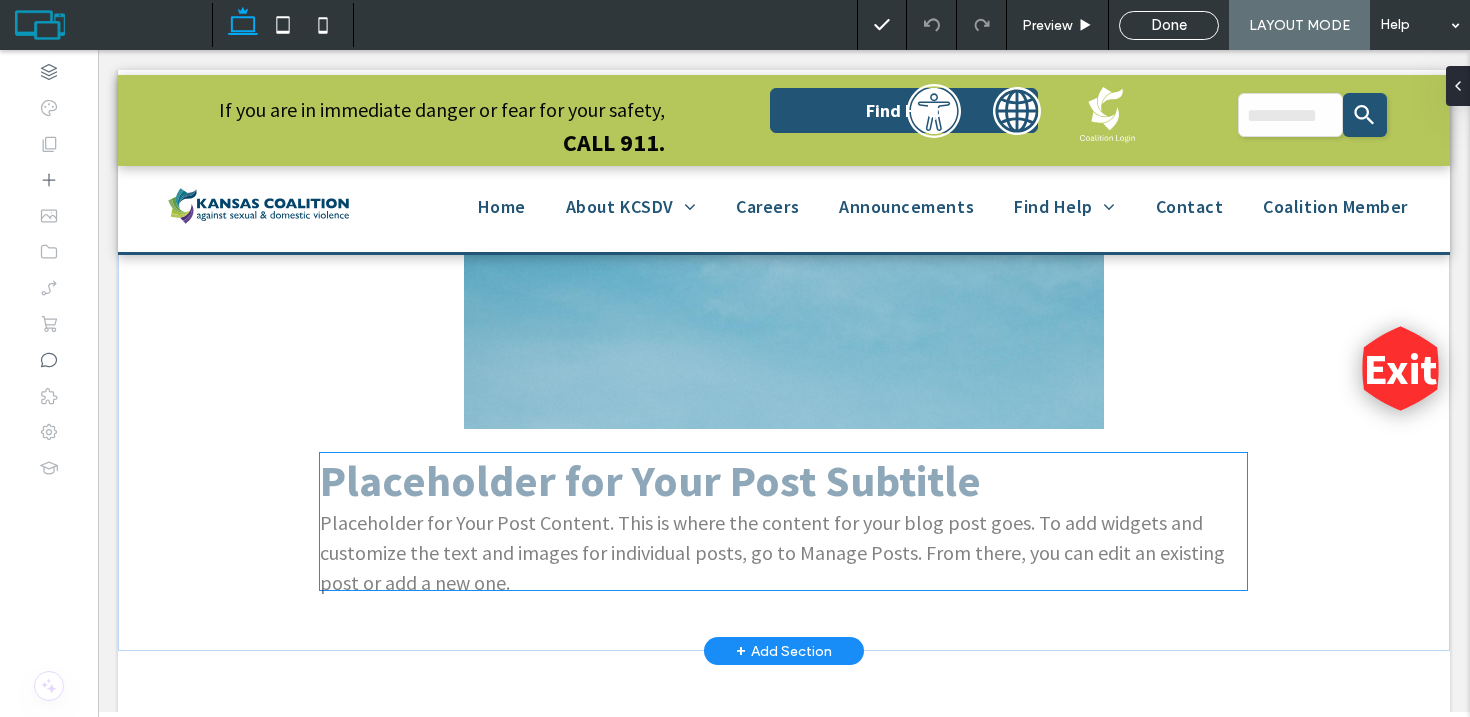 click on "Placeholder for Your Post Subtitle" at bounding box center (783, 480) 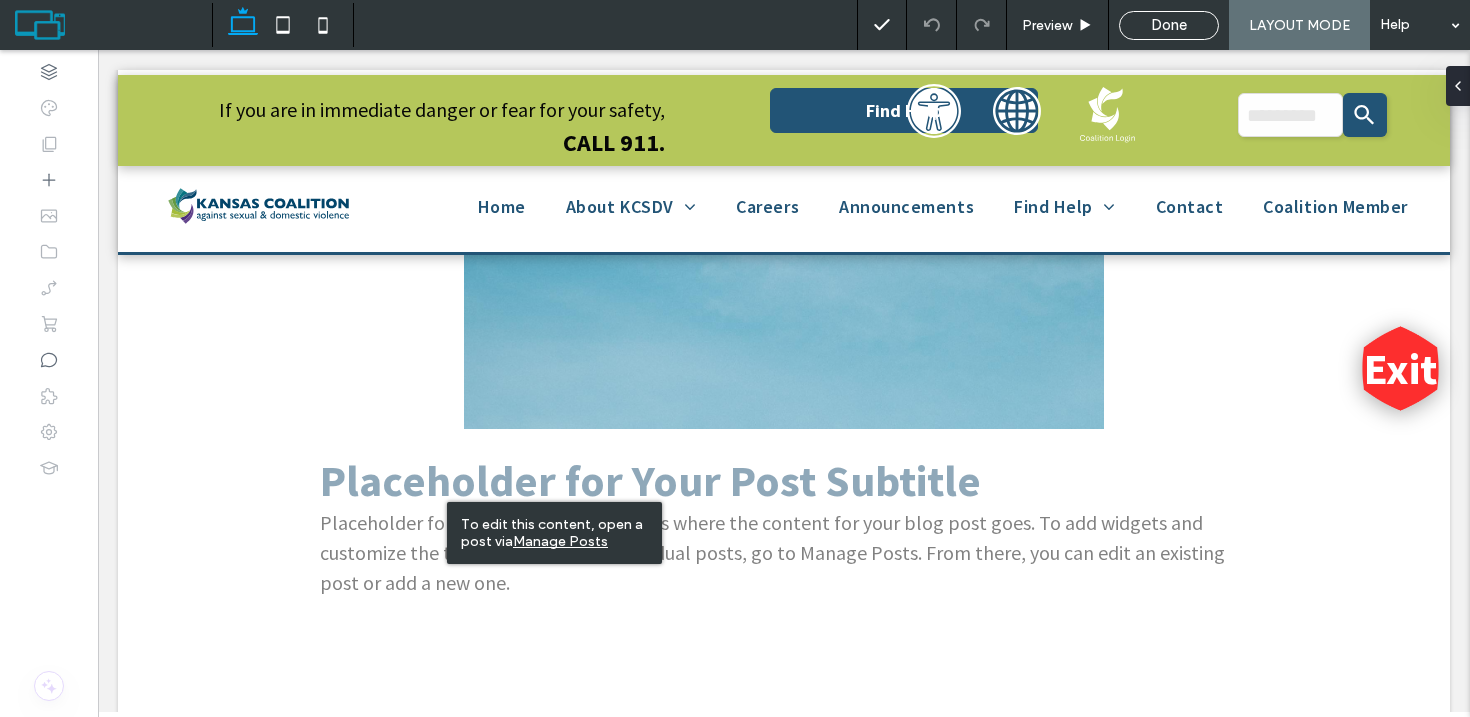 click on "Manage Posts" at bounding box center (560, 541) 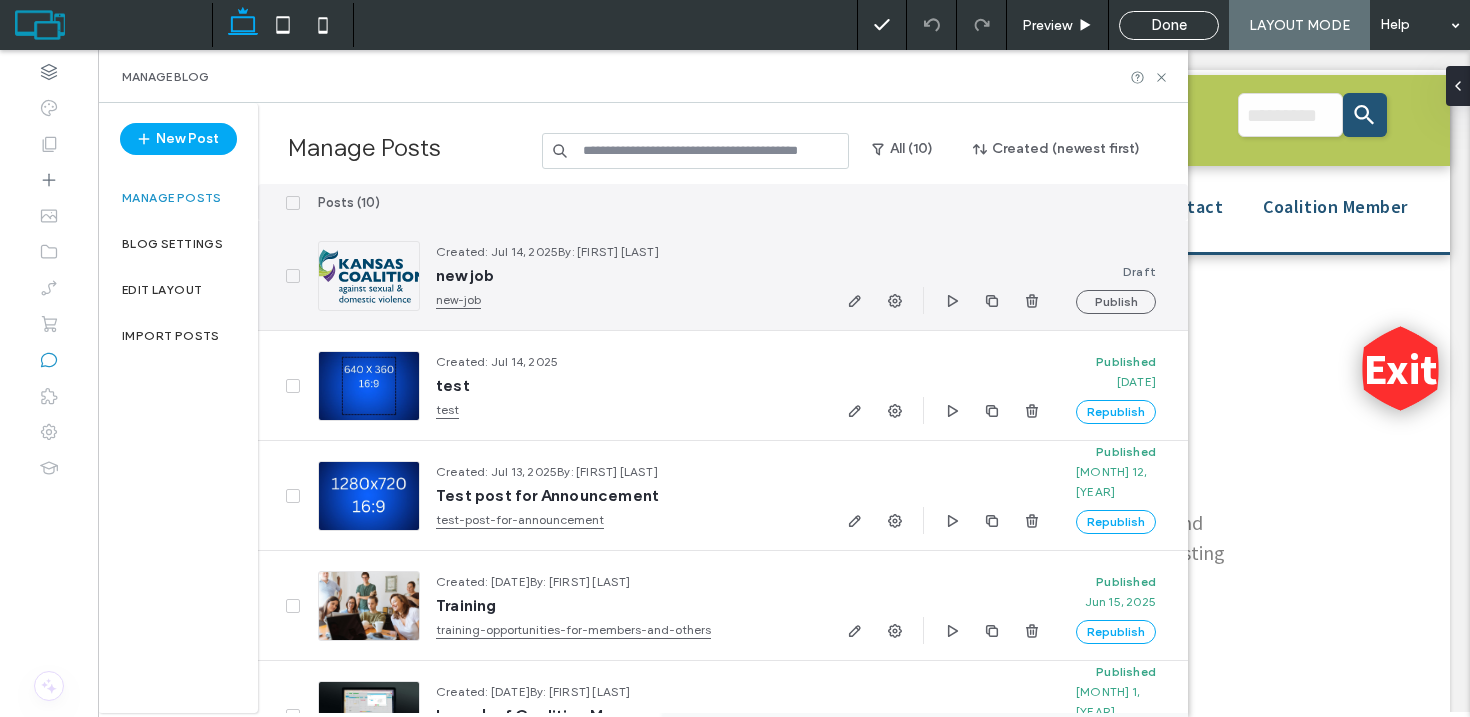 click at bounding box center (369, 276) 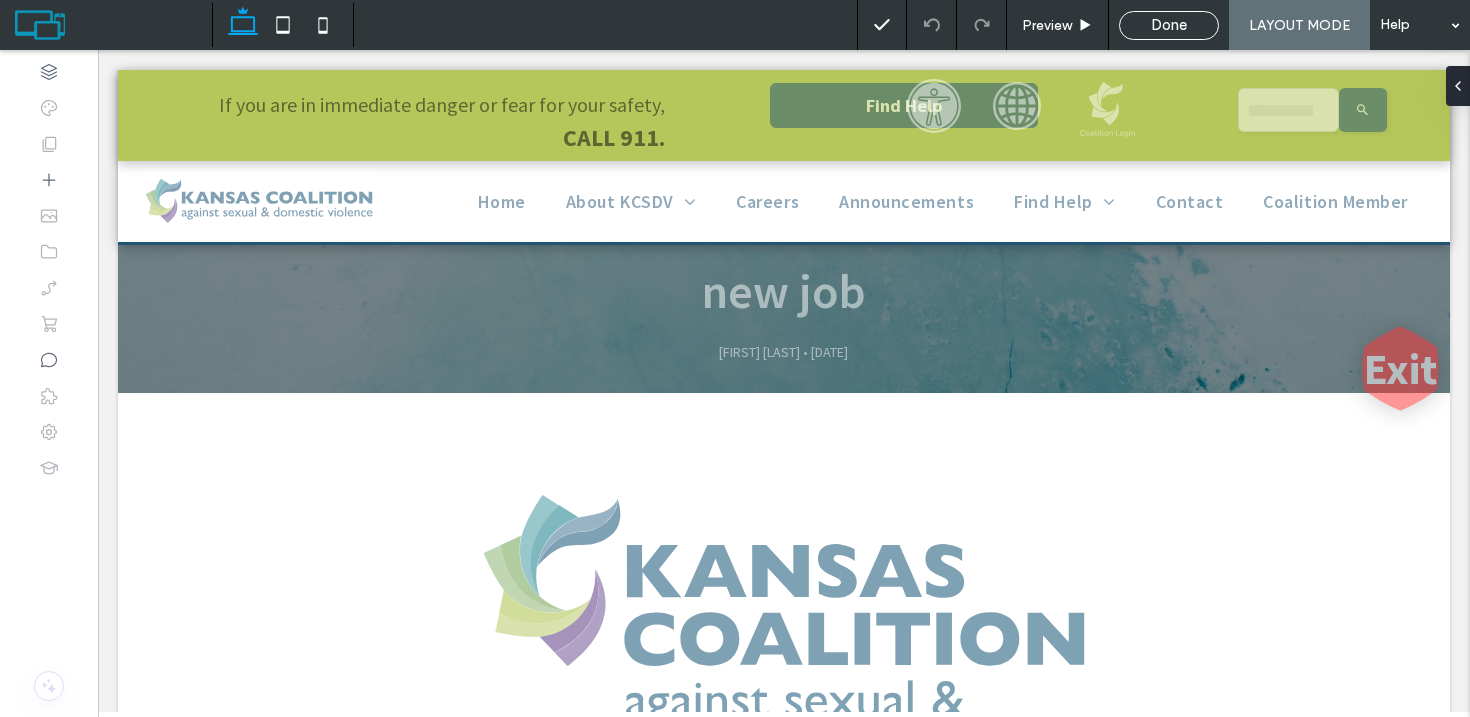 scroll, scrollTop: 0, scrollLeft: 0, axis: both 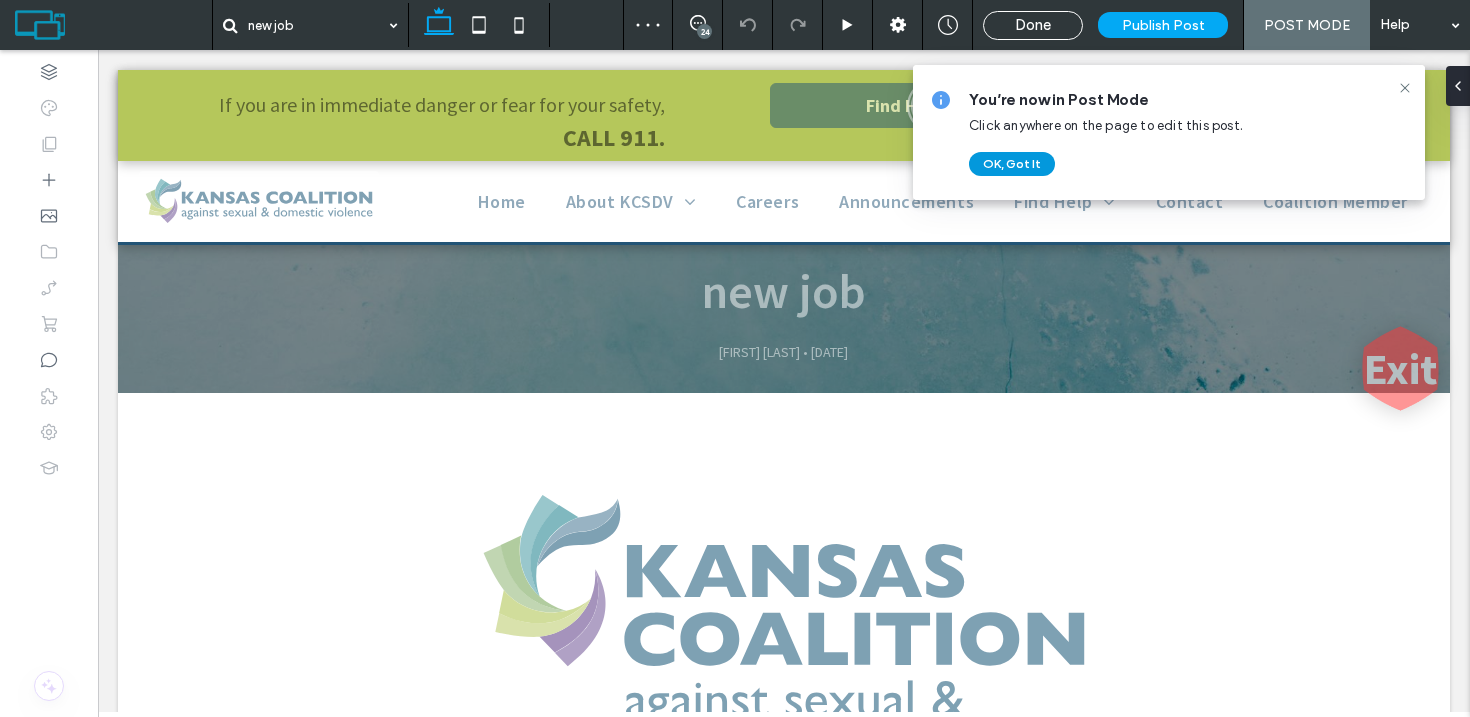 click on "OK, Got It" at bounding box center (1012, 164) 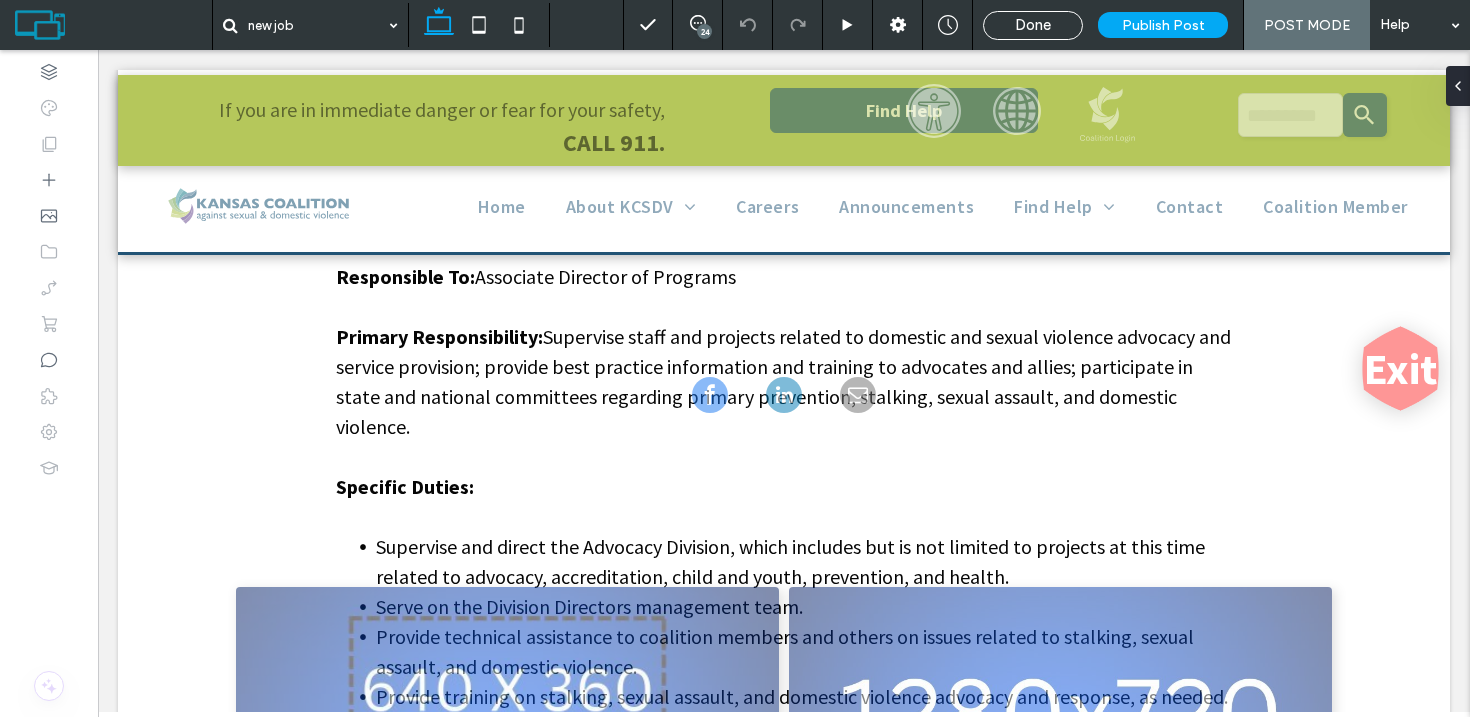 scroll, scrollTop: 729, scrollLeft: 0, axis: vertical 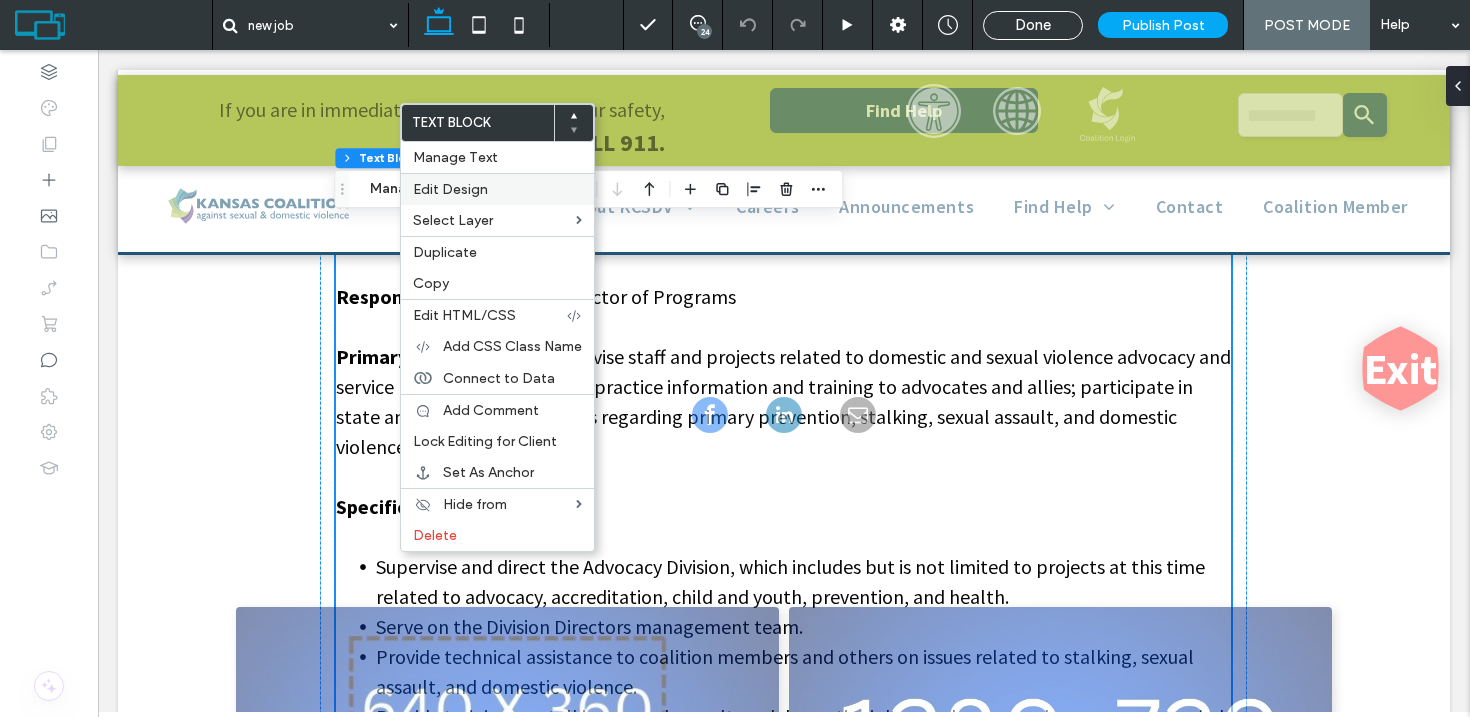 click on "Edit Design" at bounding box center (497, 189) 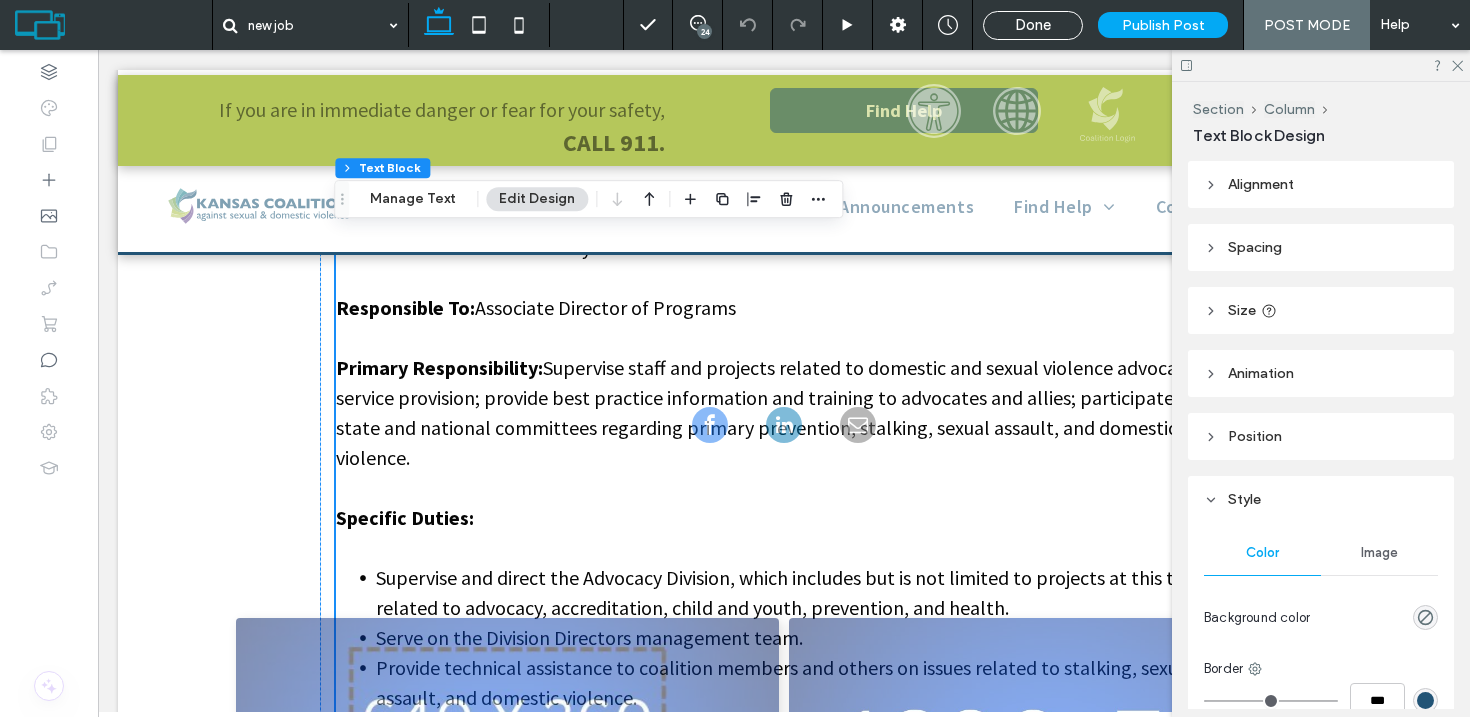 scroll, scrollTop: 31, scrollLeft: 0, axis: vertical 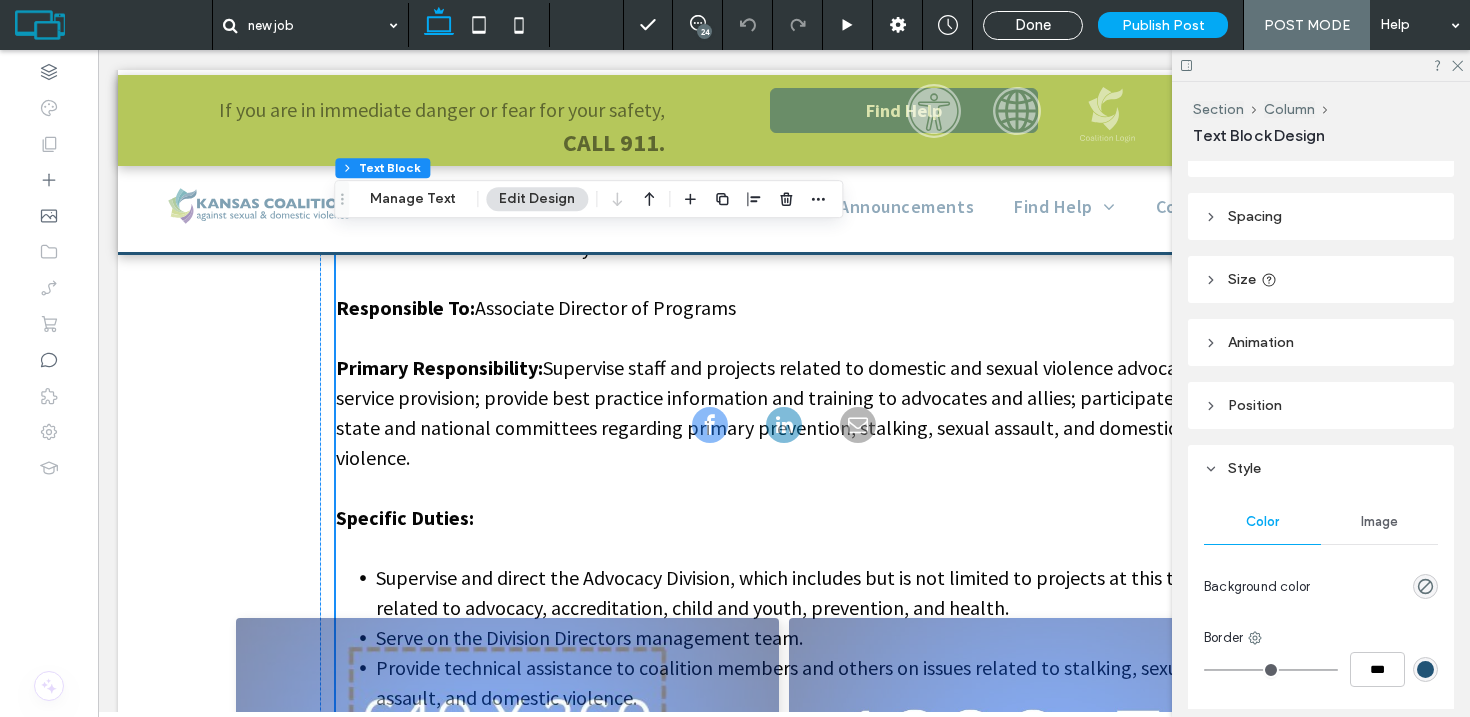 click on "Size" at bounding box center [1321, 279] 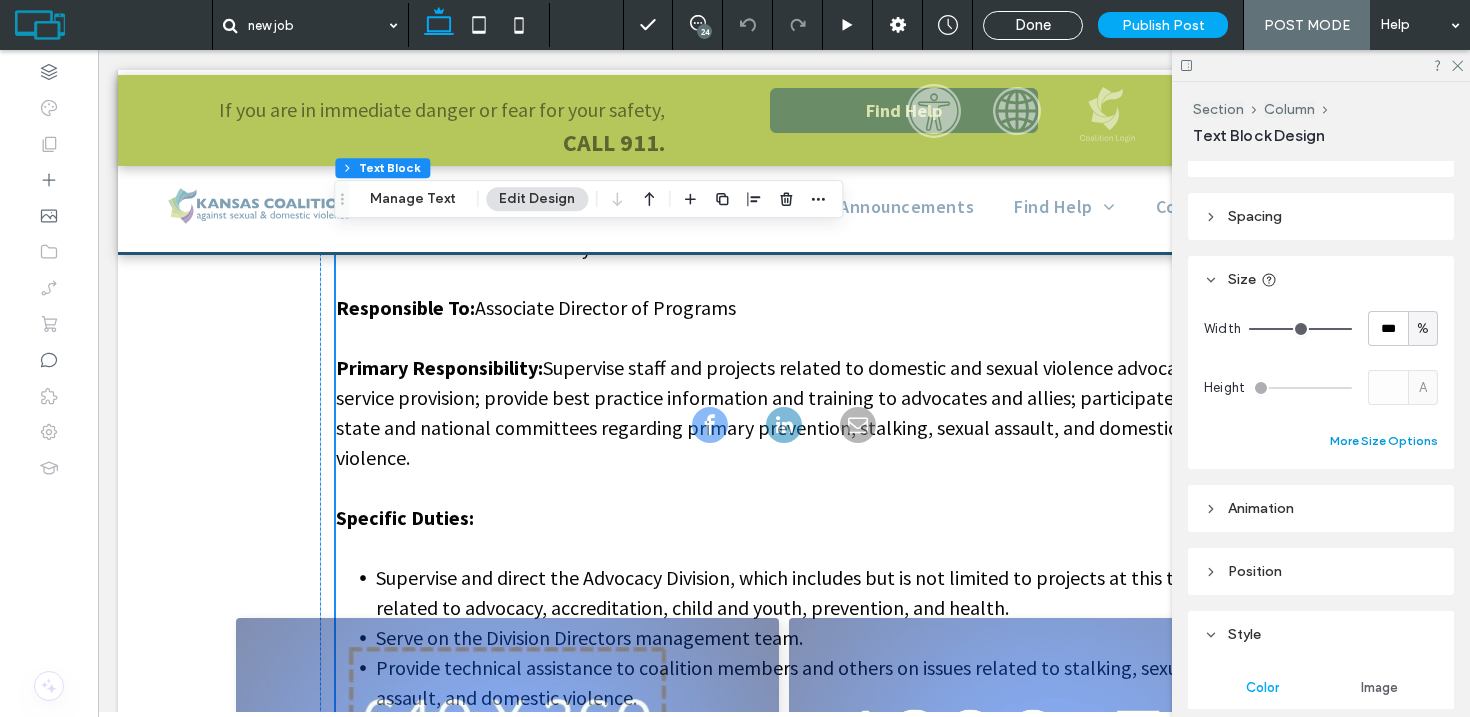 click on "More Size Options" at bounding box center (1384, 441) 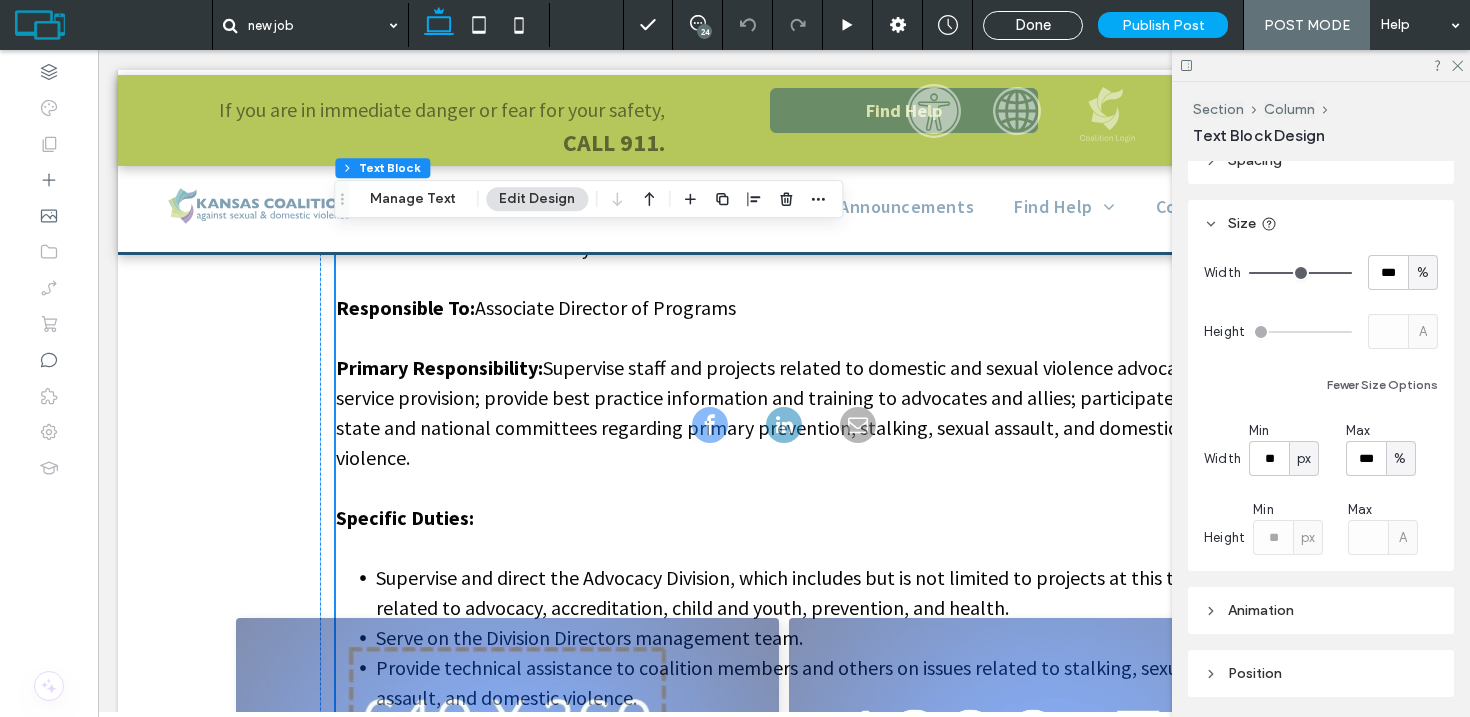 scroll, scrollTop: 143, scrollLeft: 0, axis: vertical 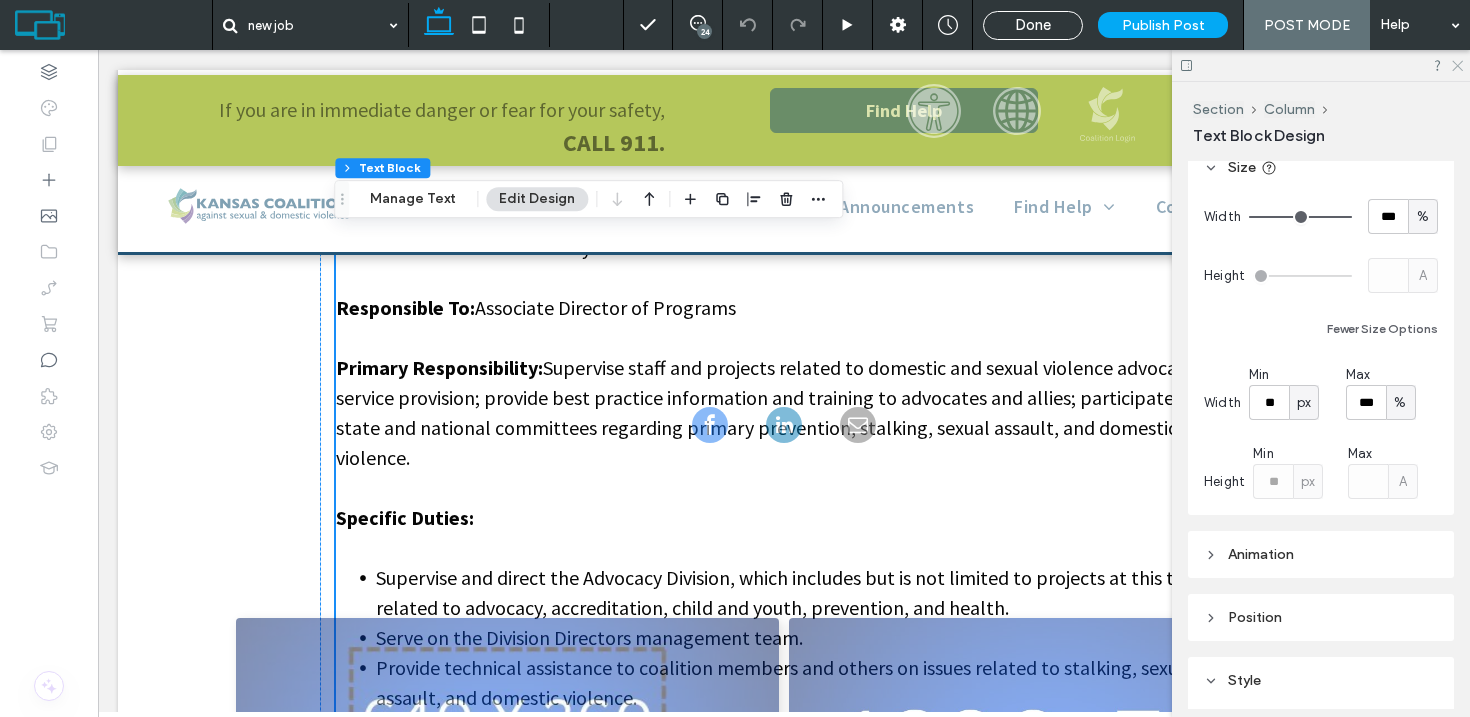 click 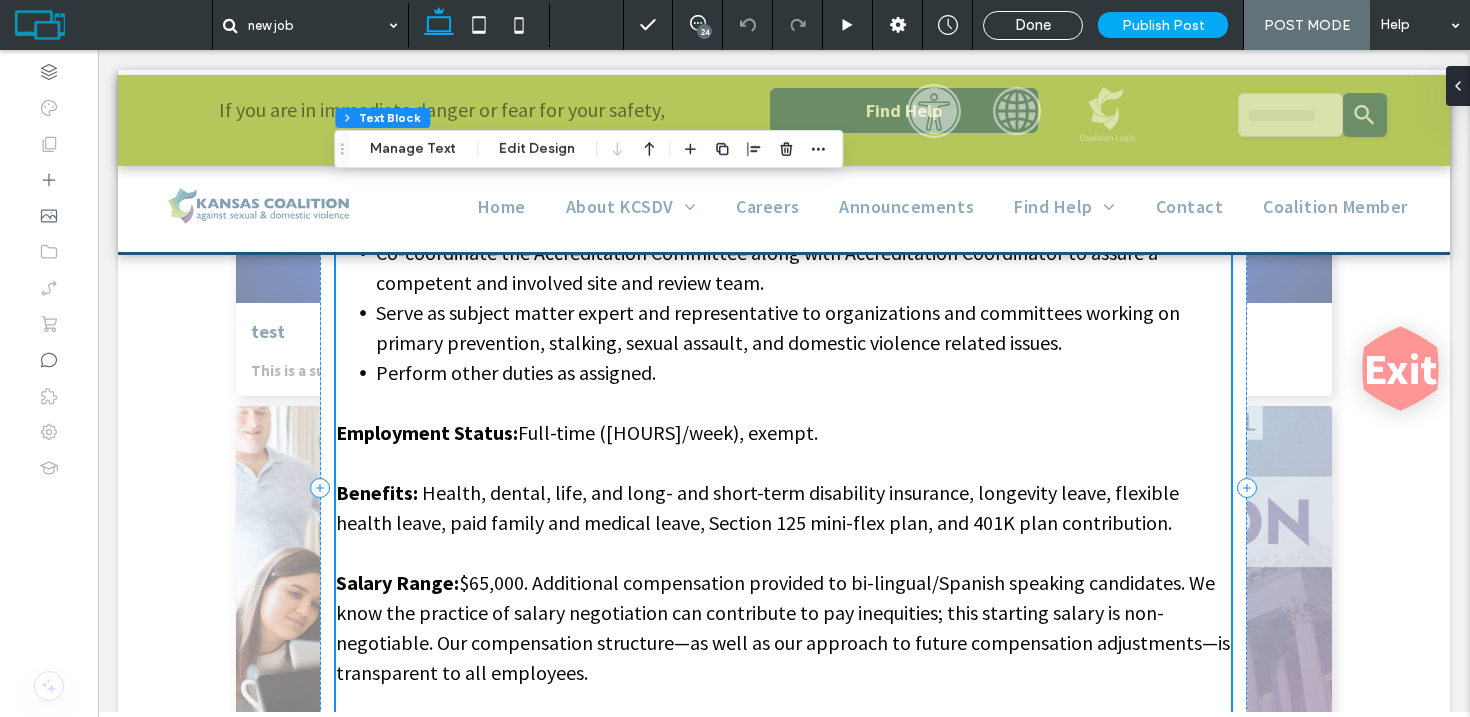 scroll, scrollTop: 1539, scrollLeft: 0, axis: vertical 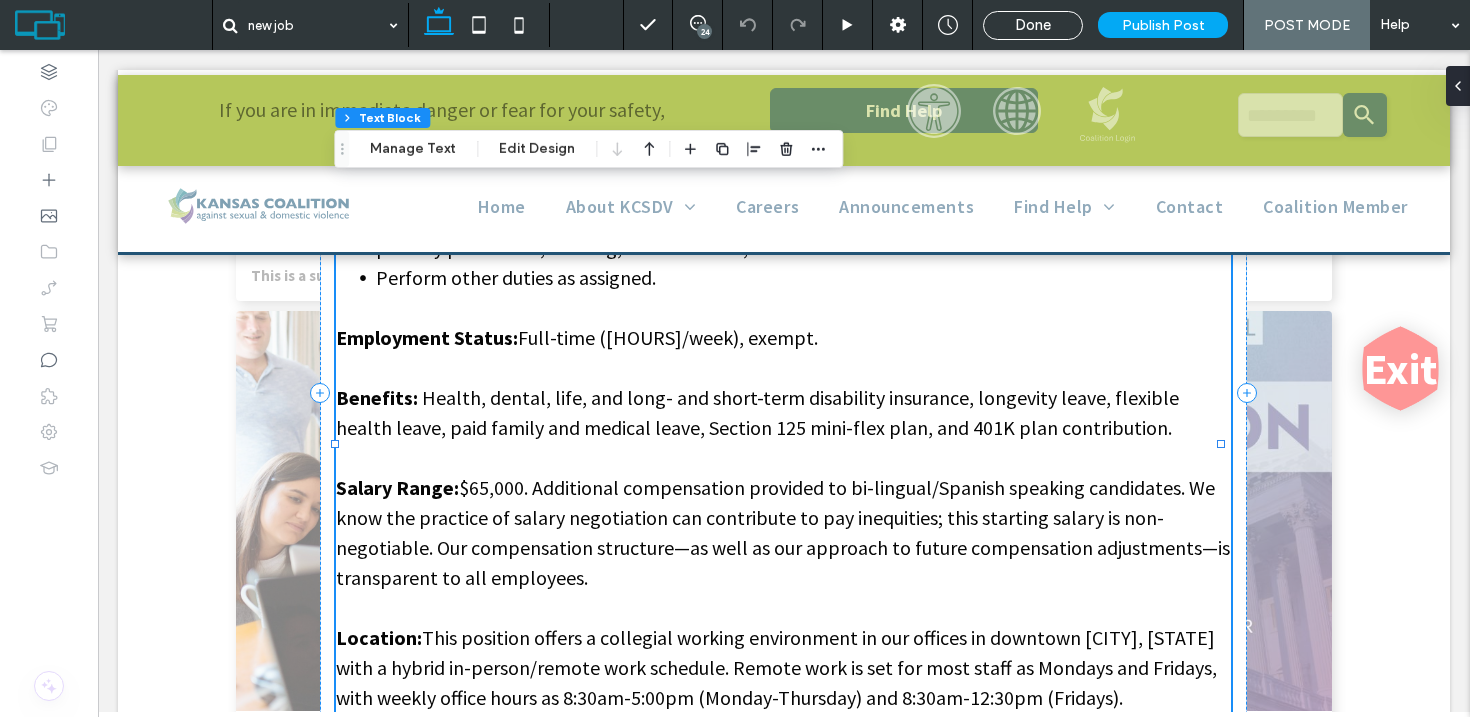 click on "Health, dental, life, and long- and short-term disability insurance, longevity leave, flexible health leave, paid family and medical leave, Section 125 mini-flex plan, and 401K plan contribution." at bounding box center [757, 412] 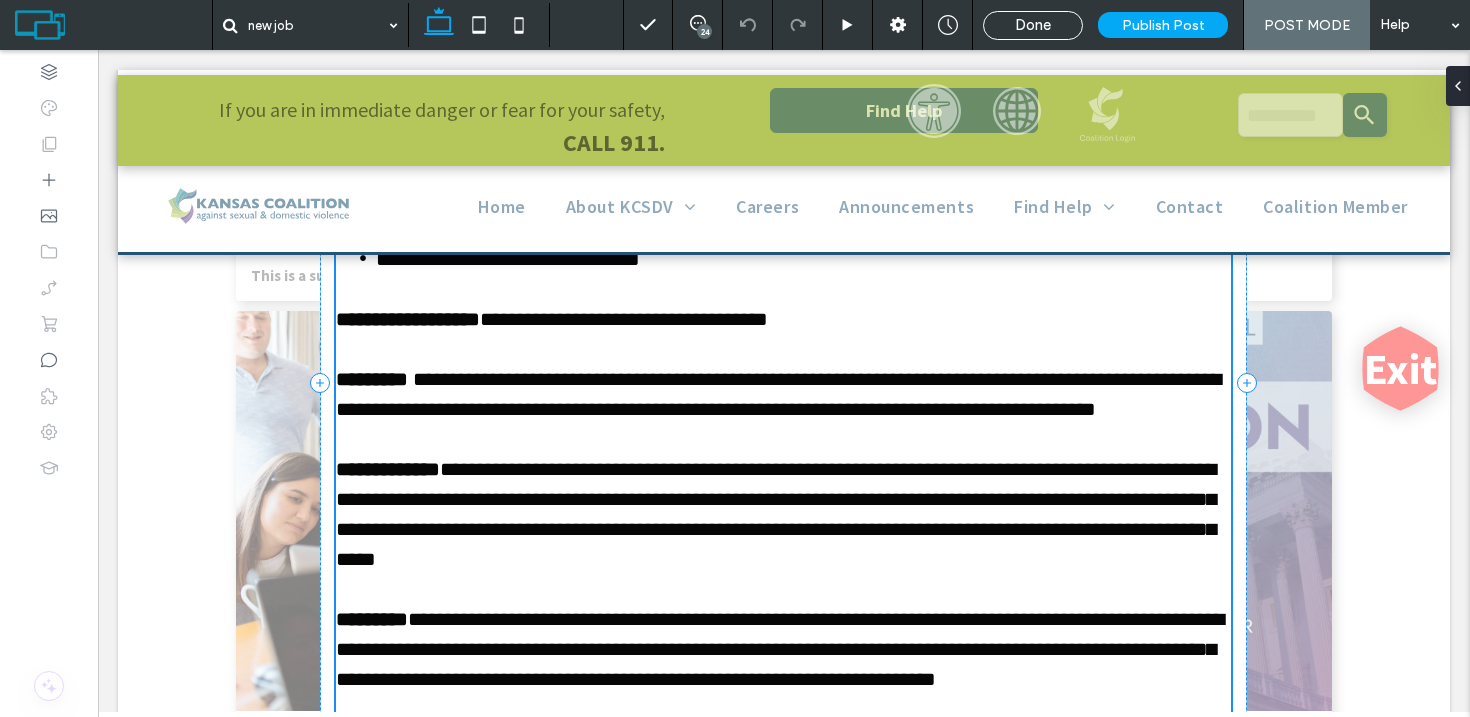type on "**********" 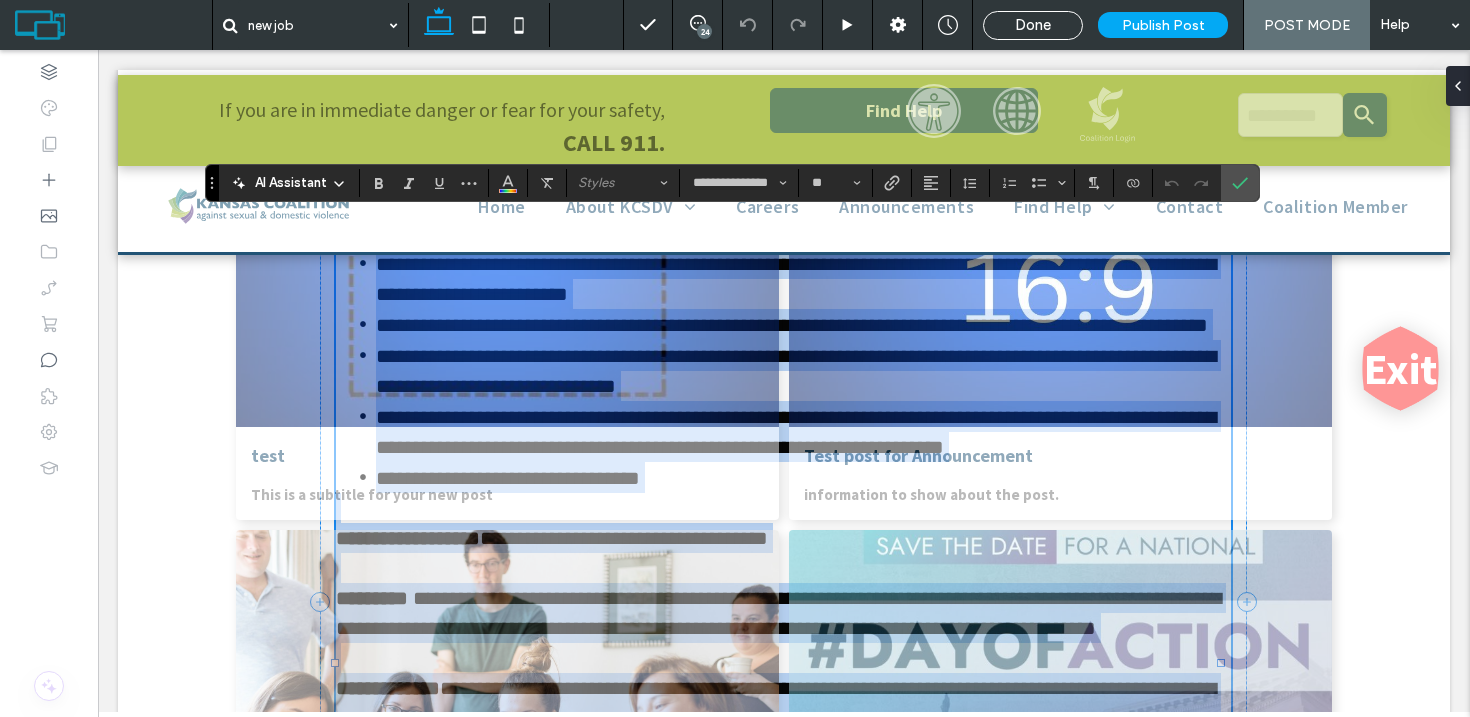 scroll, scrollTop: 959, scrollLeft: 0, axis: vertical 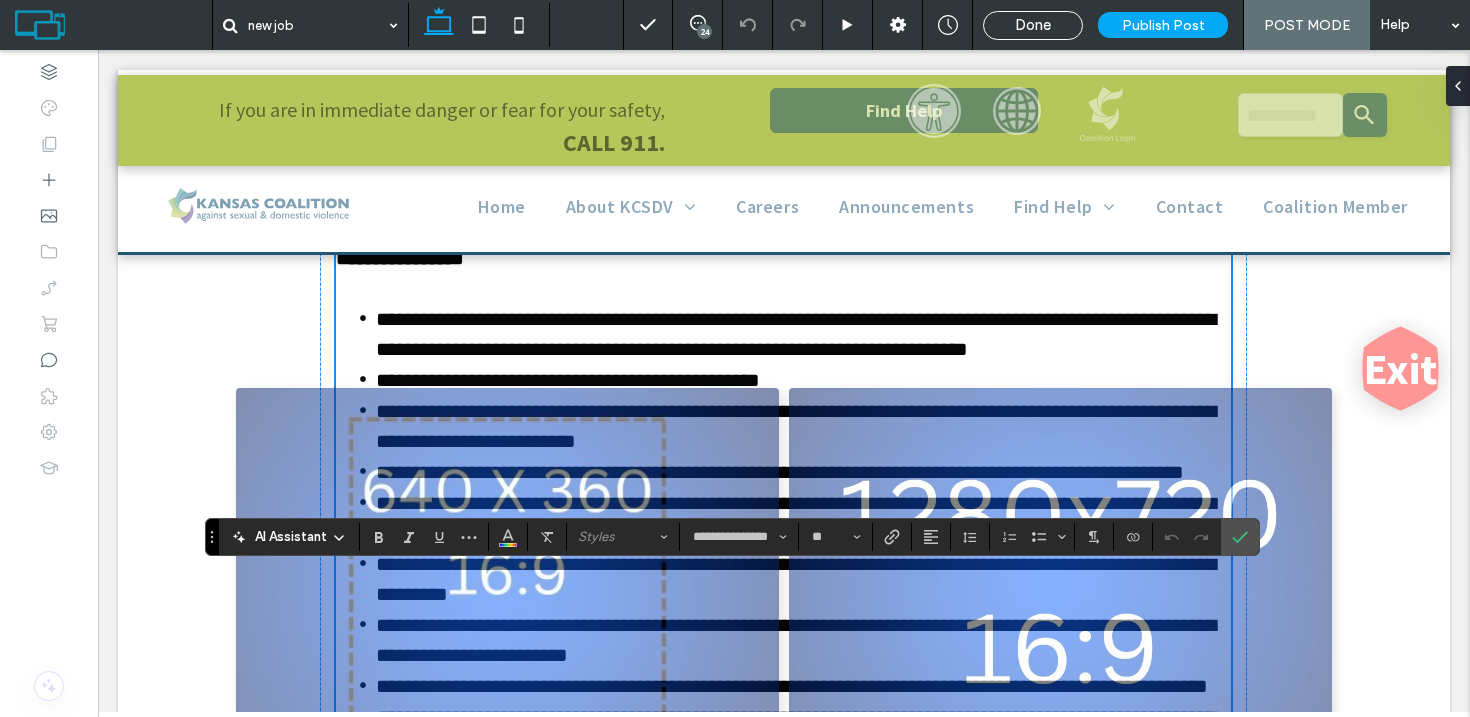 click on "**********" at bounding box center [784, 1284] 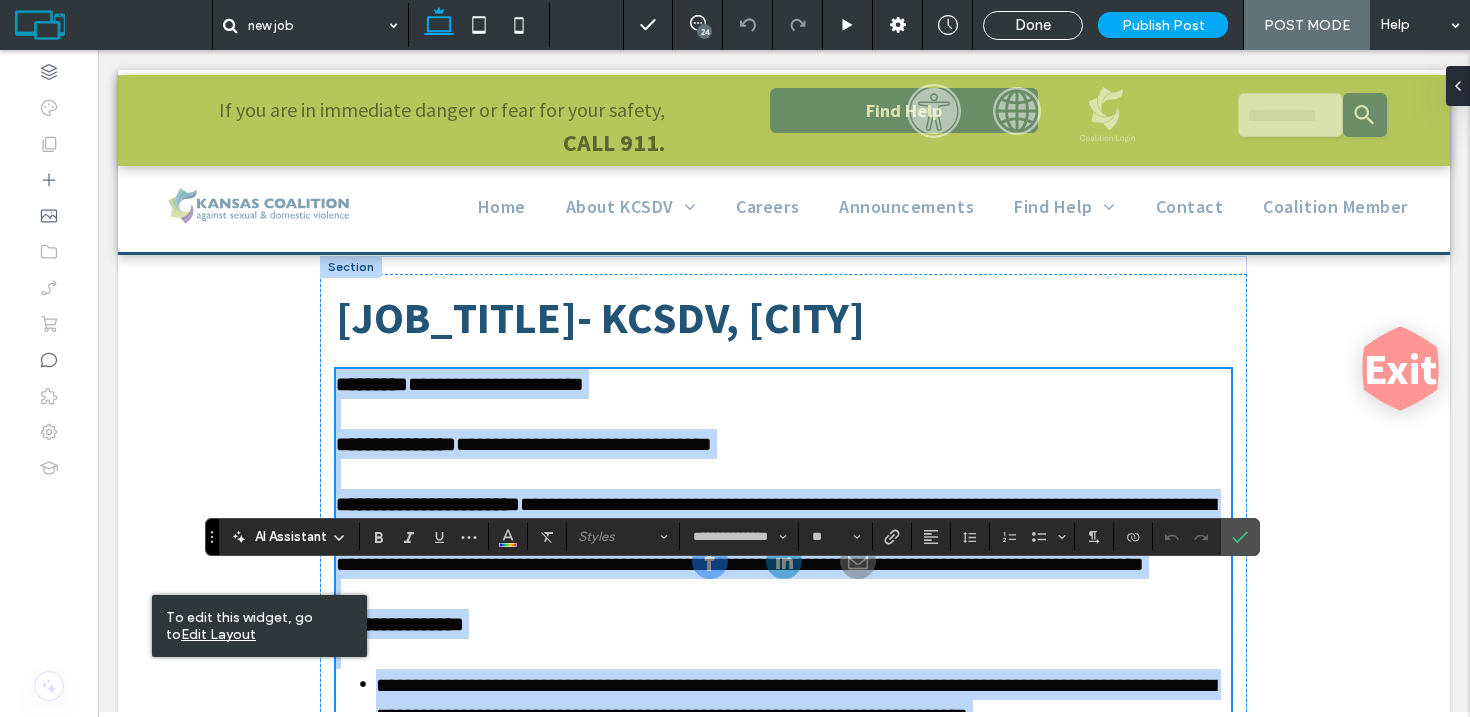 scroll, scrollTop: 592, scrollLeft: 0, axis: vertical 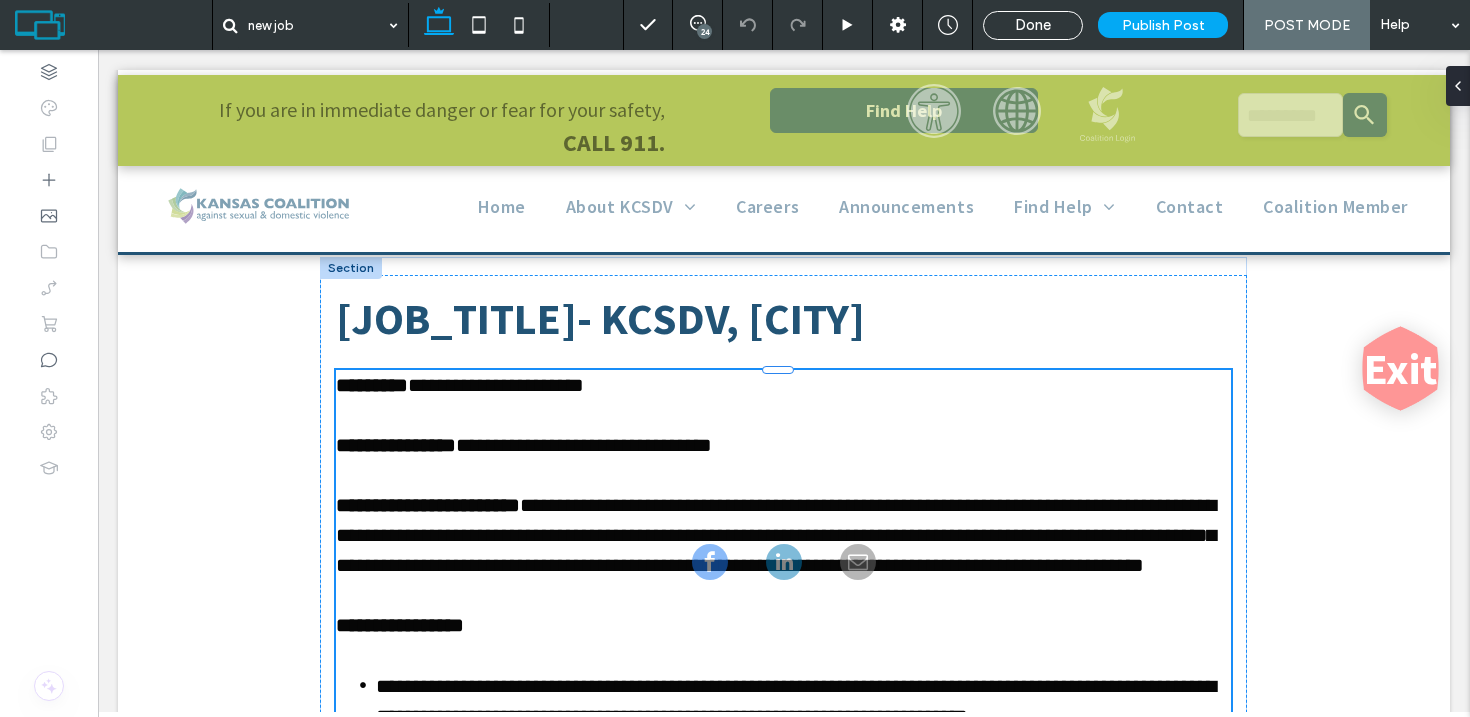 click on "**********" at bounding box center [784, 1651] 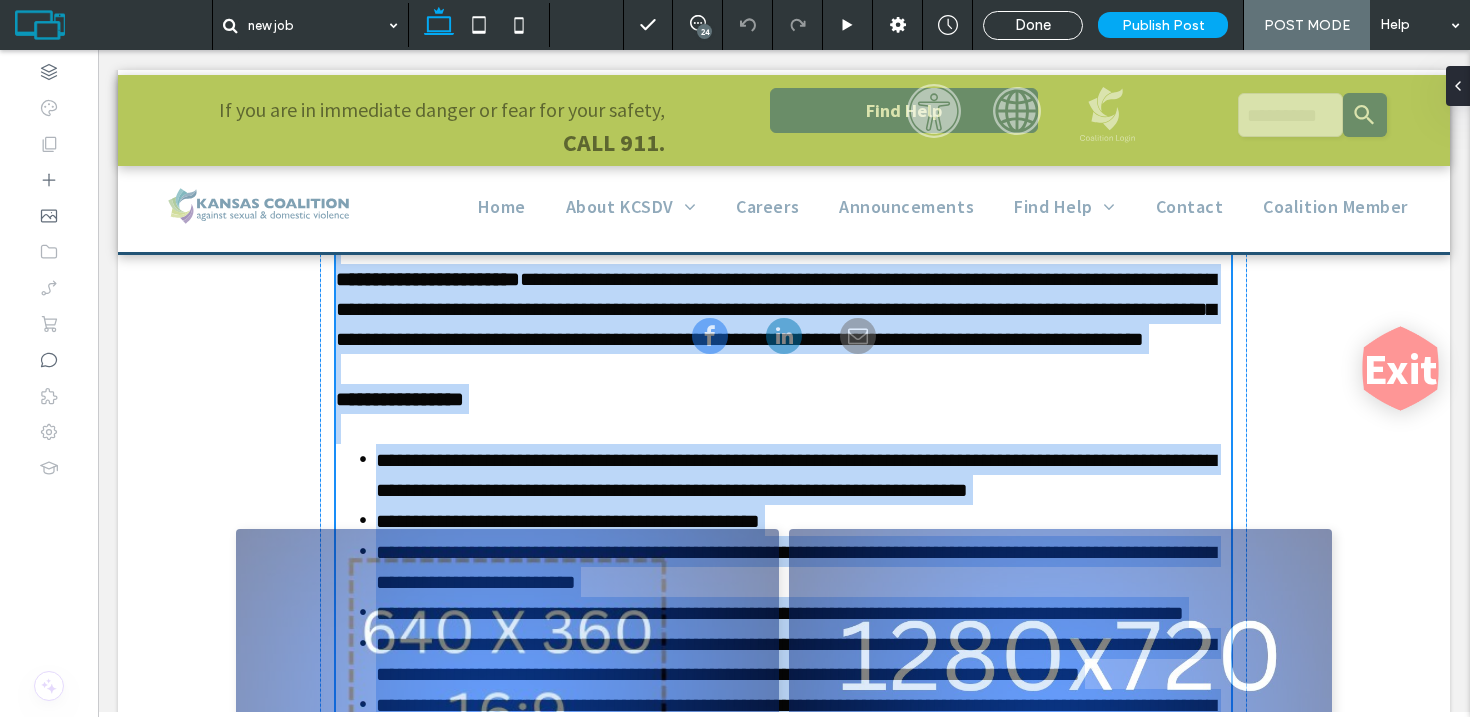 scroll, scrollTop: 1157, scrollLeft: 0, axis: vertical 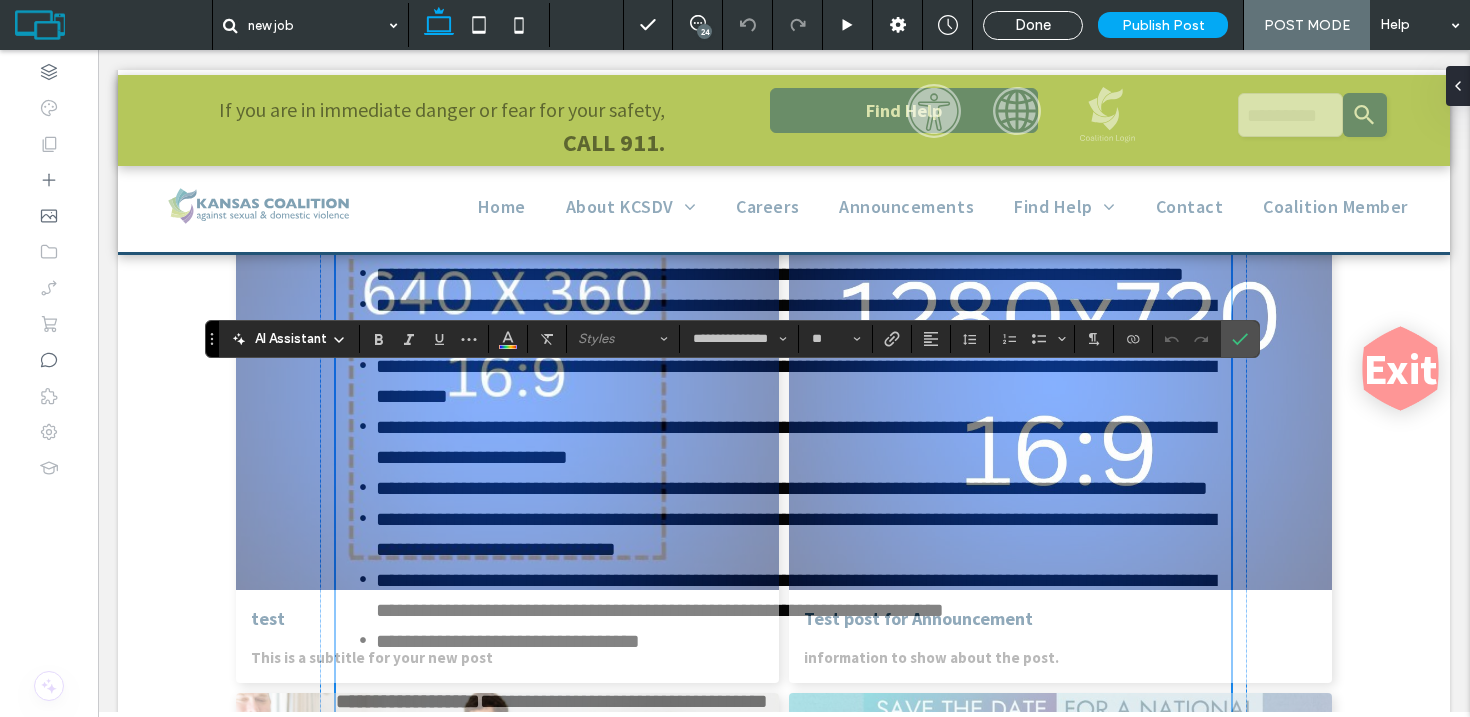 click on "**********" at bounding box center [784, 1086] 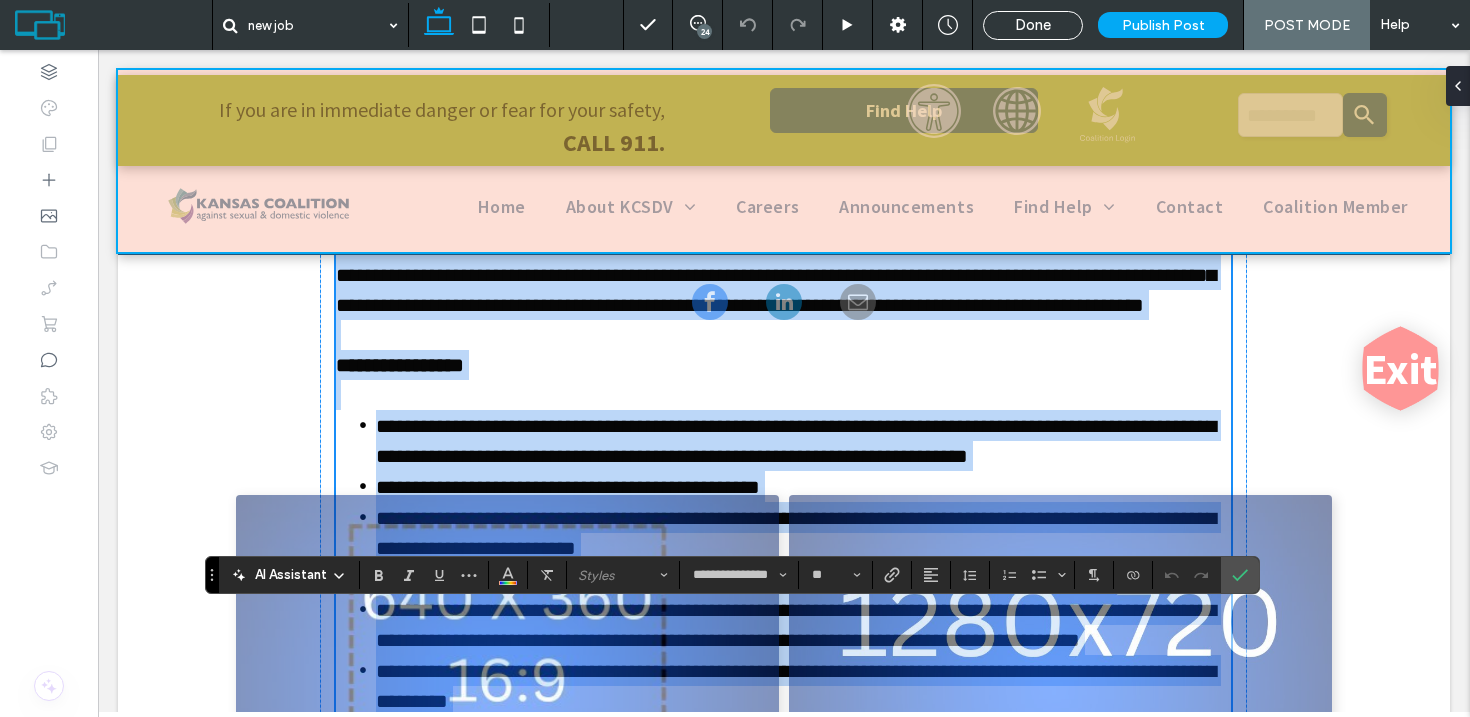 scroll, scrollTop: 837, scrollLeft: 0, axis: vertical 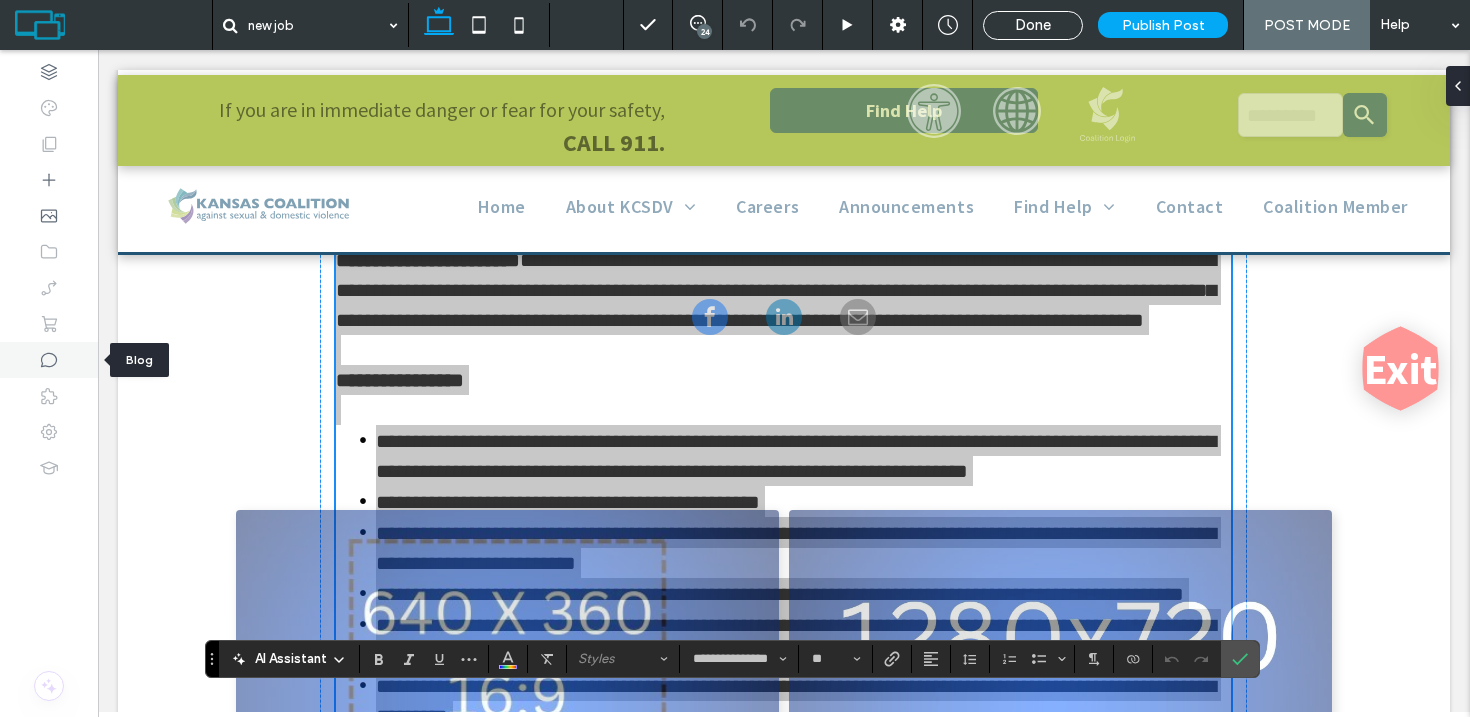 click at bounding box center (49, 360) 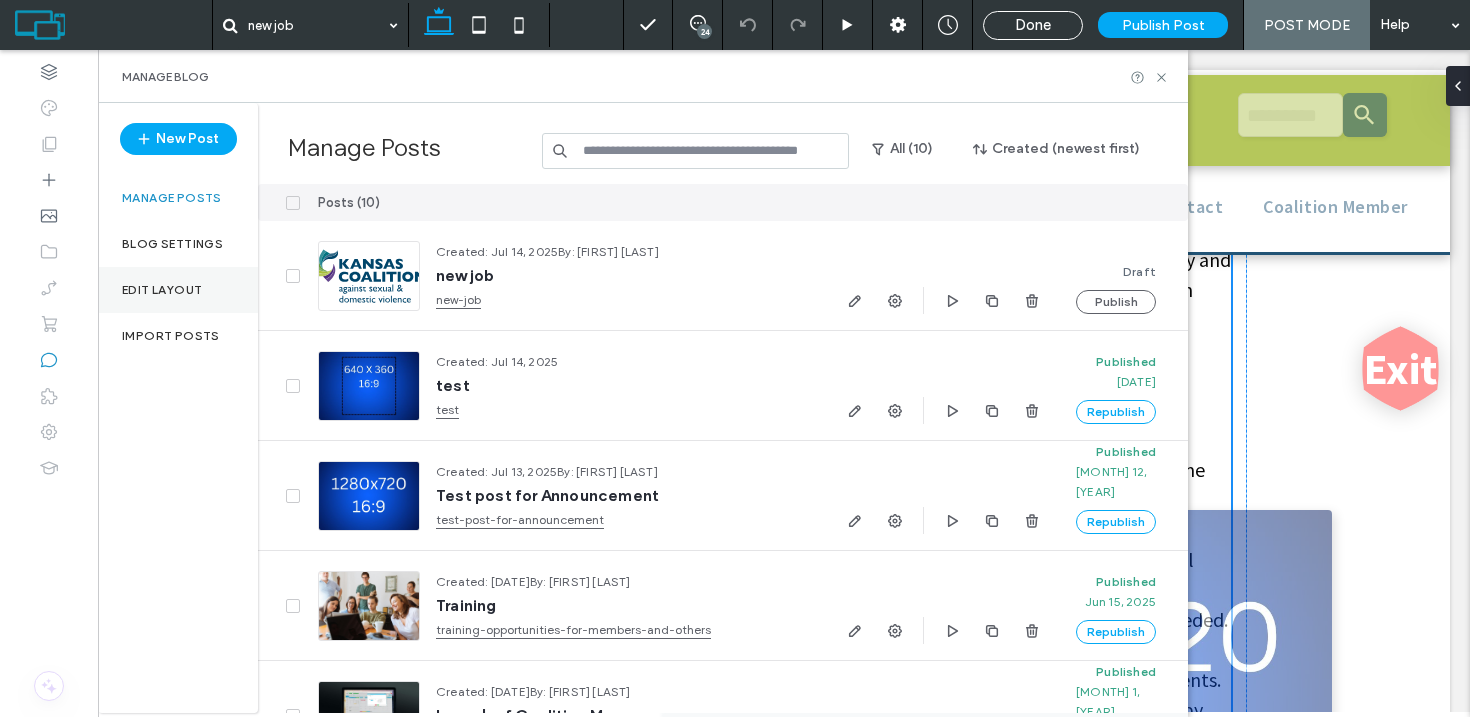 click on "Edit Layout" at bounding box center [162, 290] 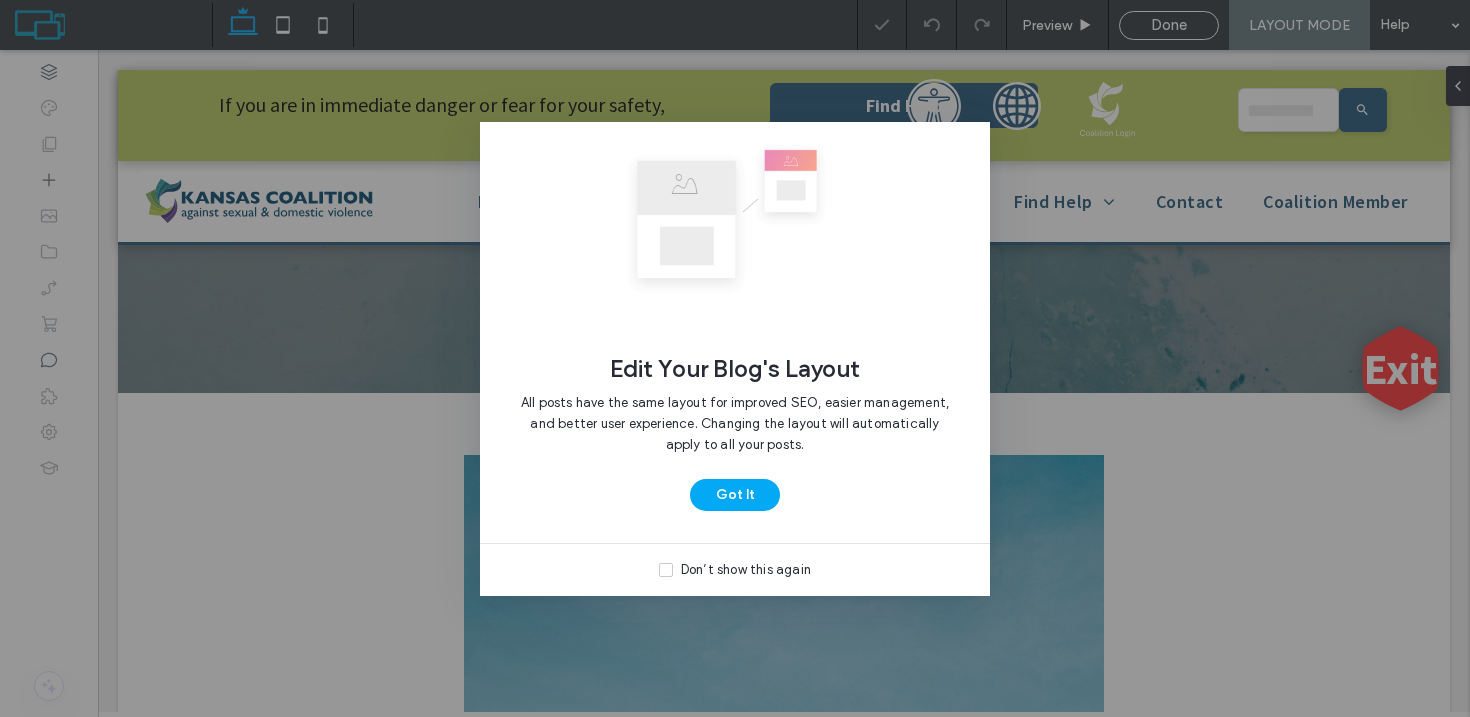 scroll, scrollTop: 0, scrollLeft: 0, axis: both 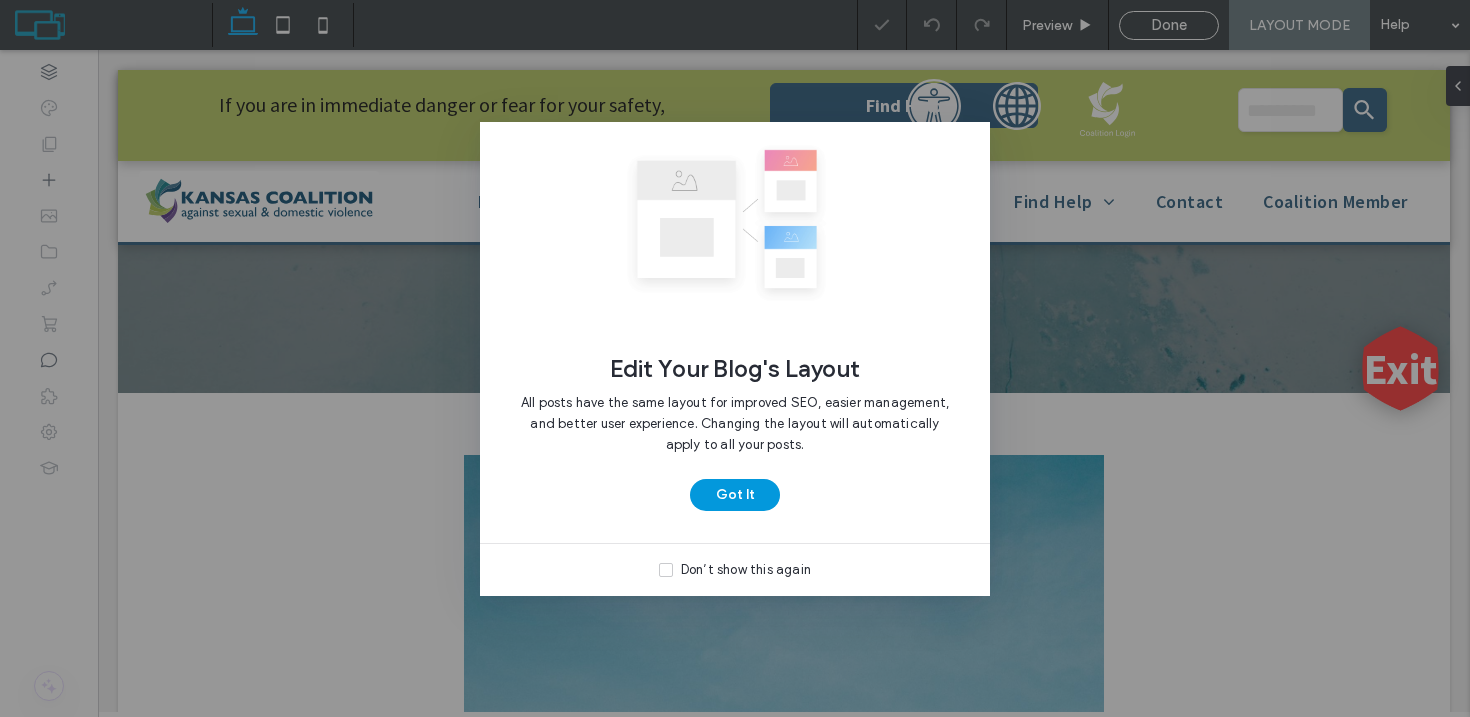 click on "Got It" at bounding box center [735, 495] 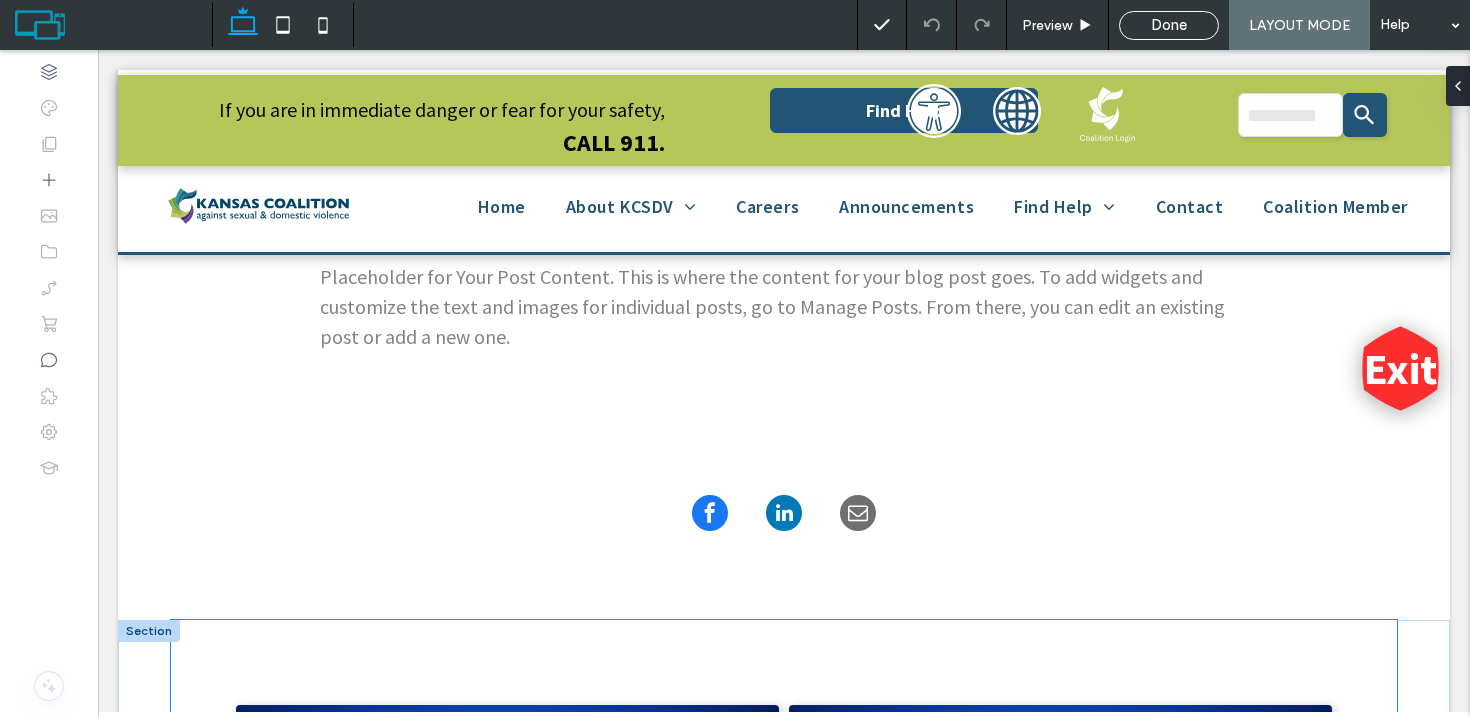 scroll, scrollTop: 450, scrollLeft: 0, axis: vertical 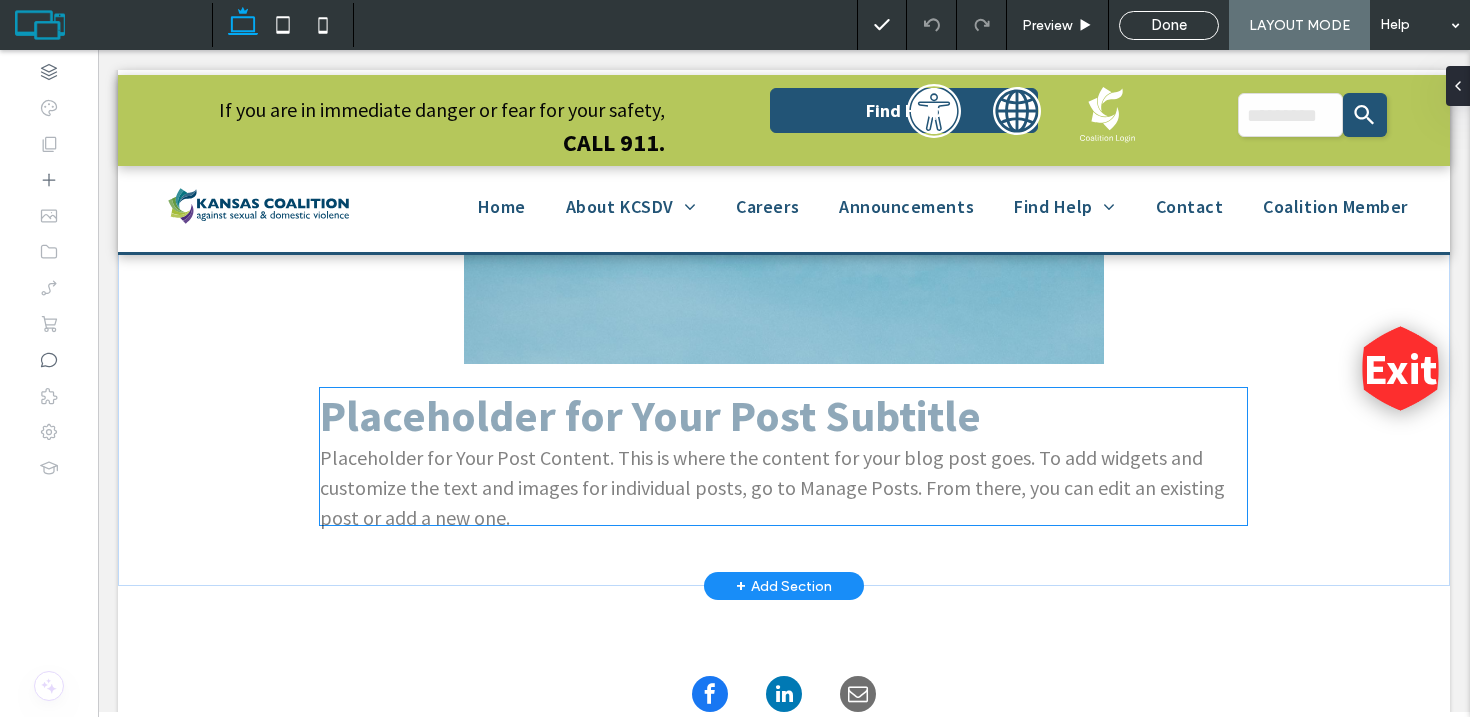 click on "Placeholder for Your Post Content. This is where the content for your blog post goes. To add widgets and customize the text and images for individual posts, go to Manage Posts. From there, you can edit an existing post or add a new one." at bounding box center (783, 488) 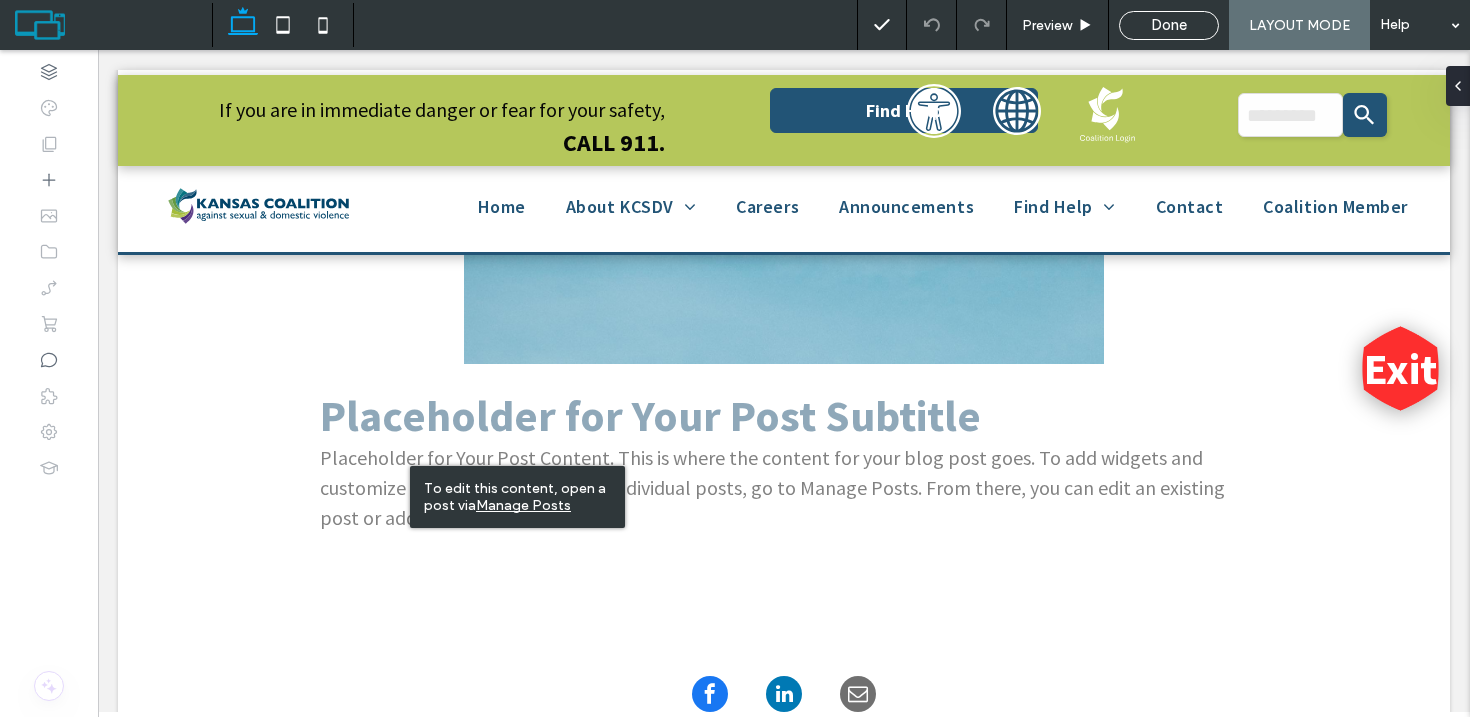 click on "Manage Posts" at bounding box center [523, 505] 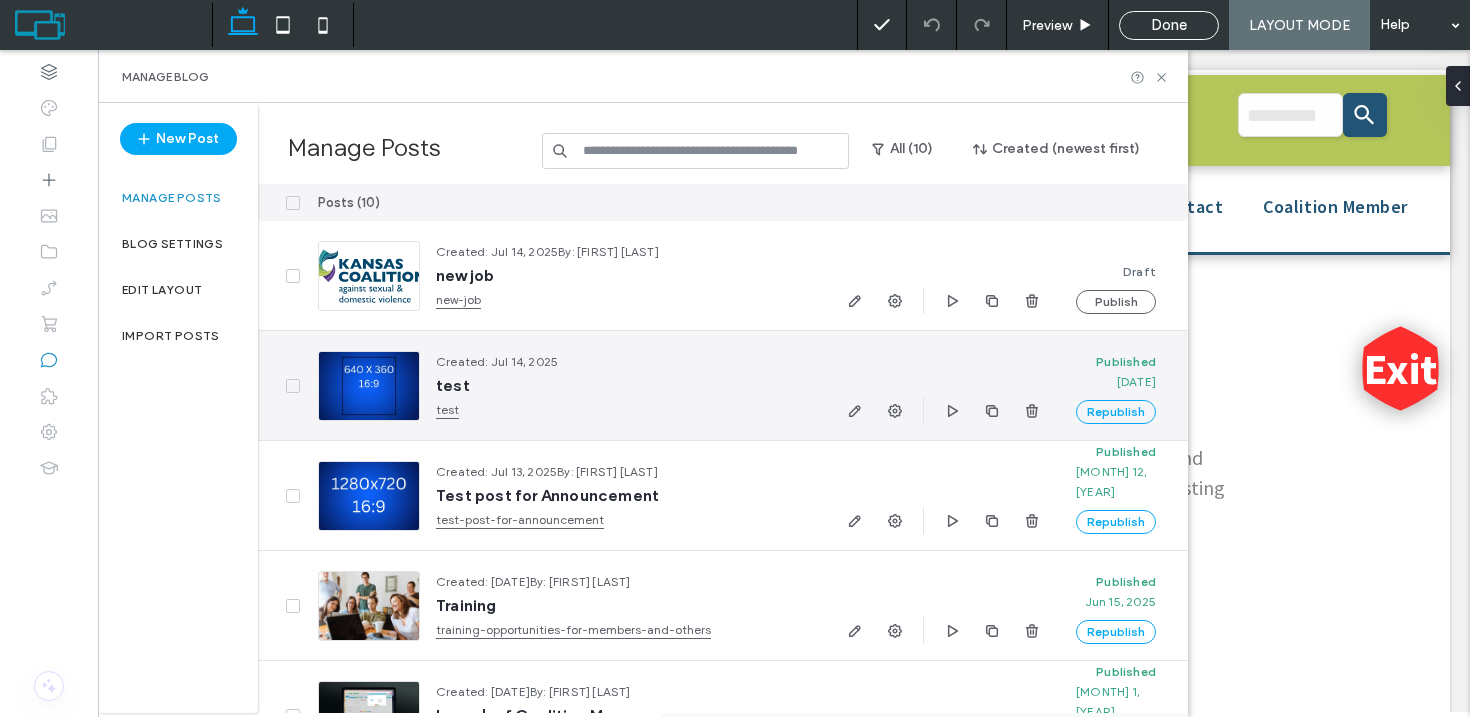 click at bounding box center [369, 386] 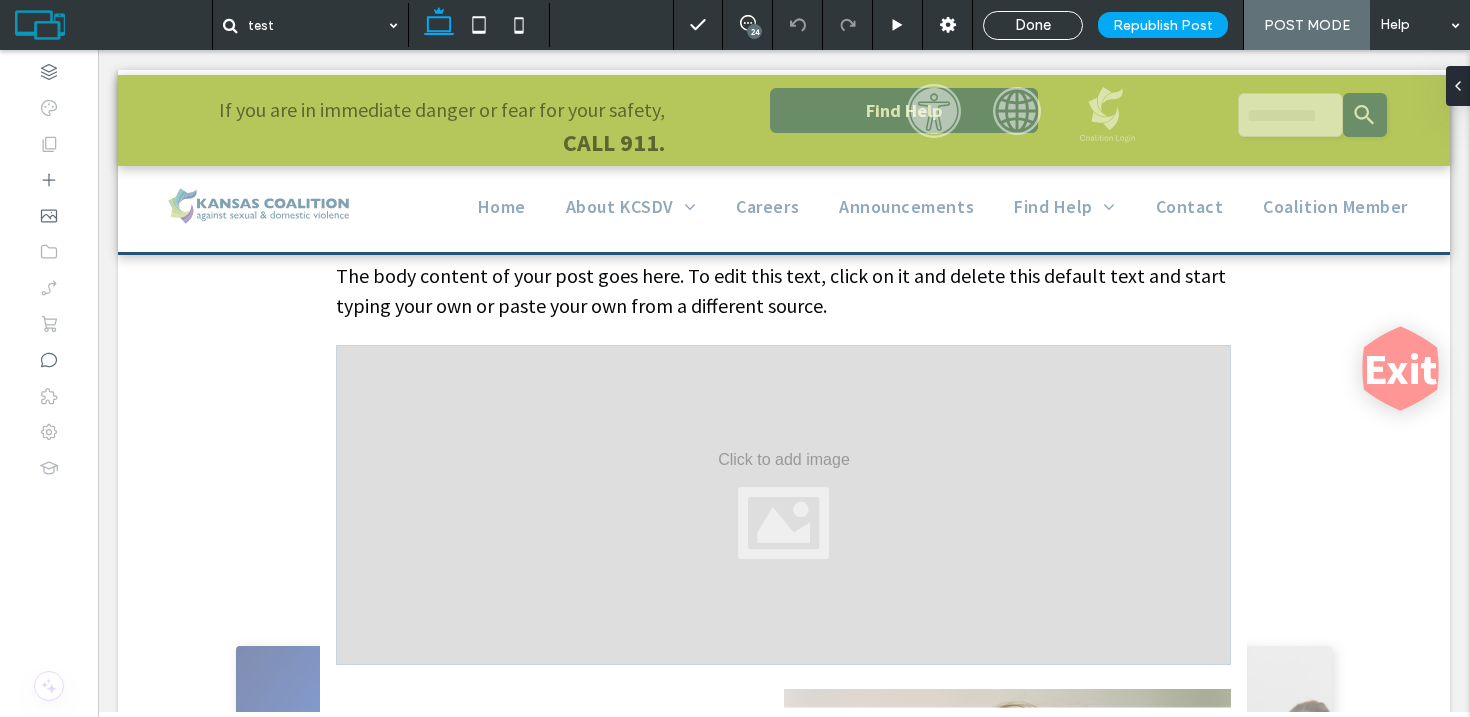 scroll, scrollTop: 510, scrollLeft: 0, axis: vertical 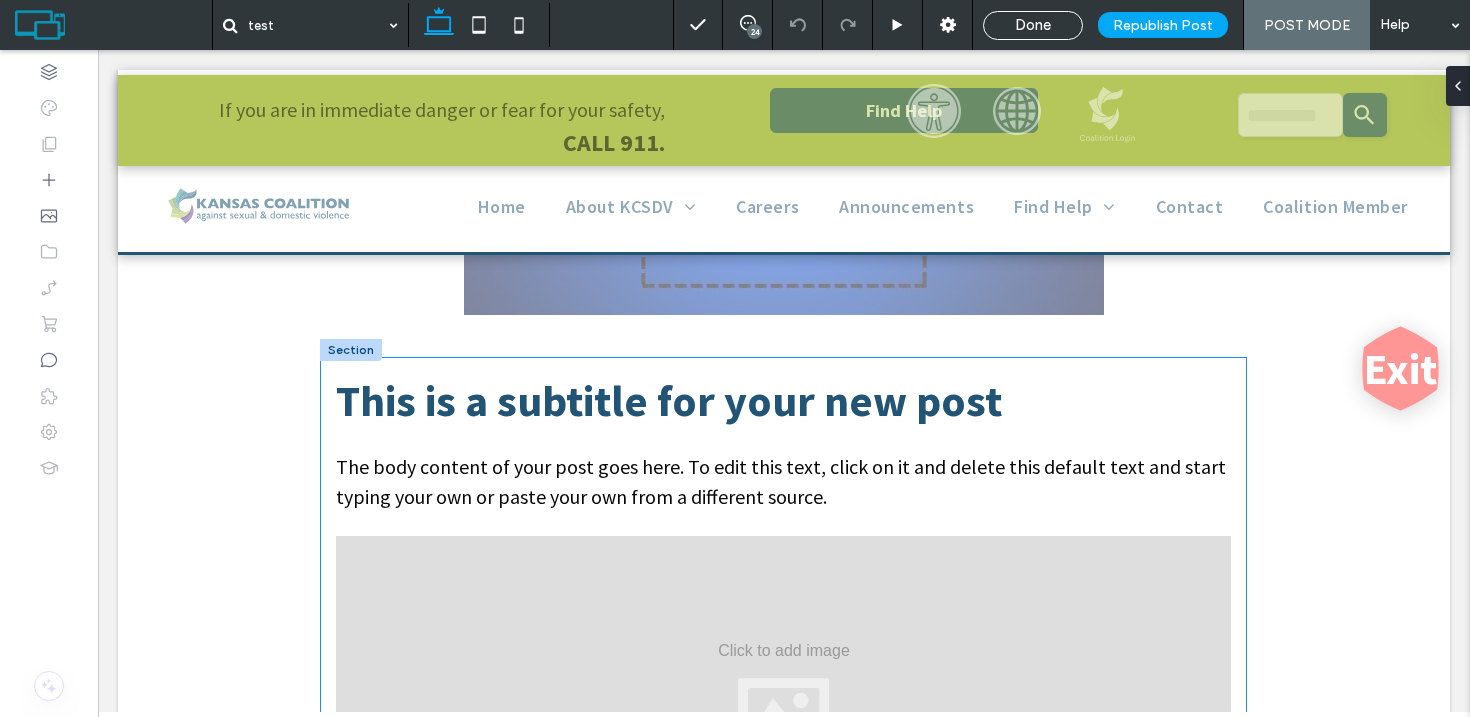 click on "This is a subtitle for your new post
The body content of your post goes here. To edit this text, click on it and delete this default text and start typing your own or paste your own from a different source.
Nature's Symphony
Breathtaking colors of our planet
Button
Faces of Humanity
Portraits of people from around the globe
Button
Sands of Time
Stark beauty of desolate dunes
Button
Beyond Boundaries
Visual odyssey across continents
Button" at bounding box center (783, 1192) 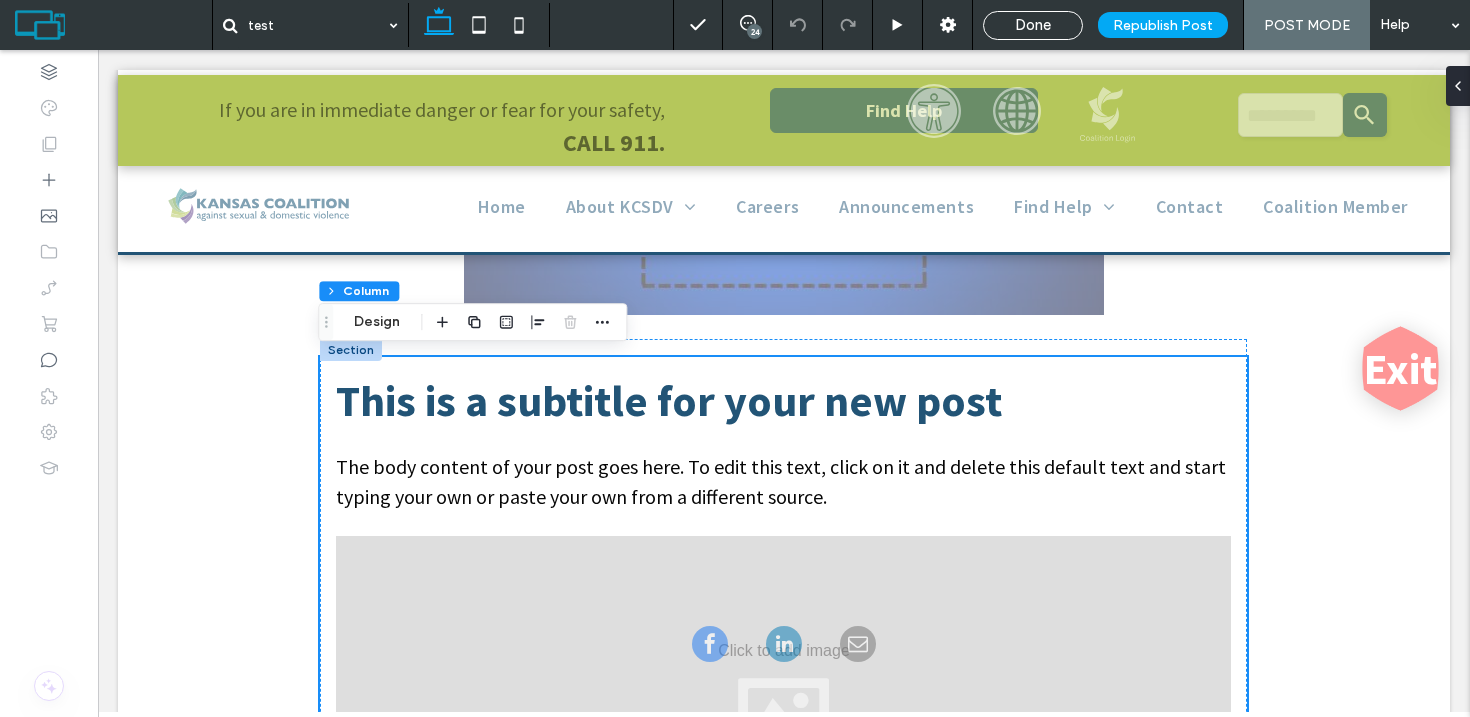 click on "test
July 13, 2025
Section
This is a subtitle for your new post
The body content of your post goes here. To edit this text, click on it and delete this default text and start typing your own or paste your own from a different source.
Nature's Symphony
Breathtaking colors of our planet
Button
Faces of Humanity
Portraits of people from around the globe
Button
Sands of Time
Stark beauty of desolate dunes
Button
Beyond Boundaries
Visual odyssey across continents
Button
Section + Add Section
< Older Post" at bounding box center [784, 1461] 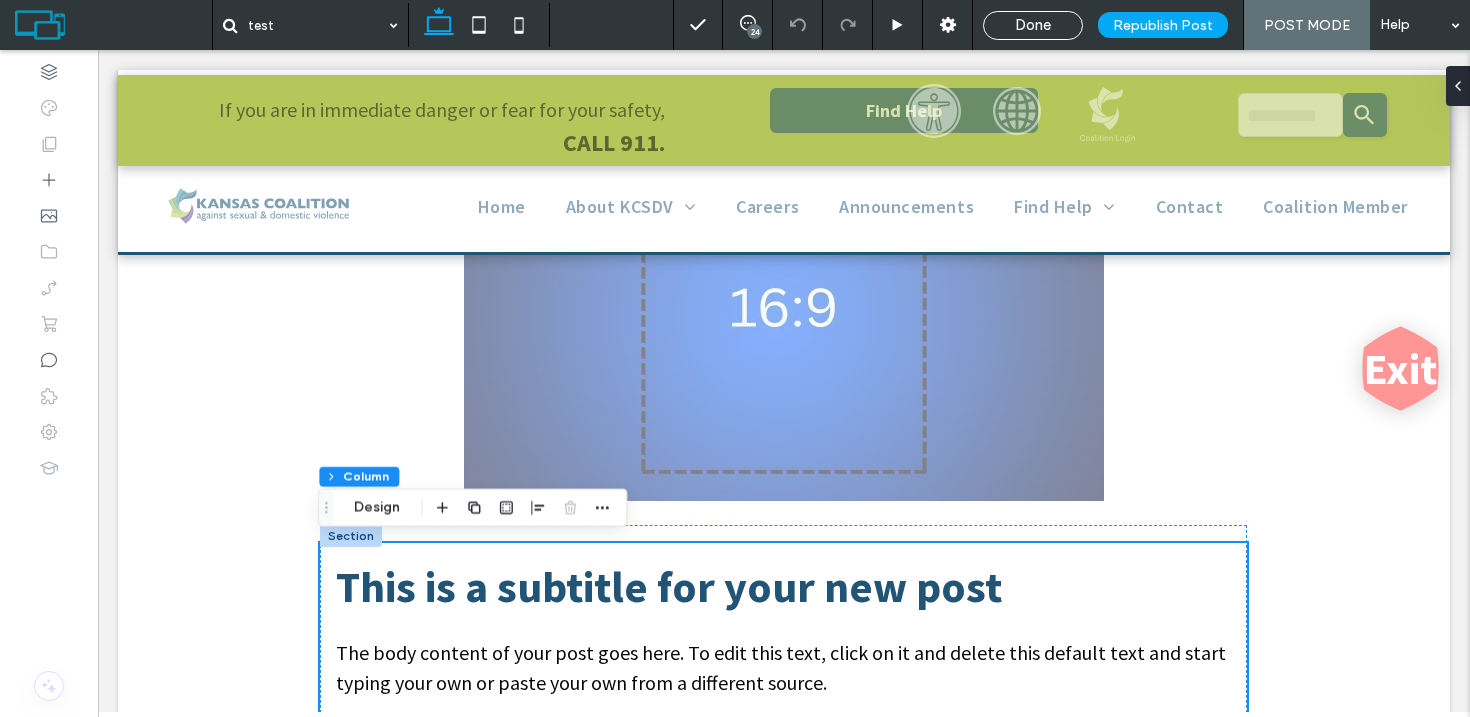 scroll, scrollTop: 325, scrollLeft: 0, axis: vertical 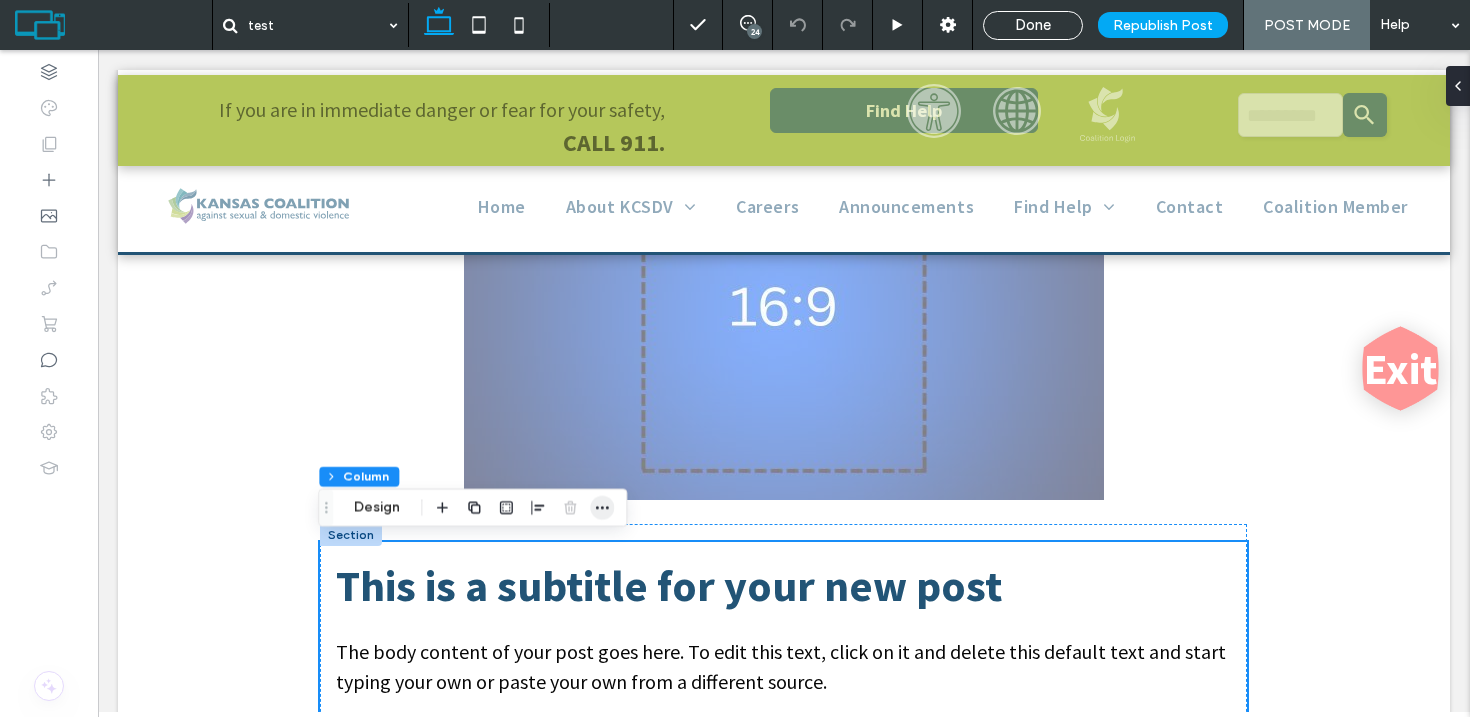 click 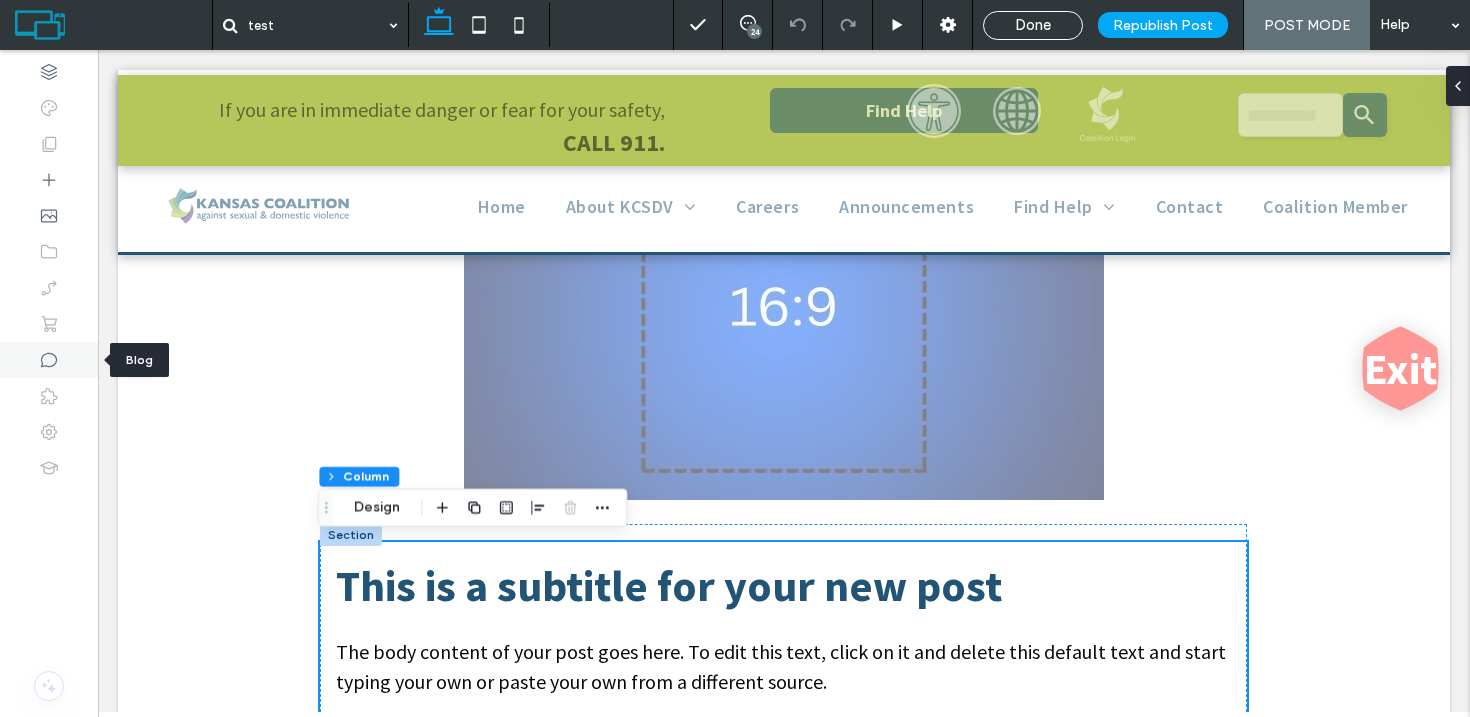 click at bounding box center (49, 360) 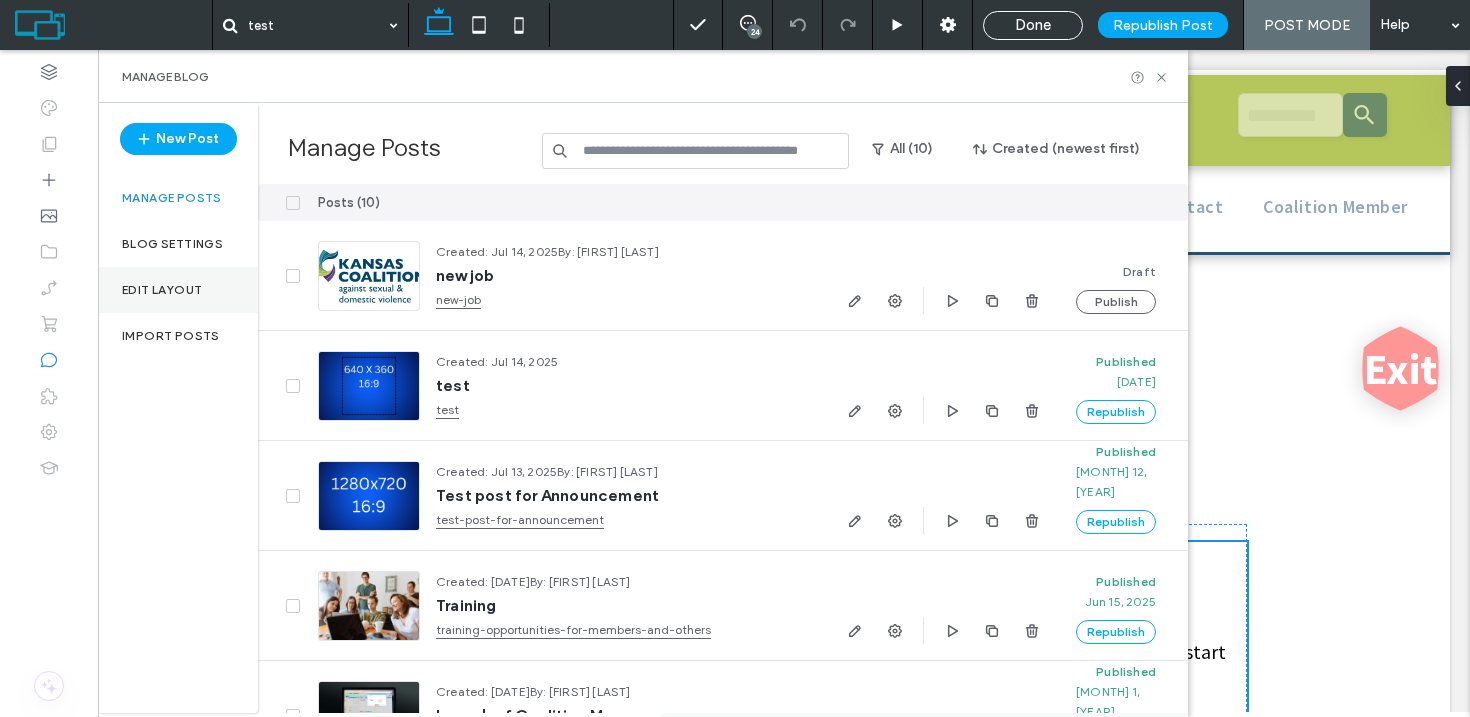 click on "Edit Layout" at bounding box center [178, 290] 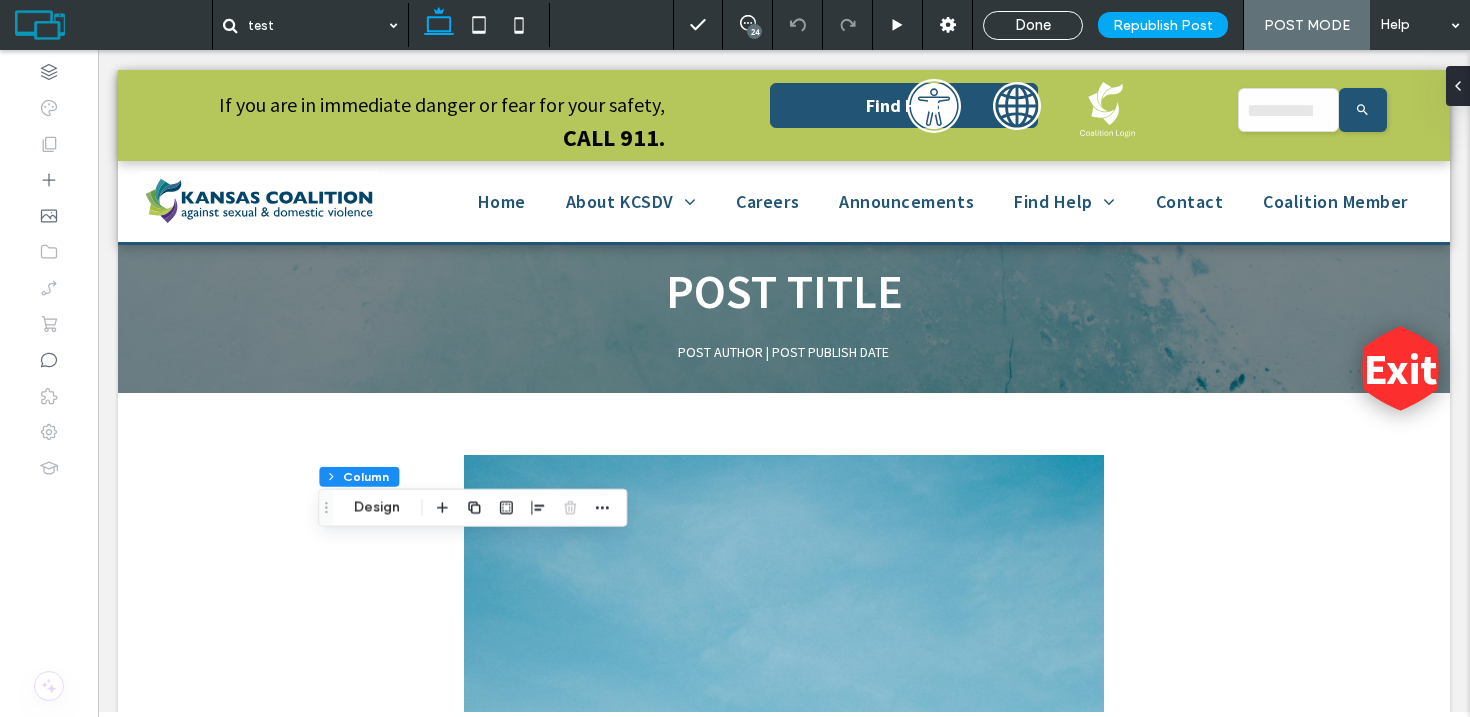 scroll, scrollTop: 0, scrollLeft: 0, axis: both 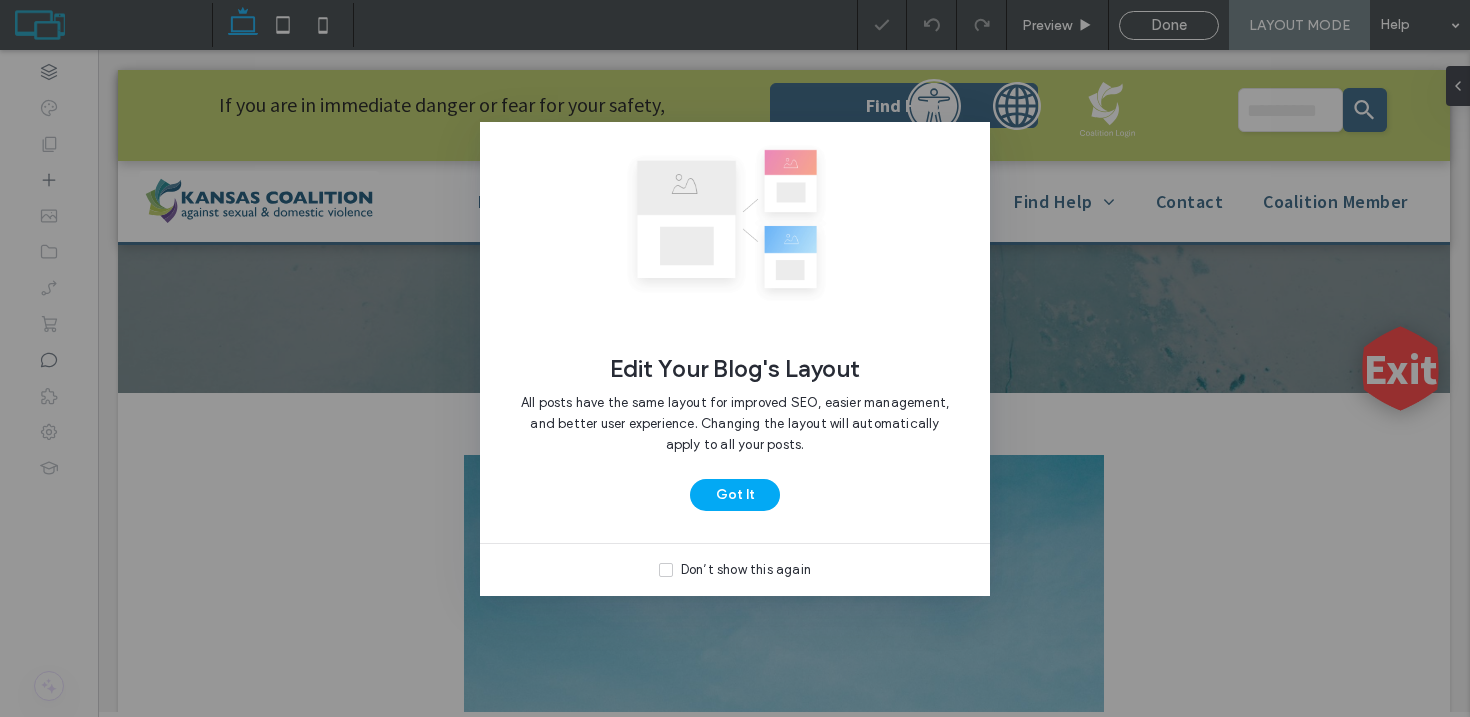 click on "Don’t show this again" at bounding box center [746, 570] 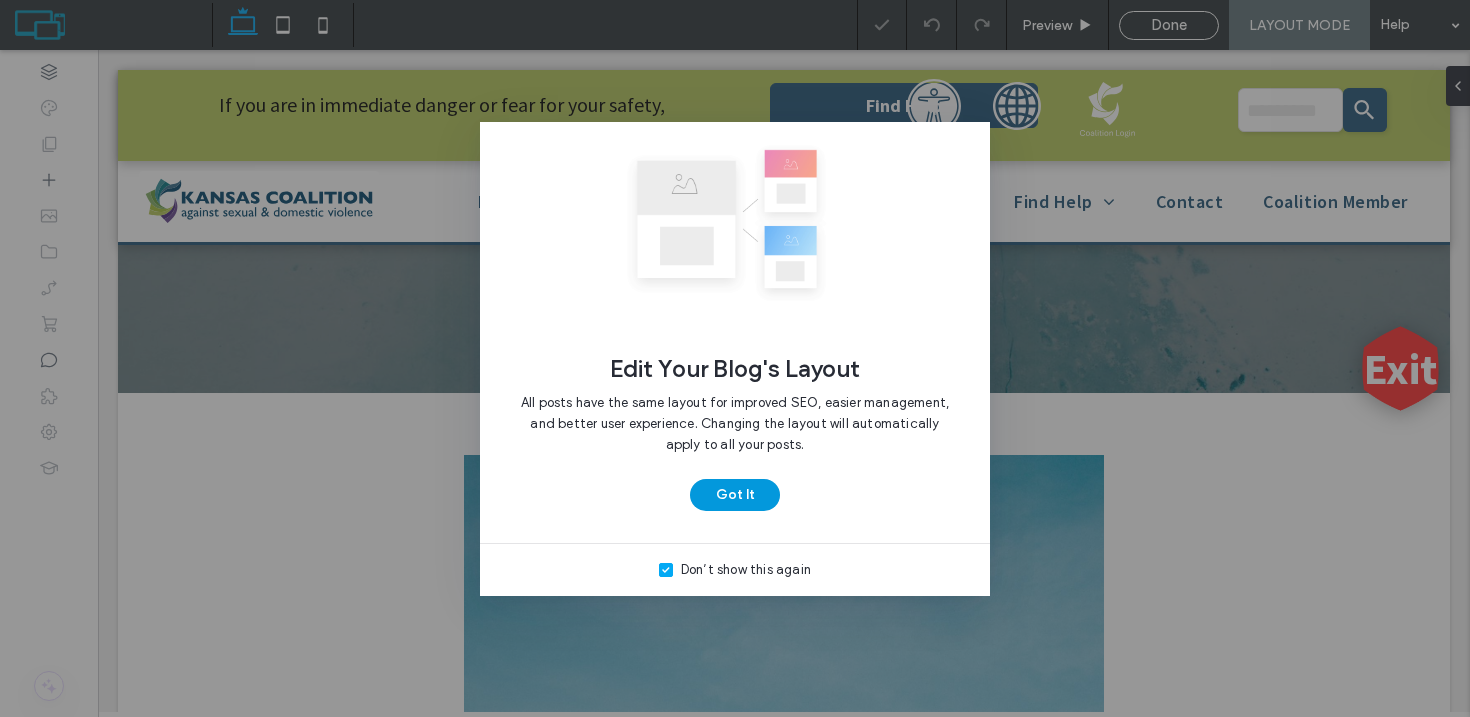 click on "Got It" at bounding box center [735, 495] 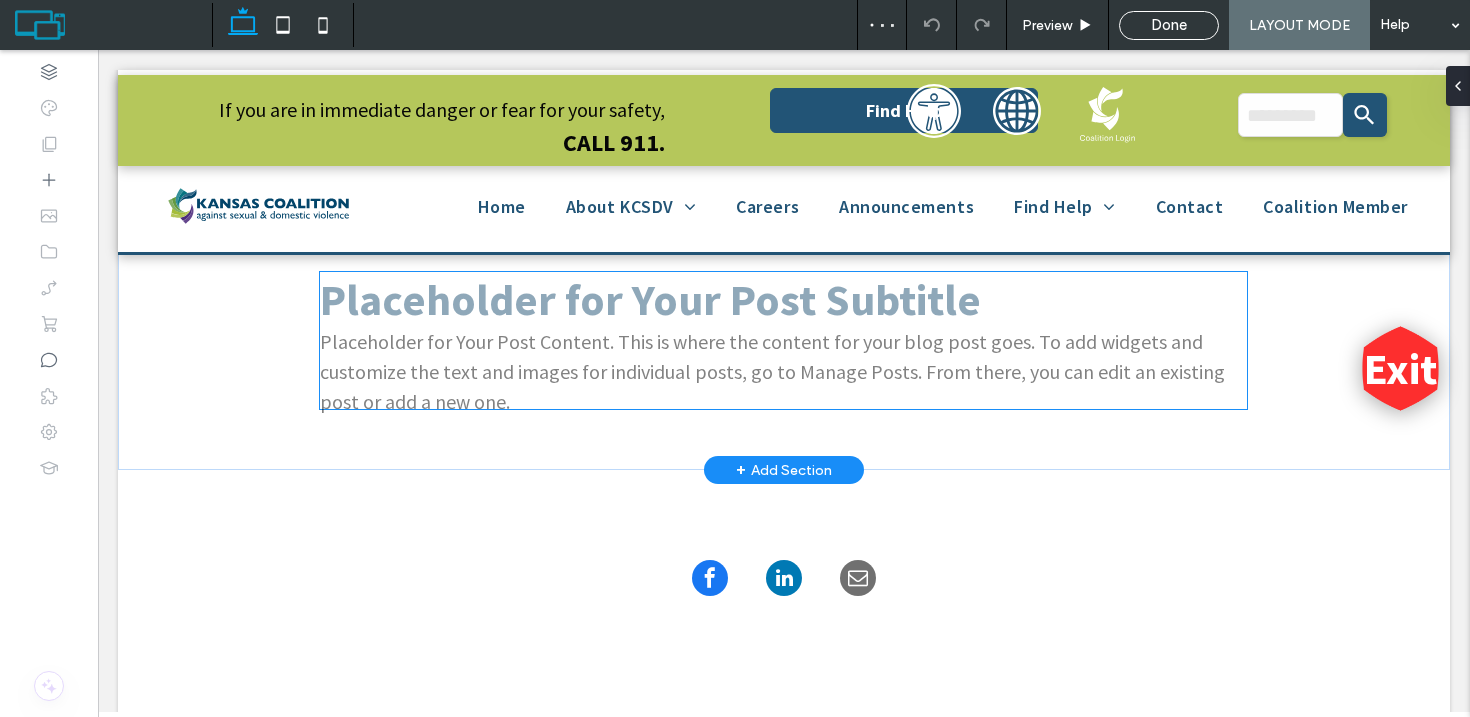 scroll, scrollTop: 565, scrollLeft: 0, axis: vertical 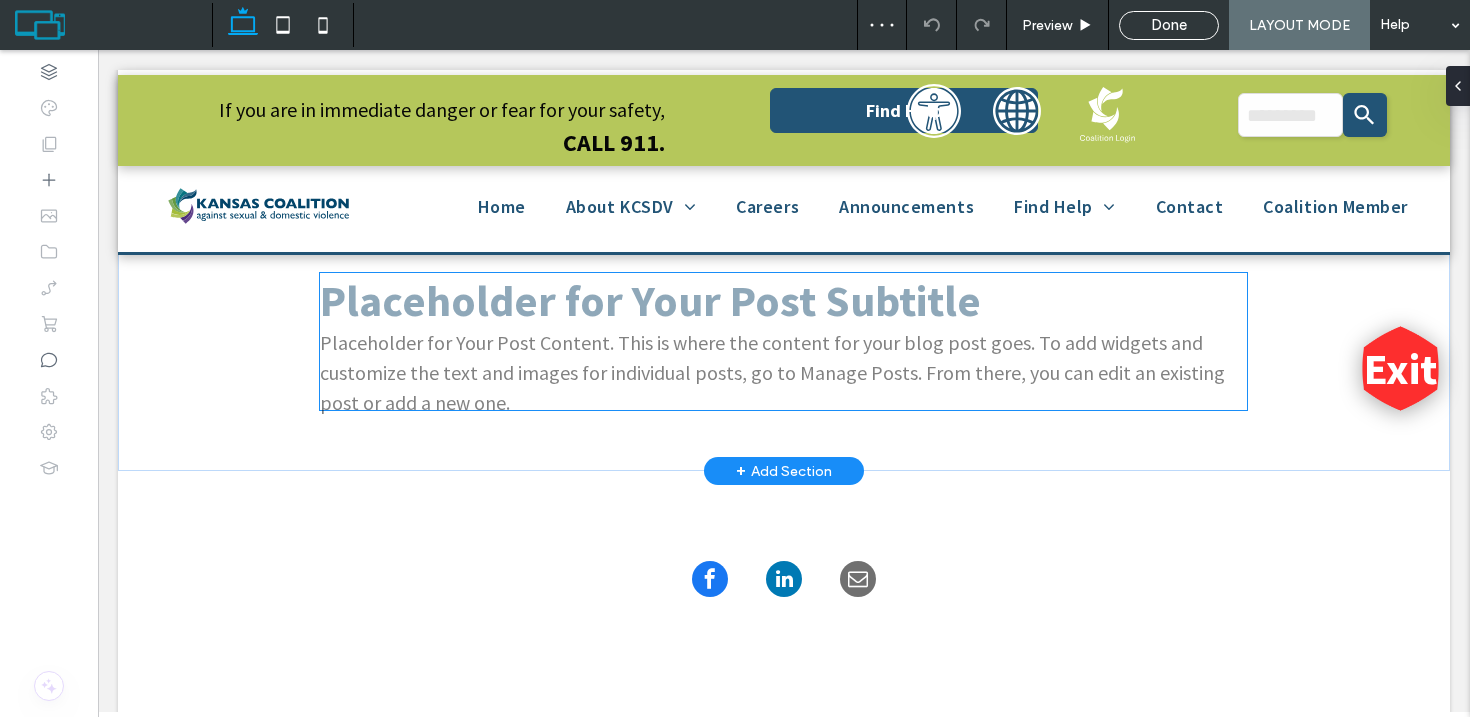 click on "Placeholder for Your Post Content. This is where the content for your blog post goes. To add widgets and customize the text and images for individual posts, go to Manage Posts. From there, you can edit an existing post or add a new one." at bounding box center [783, 373] 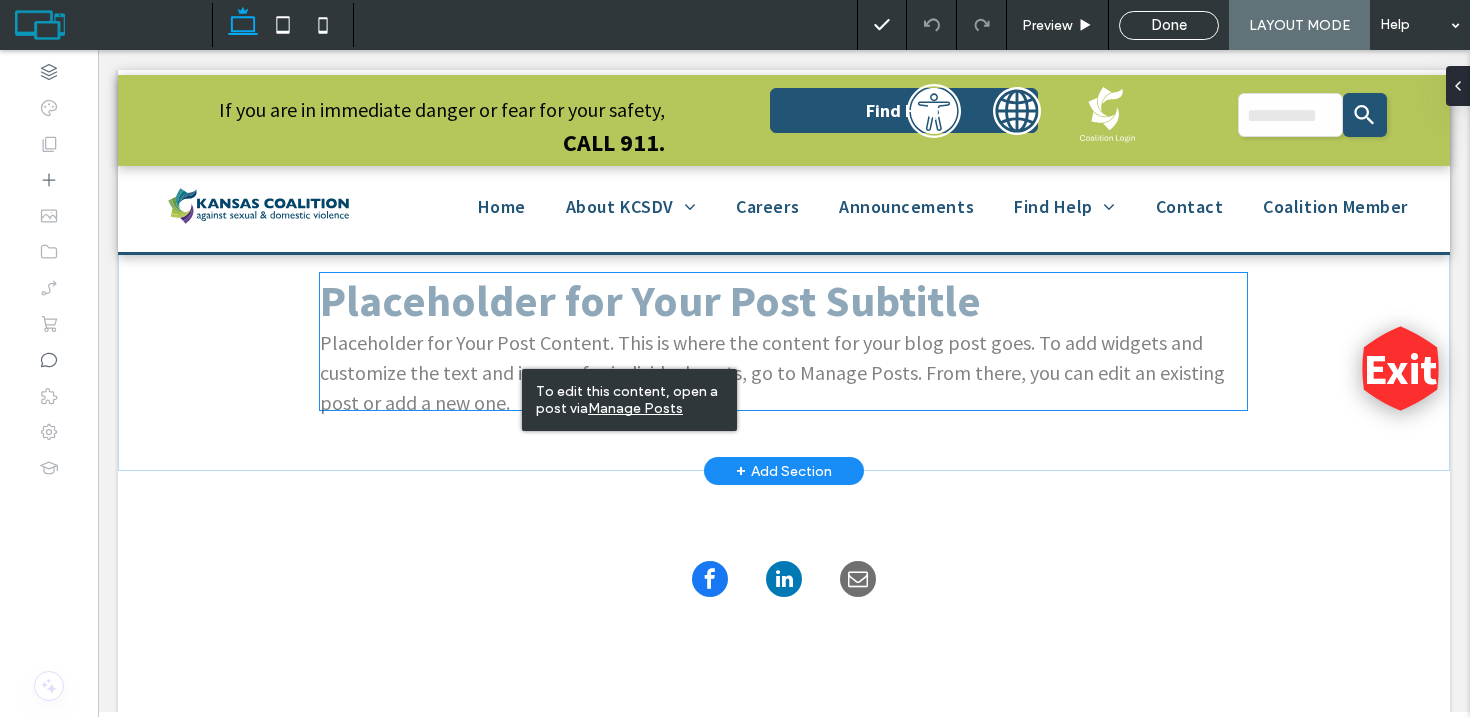 click on "Placeholder for Your Post Content. This is where the content for your blog post goes. To add widgets and customize the text and images for individual posts, go to Manage Posts. From there, you can edit an existing post or add a new one." at bounding box center [783, 373] 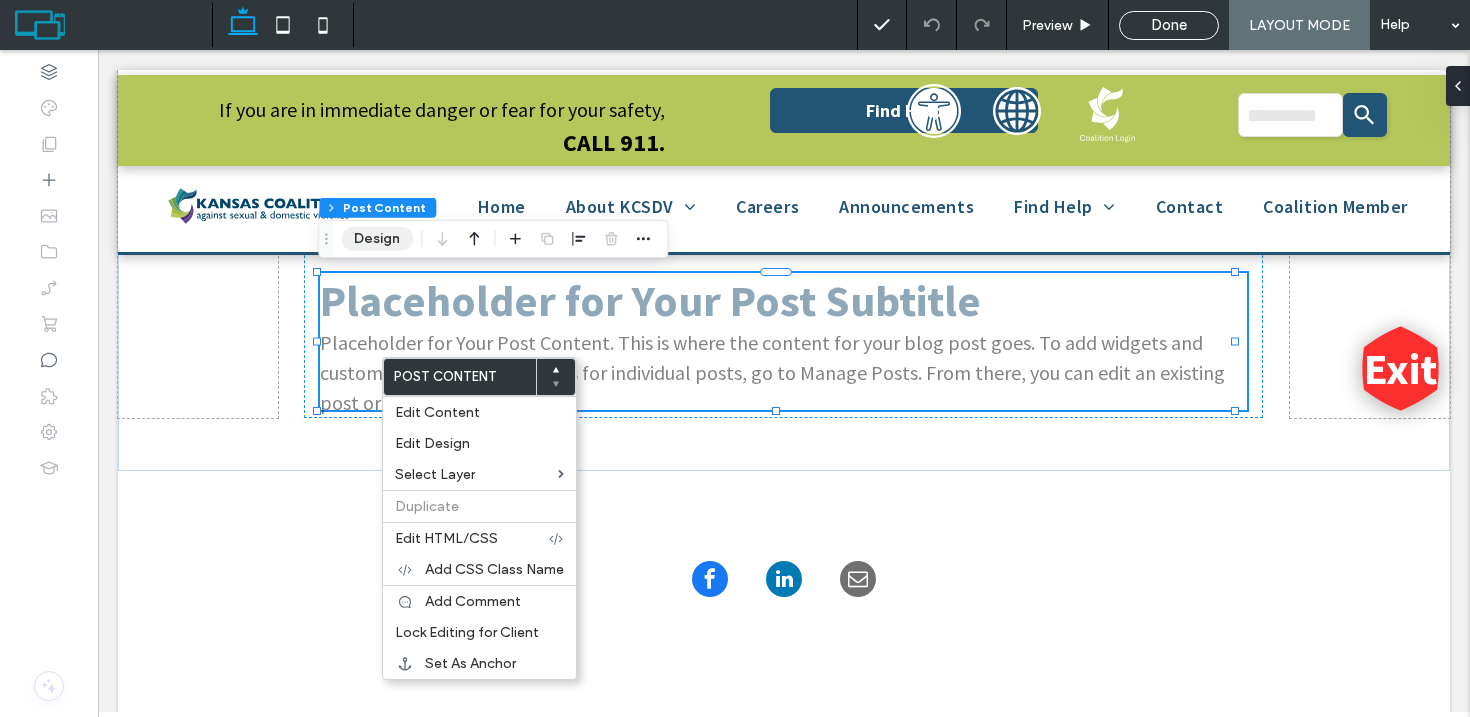 click on "Design" at bounding box center (377, 239) 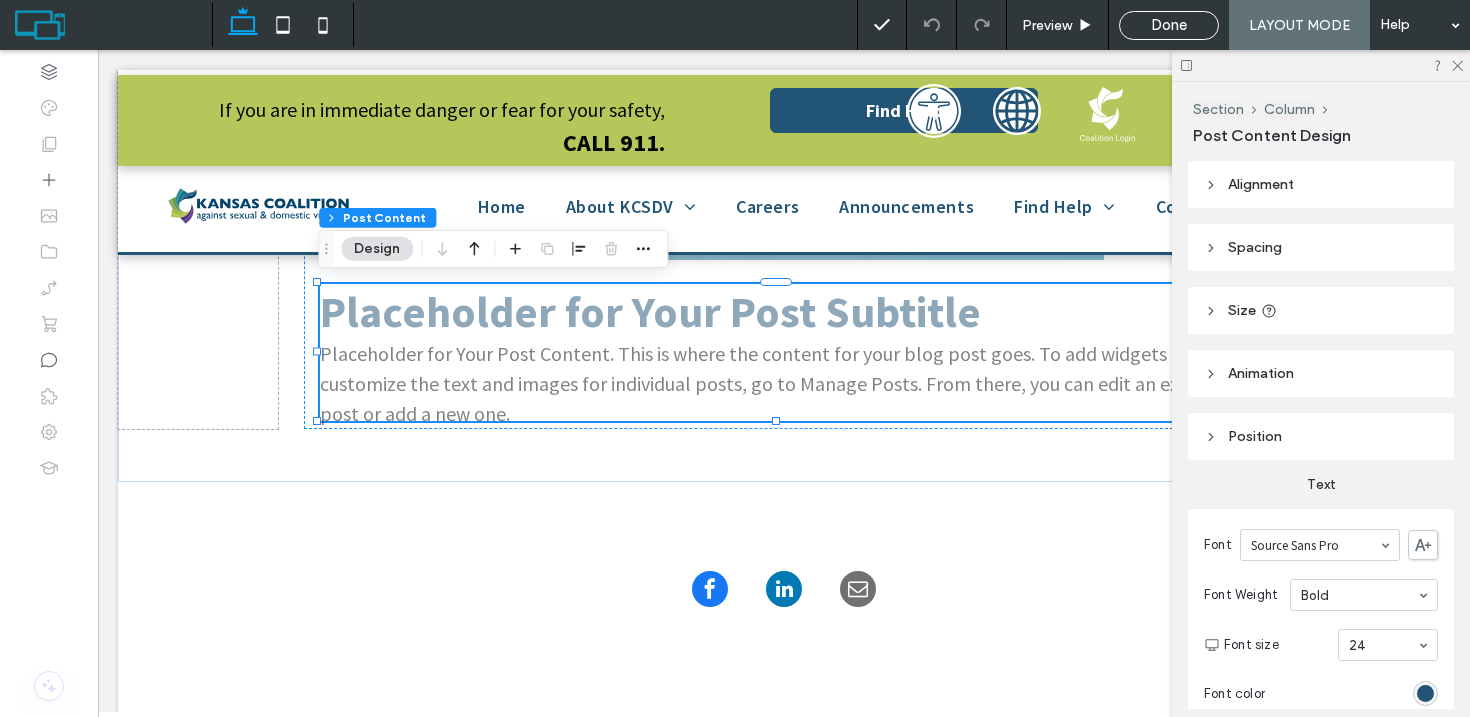 click on "Size" at bounding box center (1321, 310) 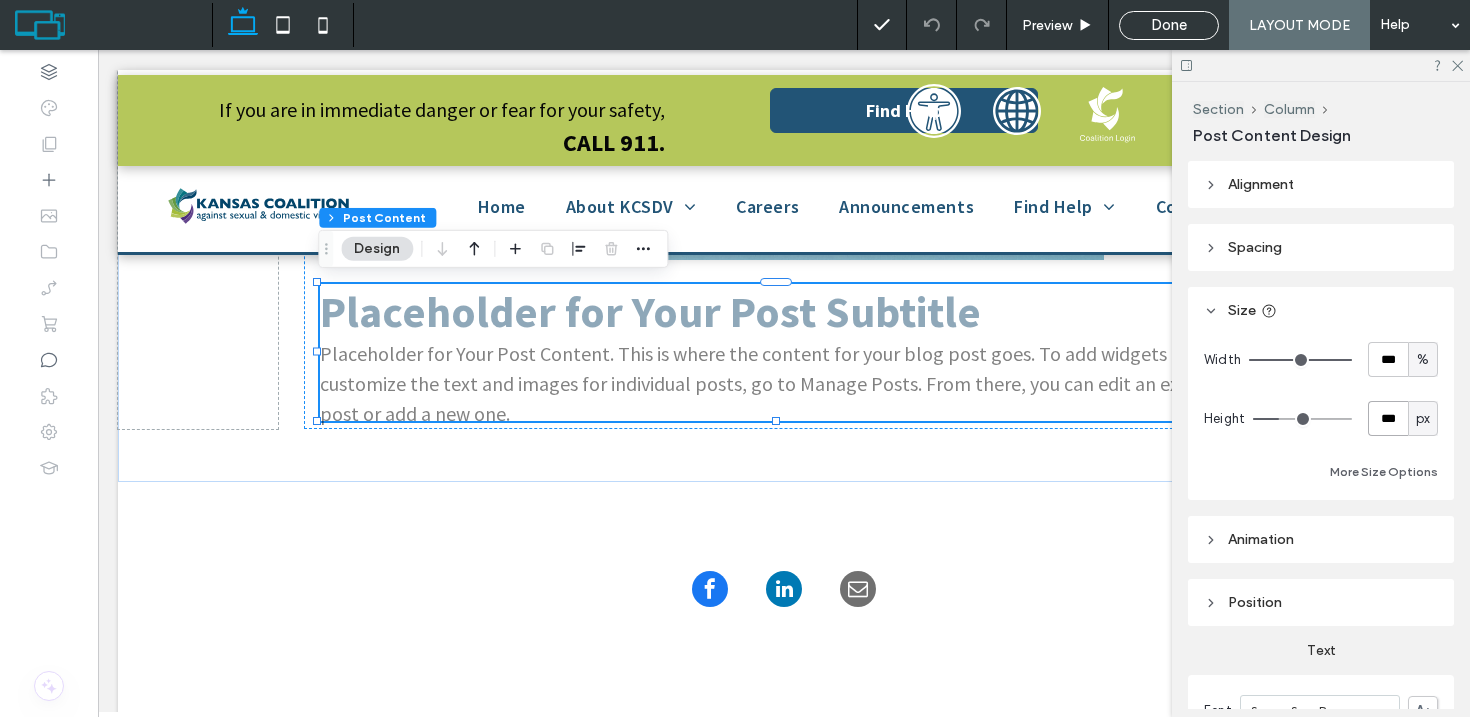 click on "***" at bounding box center [1388, 418] 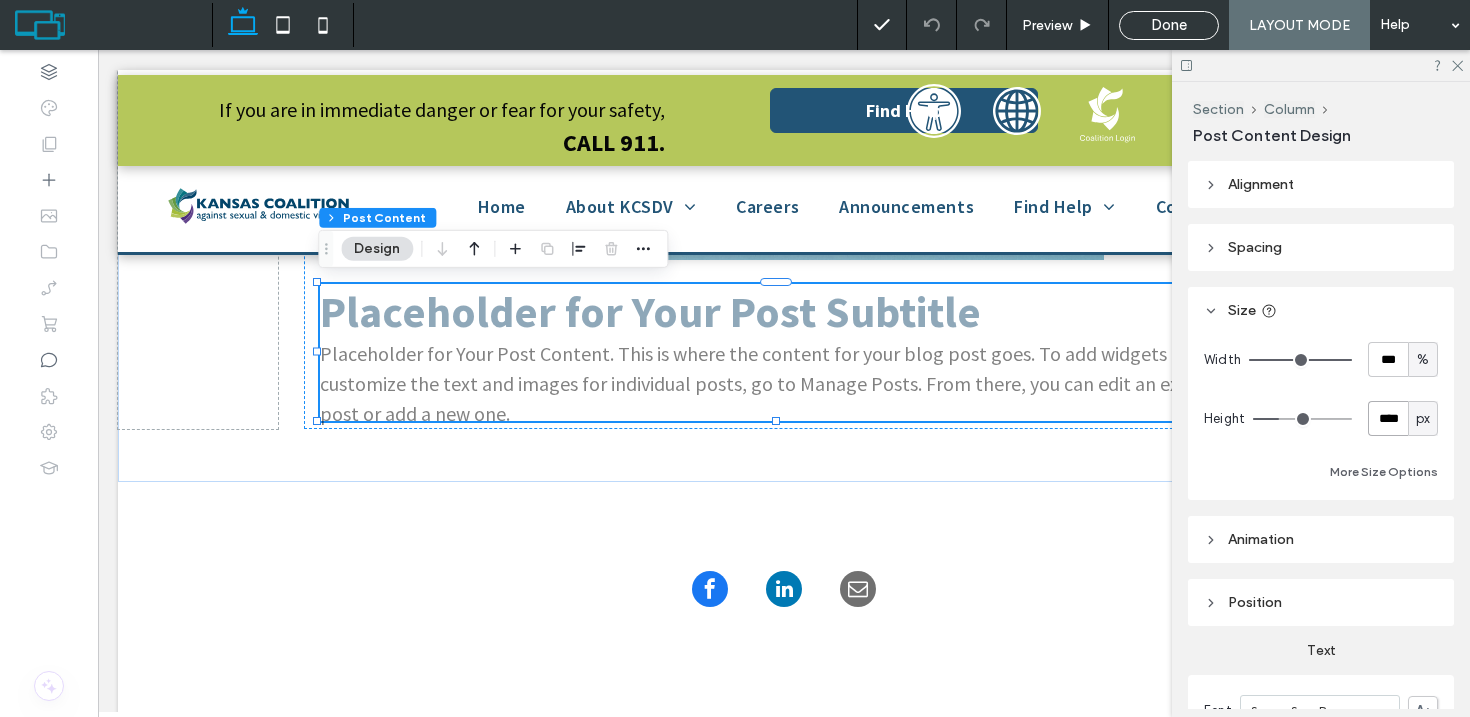 type on "****" 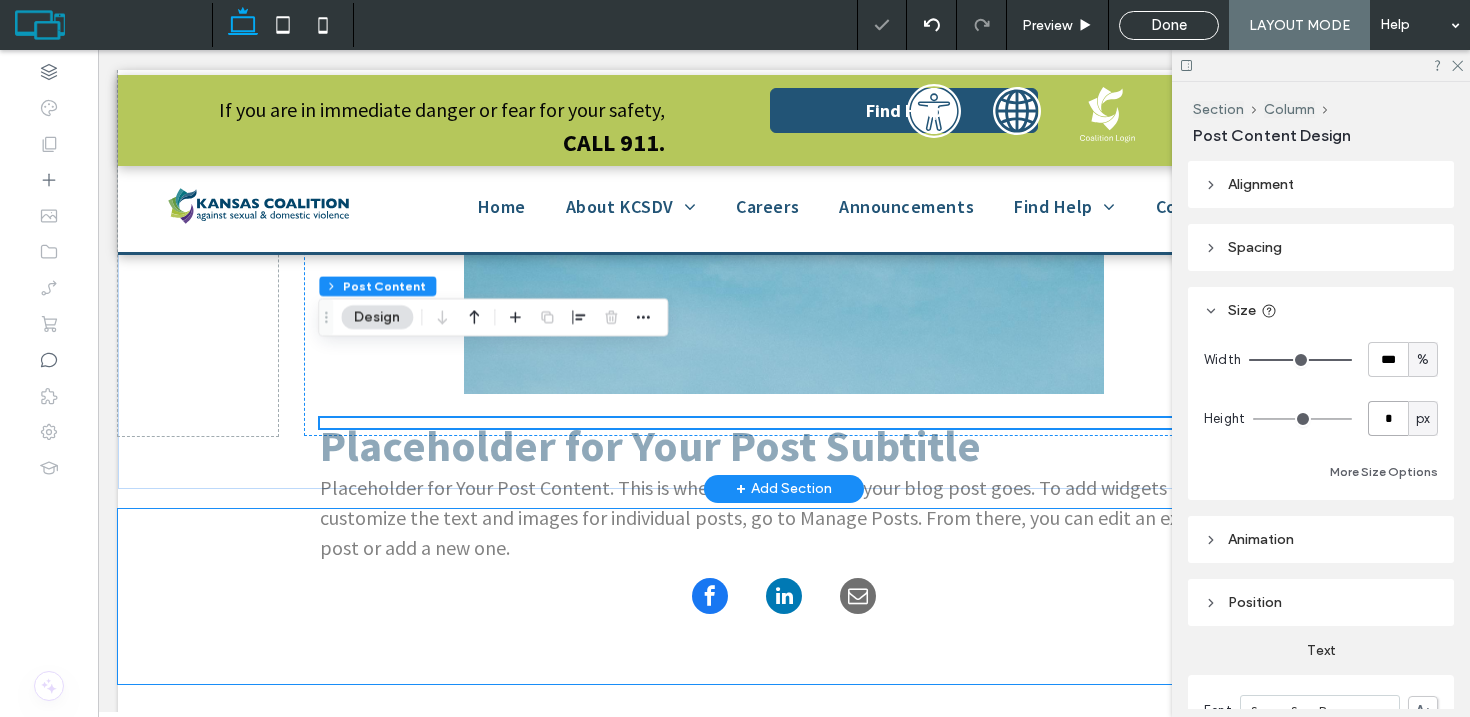 scroll, scrollTop: 412, scrollLeft: 0, axis: vertical 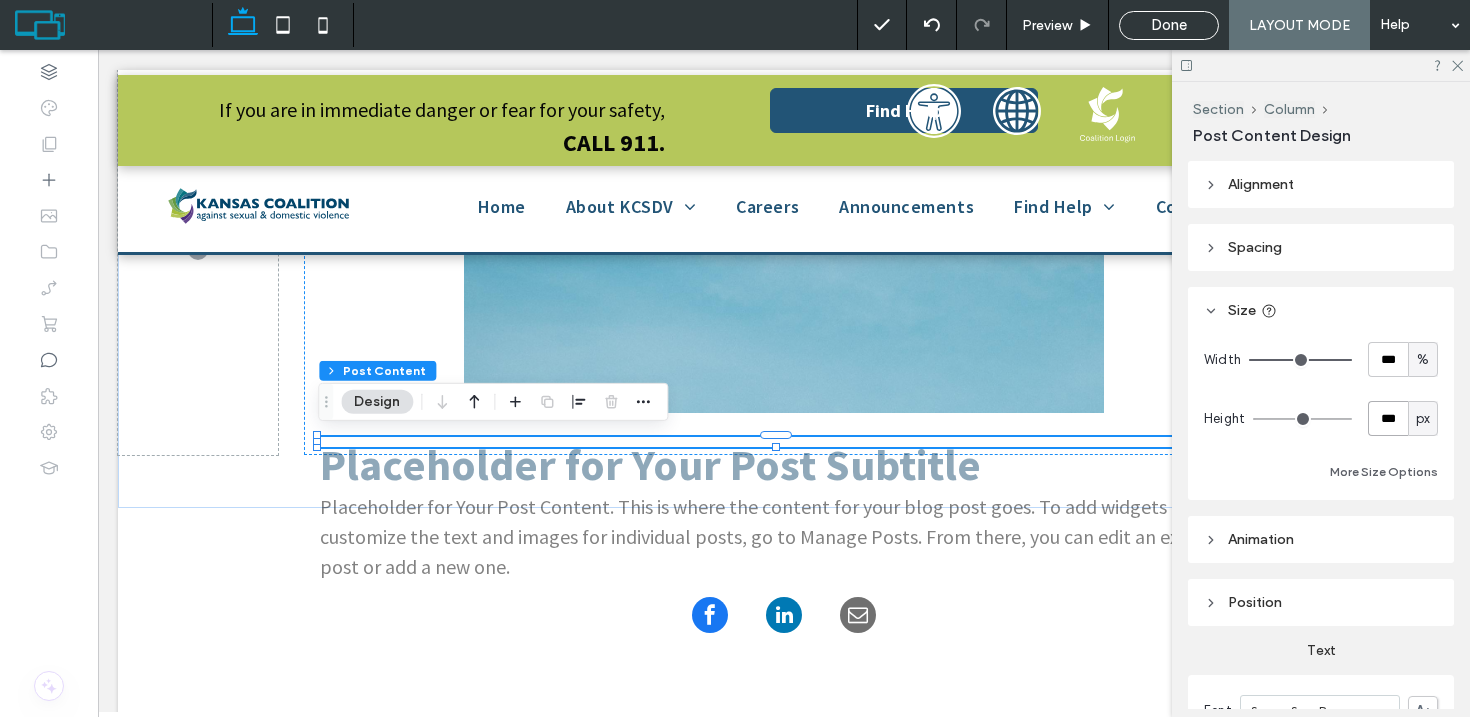 type on "***" 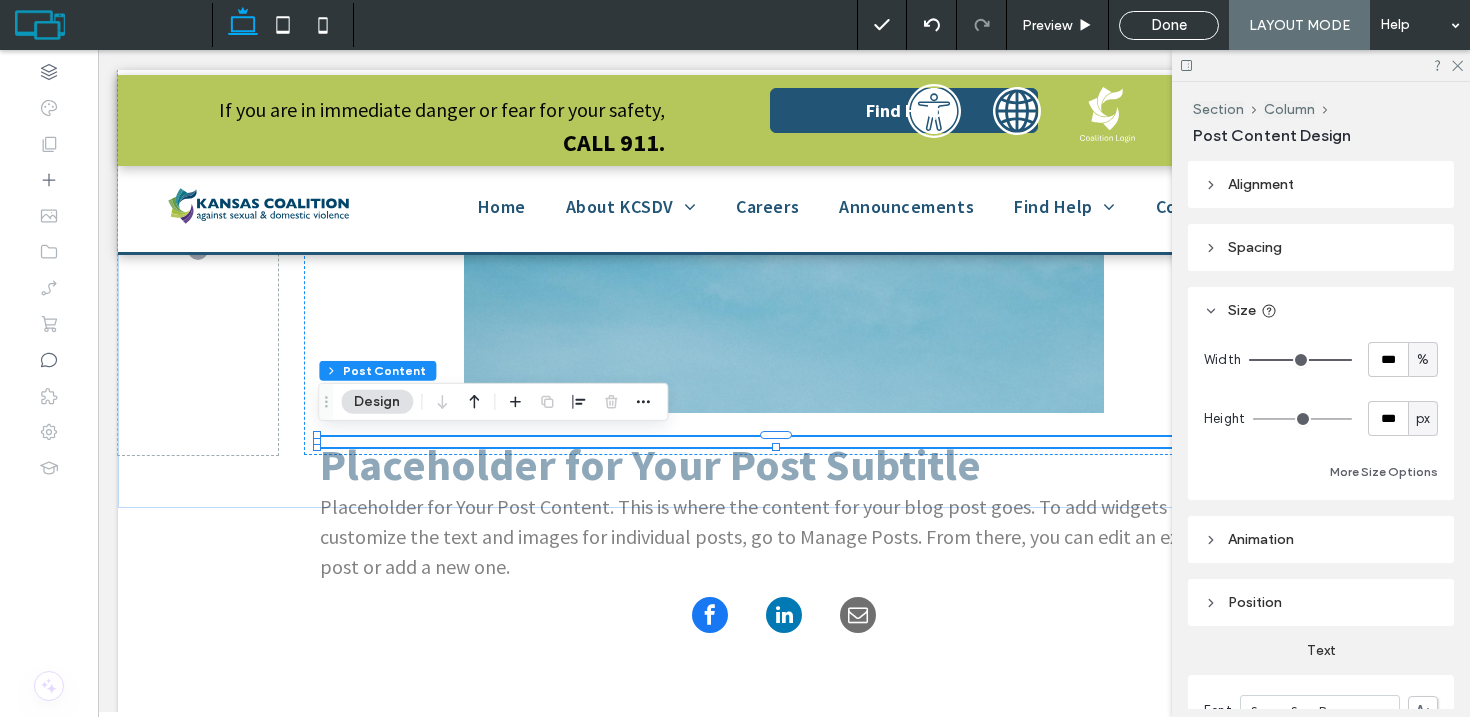 click on "px" at bounding box center (1423, 419) 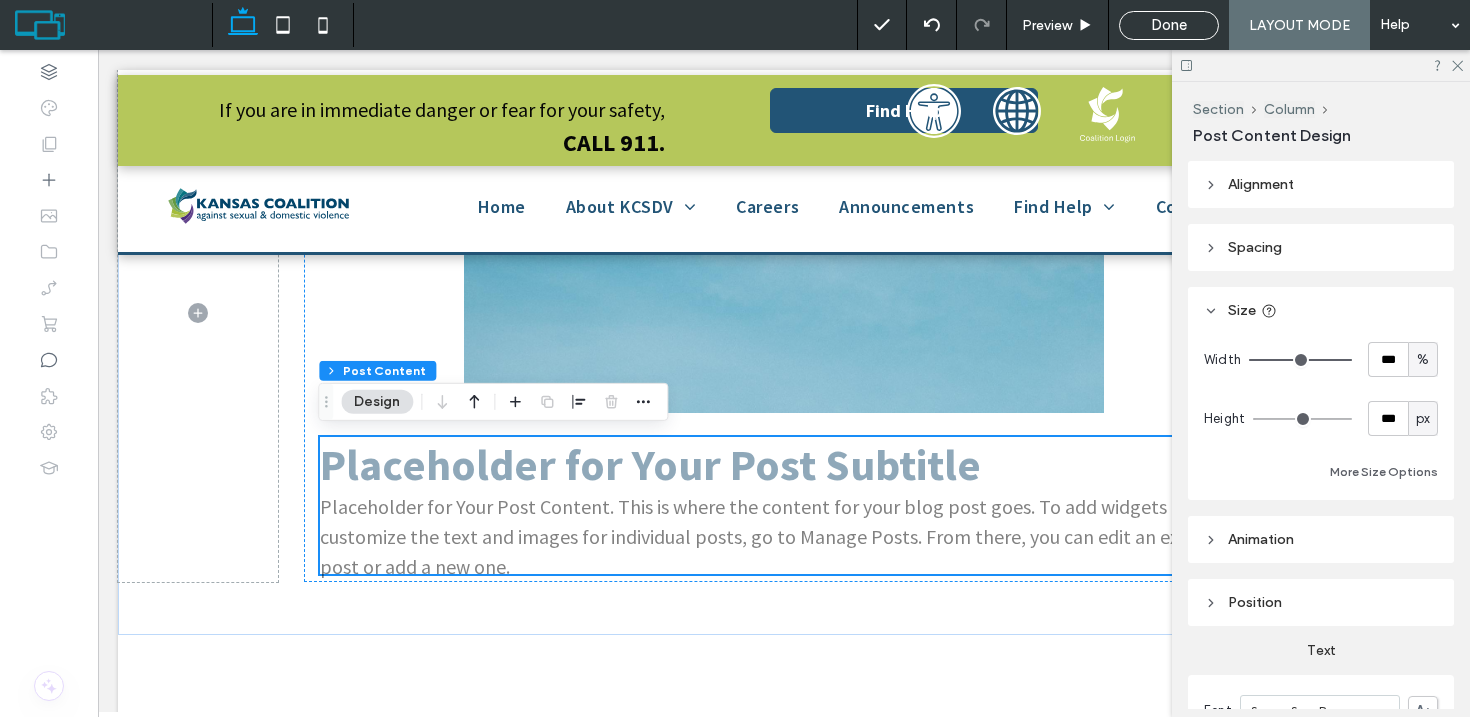 scroll, scrollTop: 476, scrollLeft: 0, axis: vertical 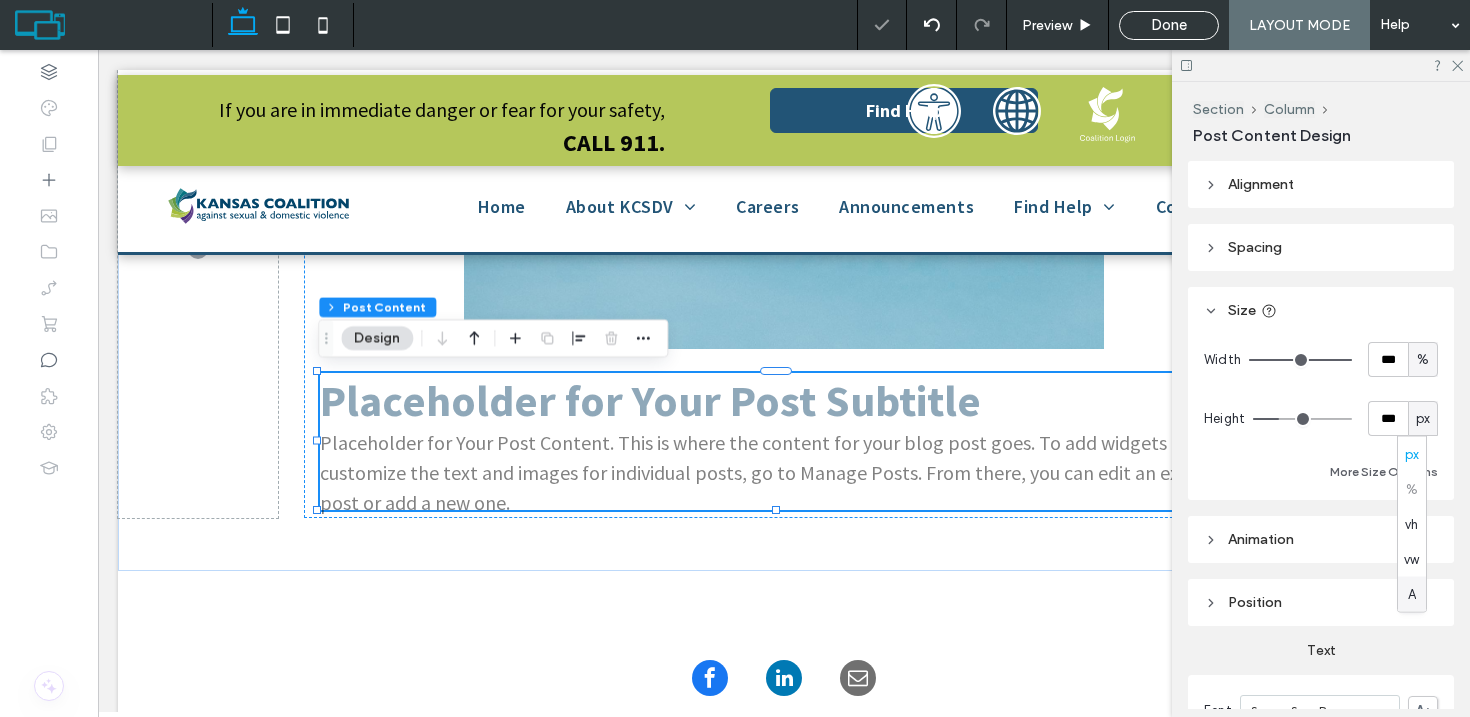 click on "A" at bounding box center (1412, 594) 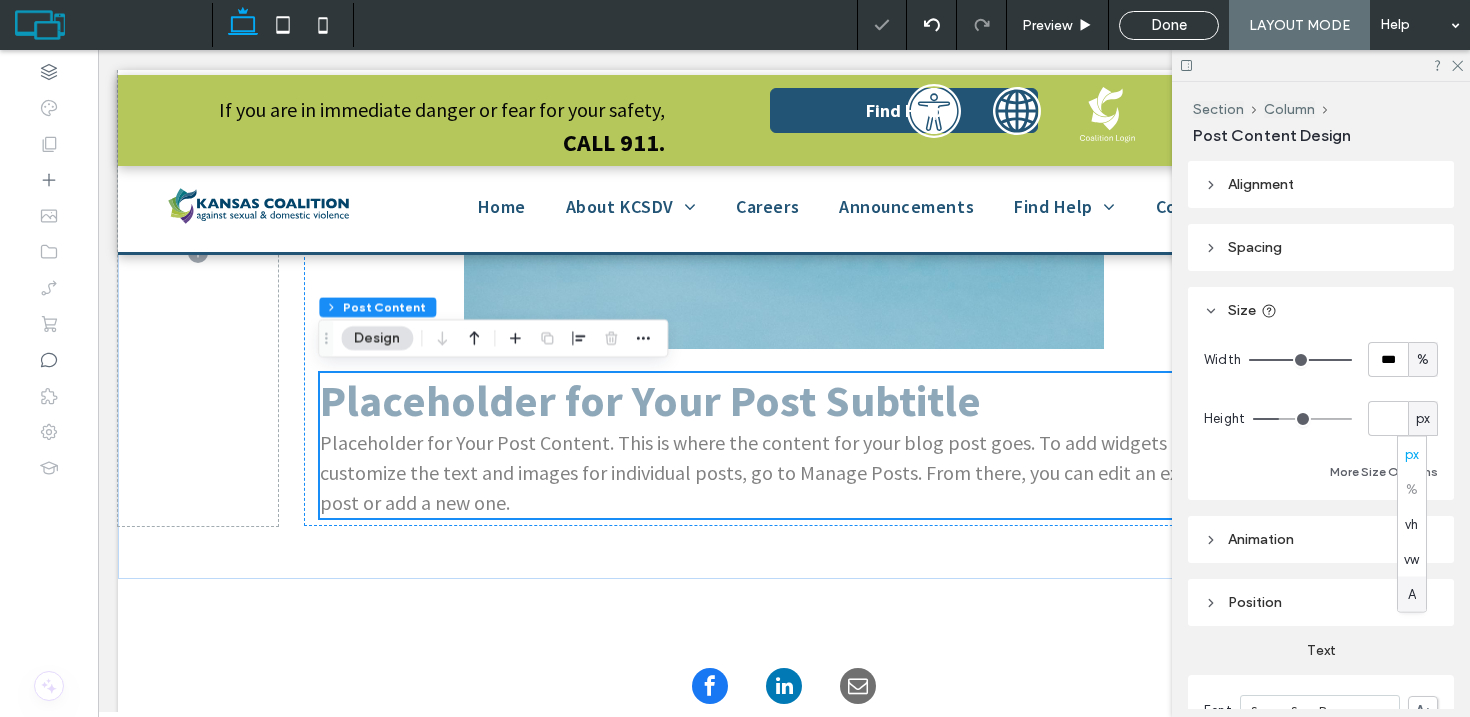 scroll, scrollTop: 480, scrollLeft: 0, axis: vertical 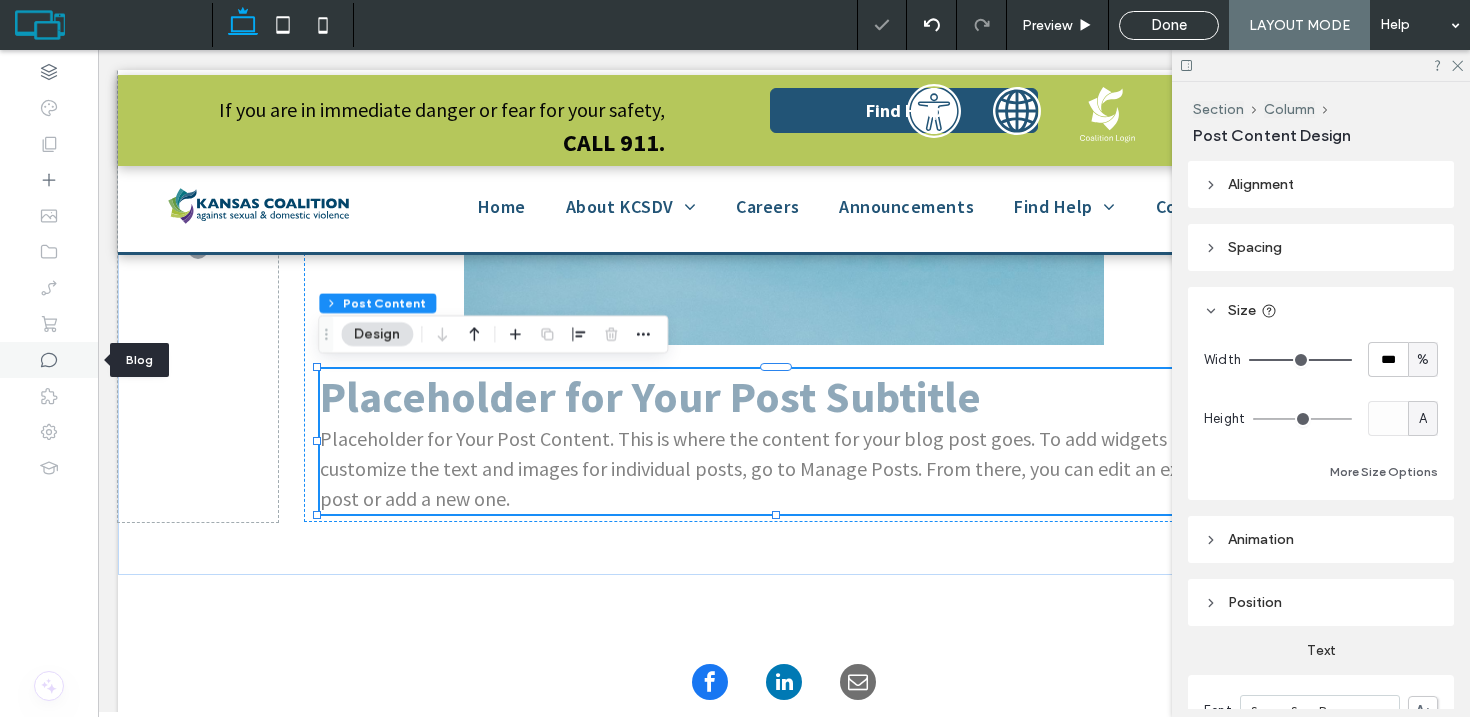 click 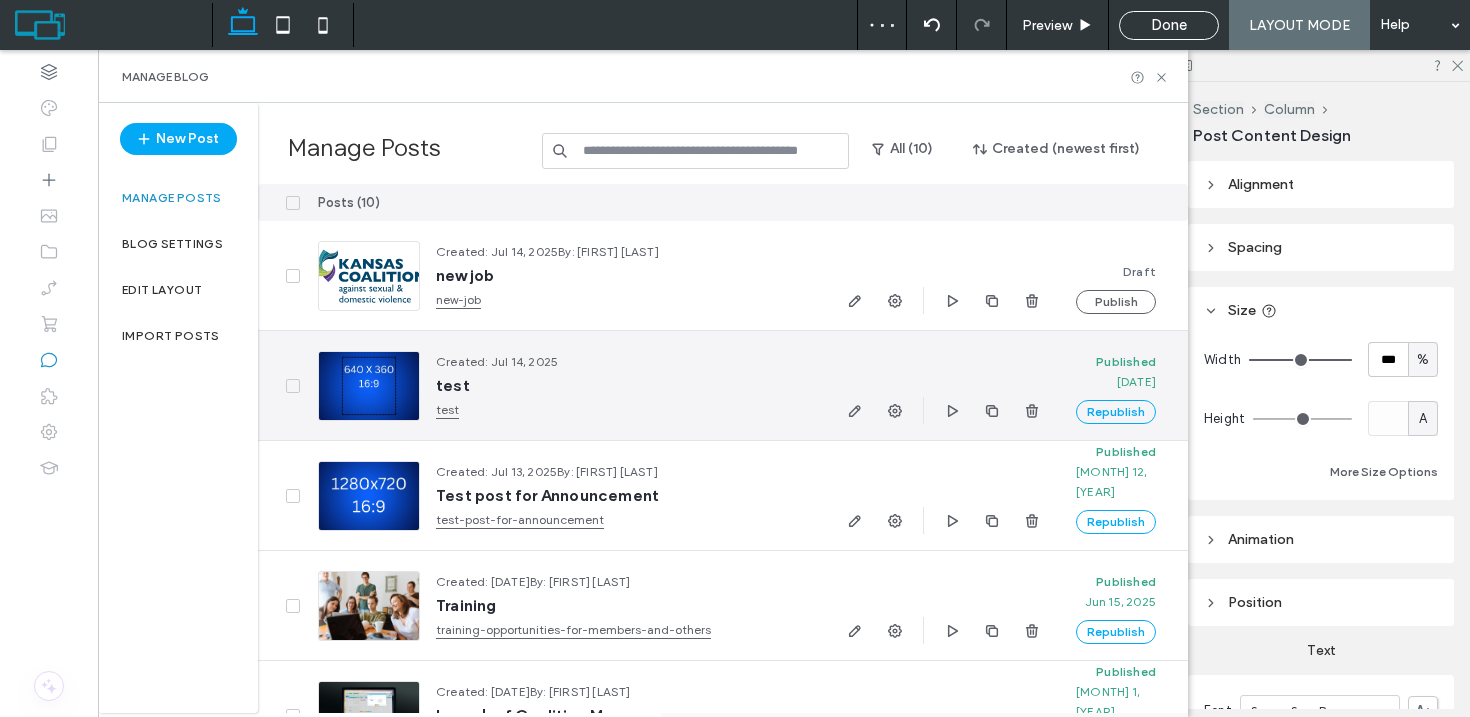 click at bounding box center (369, 386) 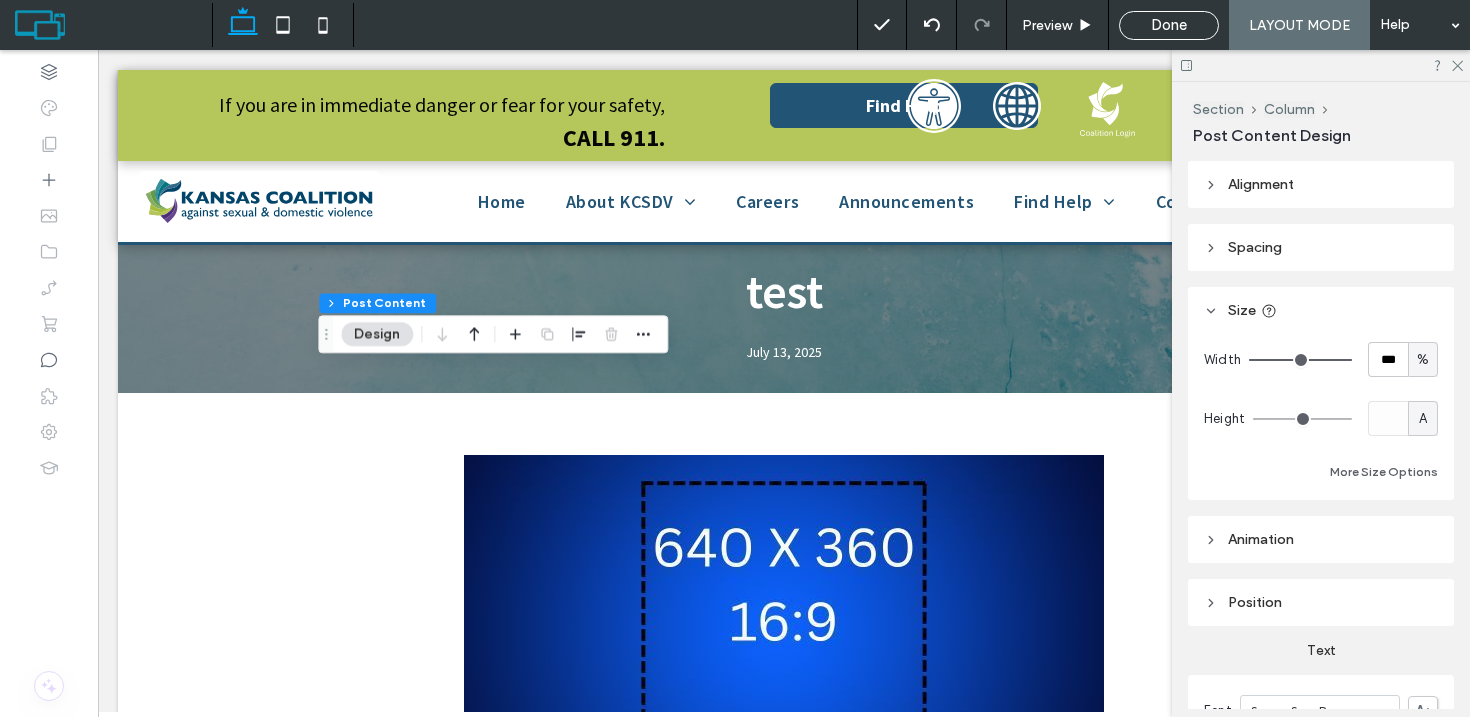 scroll, scrollTop: 0, scrollLeft: 0, axis: both 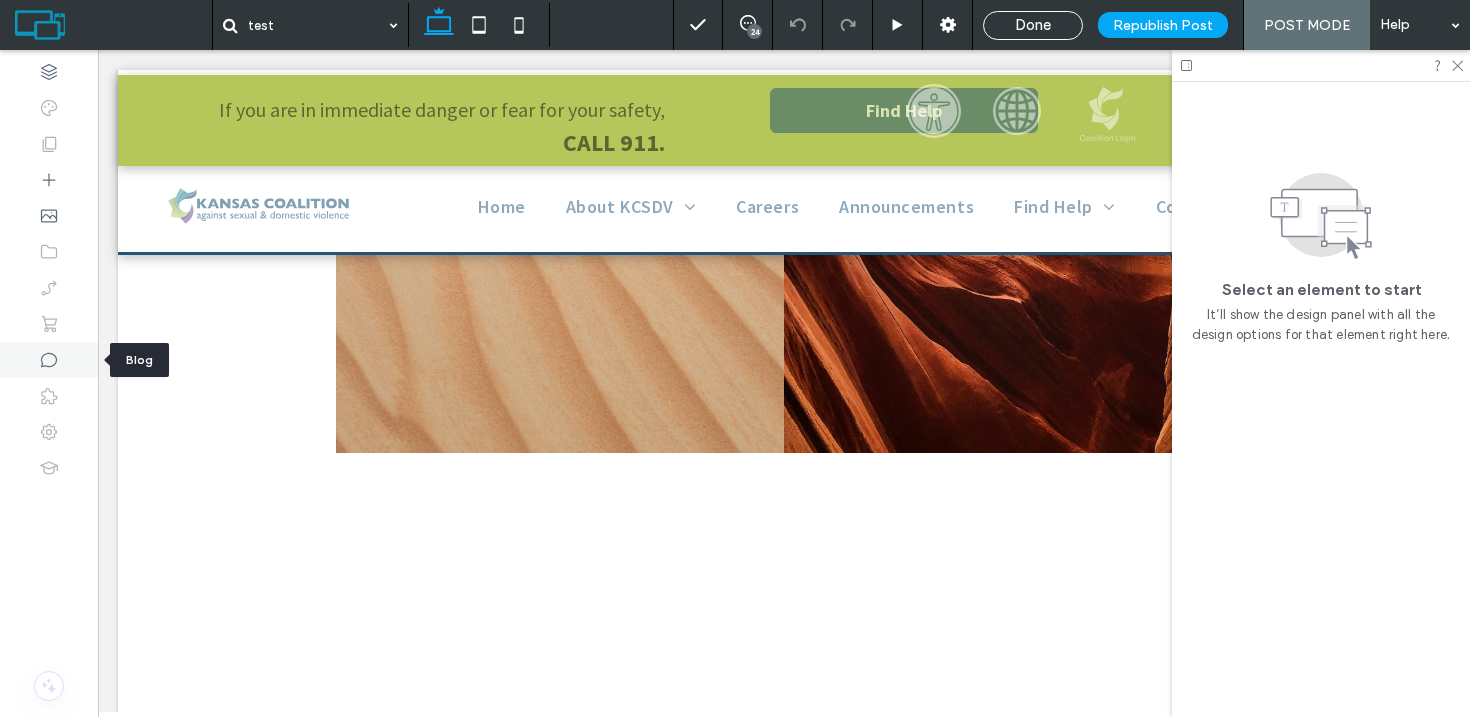 click at bounding box center (49, 360) 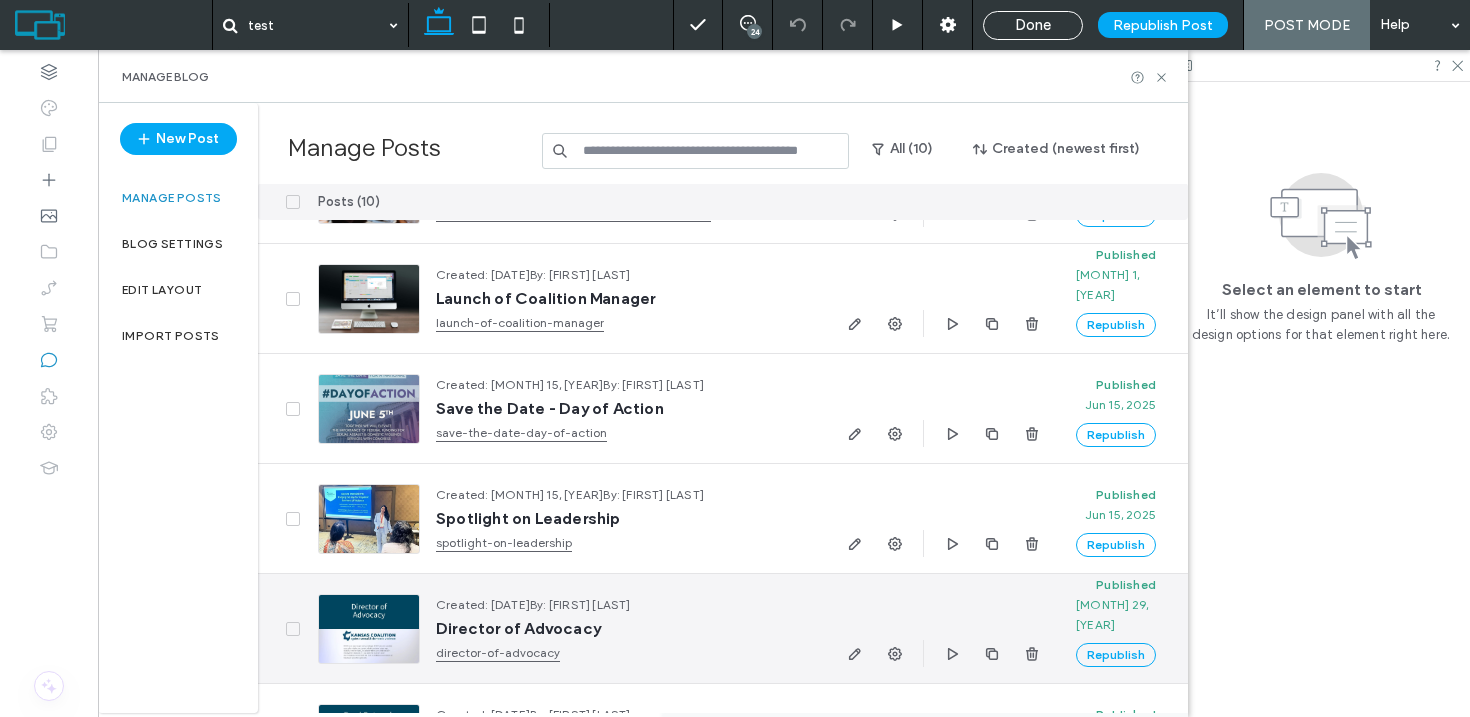 scroll, scrollTop: 571, scrollLeft: 0, axis: vertical 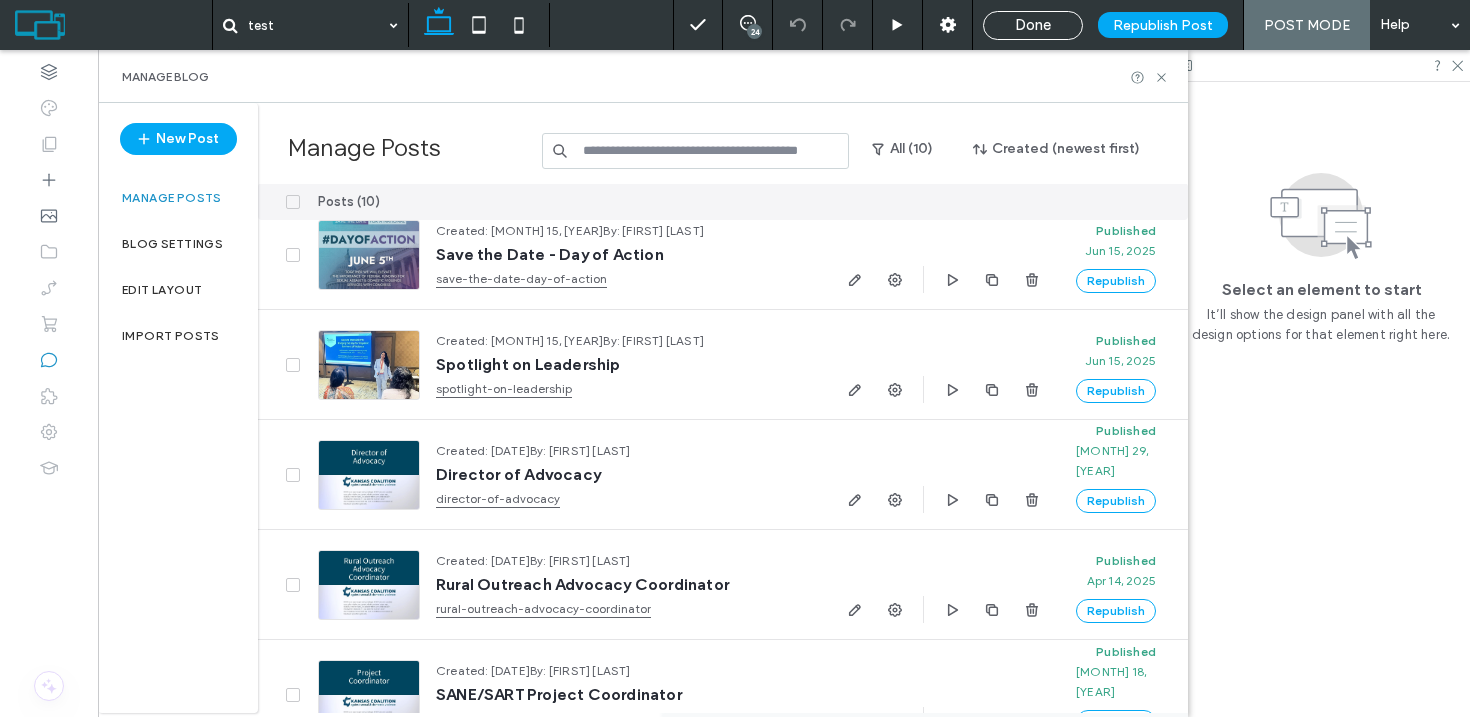 click at bounding box center (696, 151) 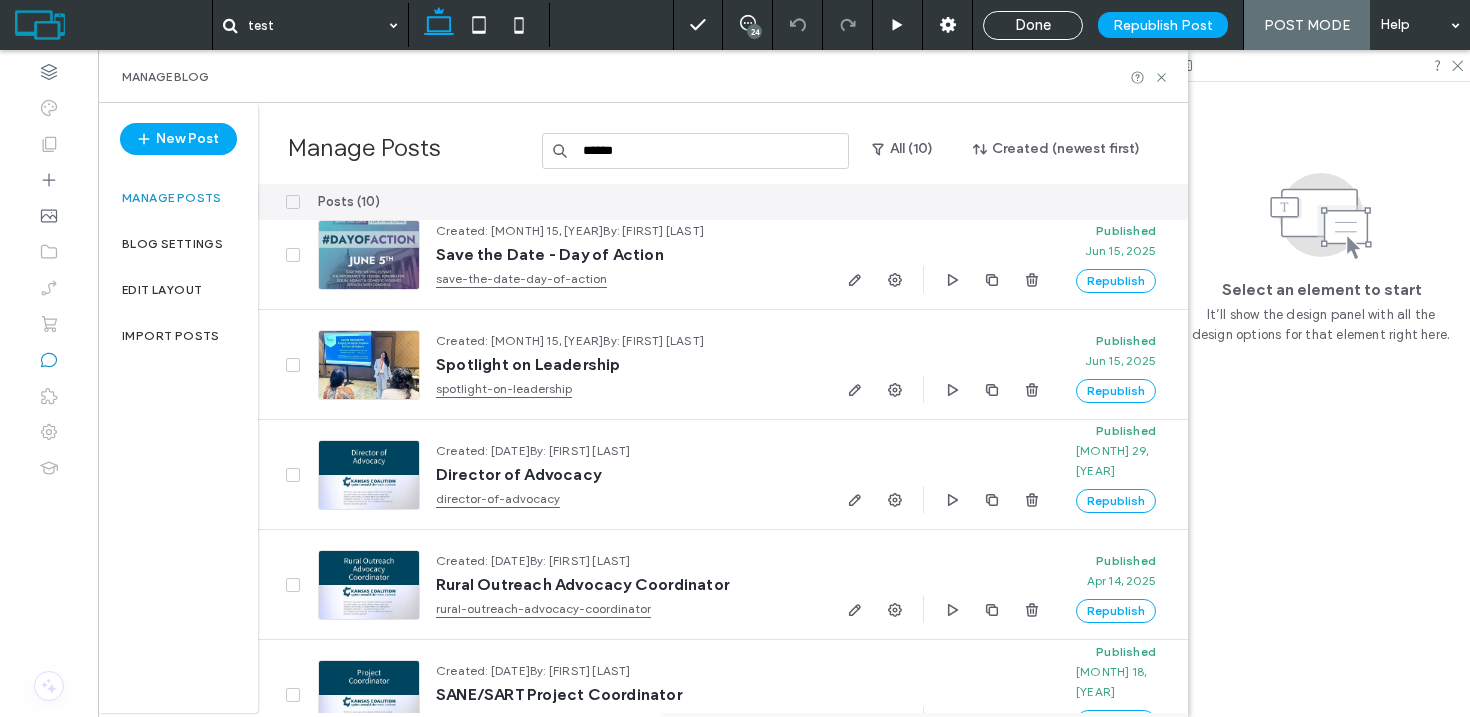 scroll, scrollTop: 0, scrollLeft: 0, axis: both 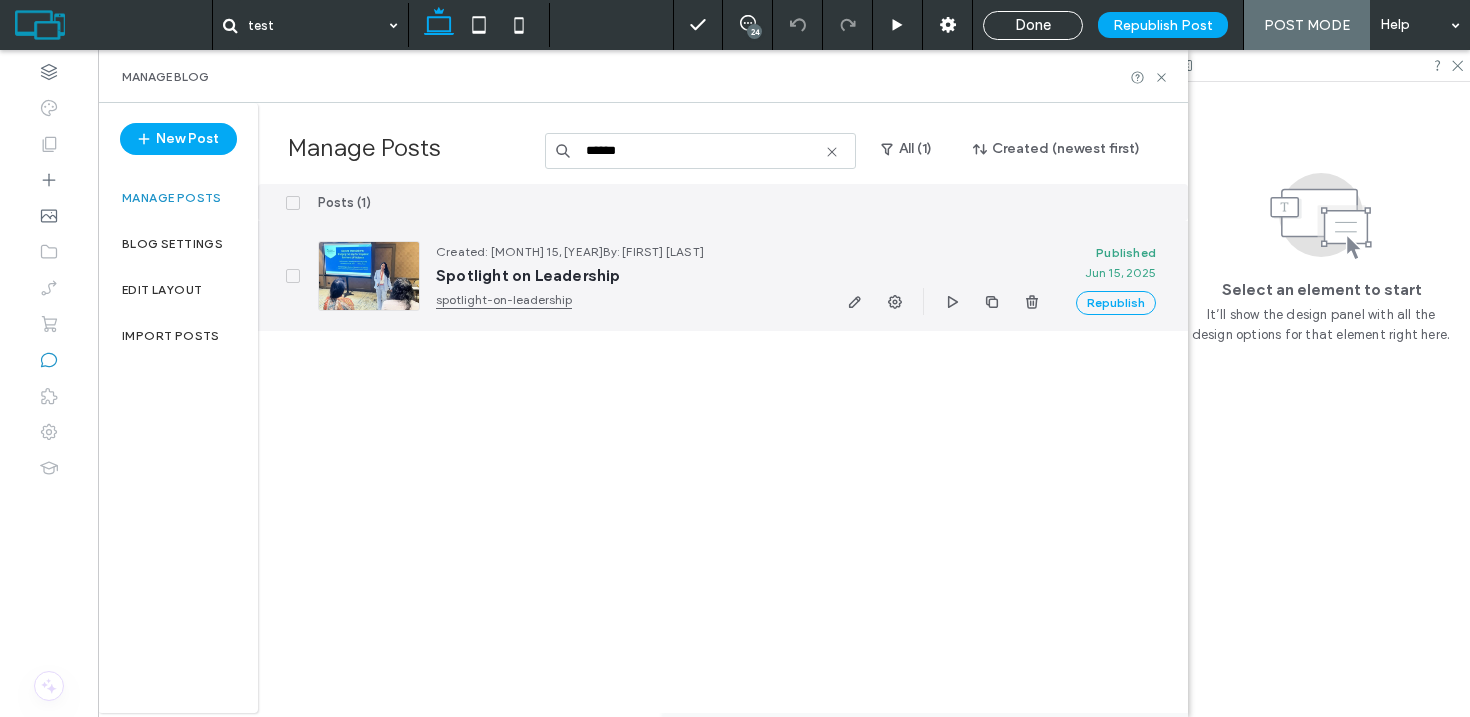 type on "******" 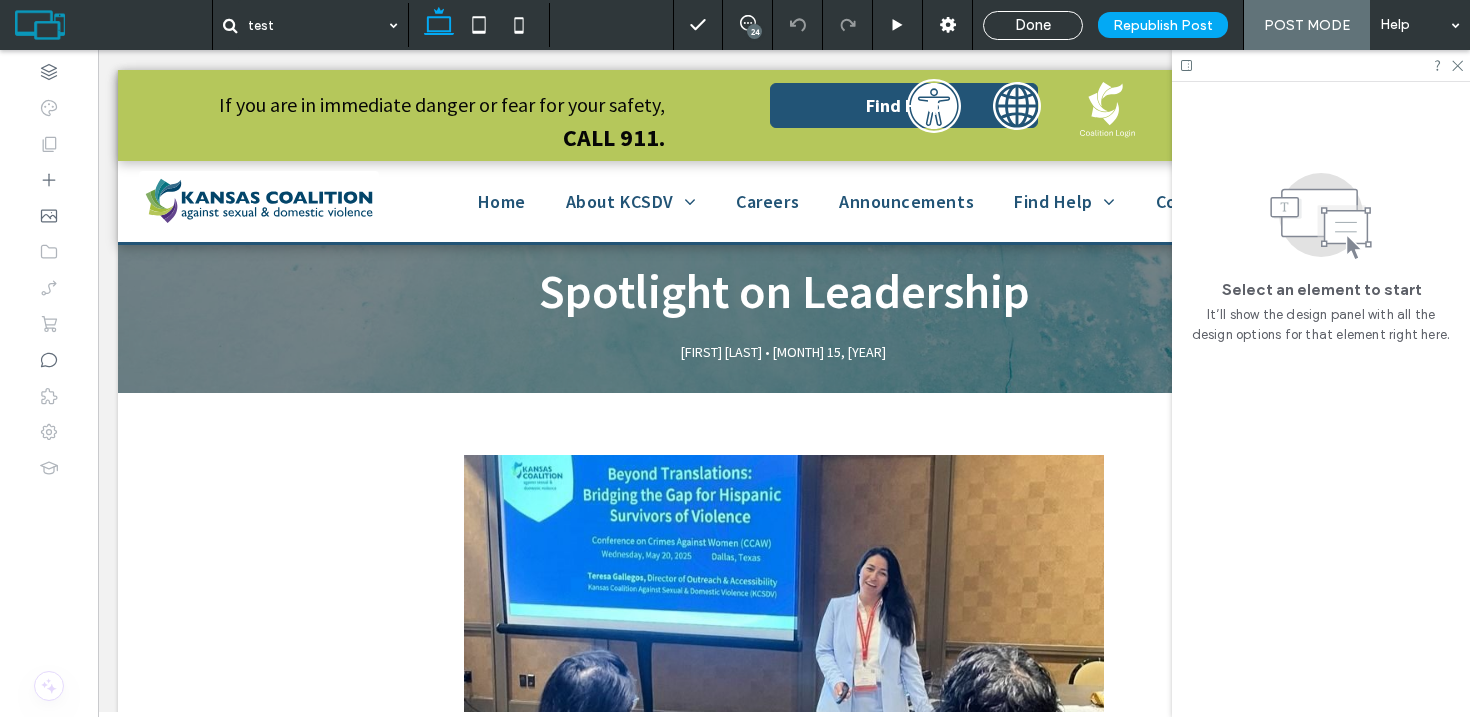 scroll, scrollTop: 0, scrollLeft: 0, axis: both 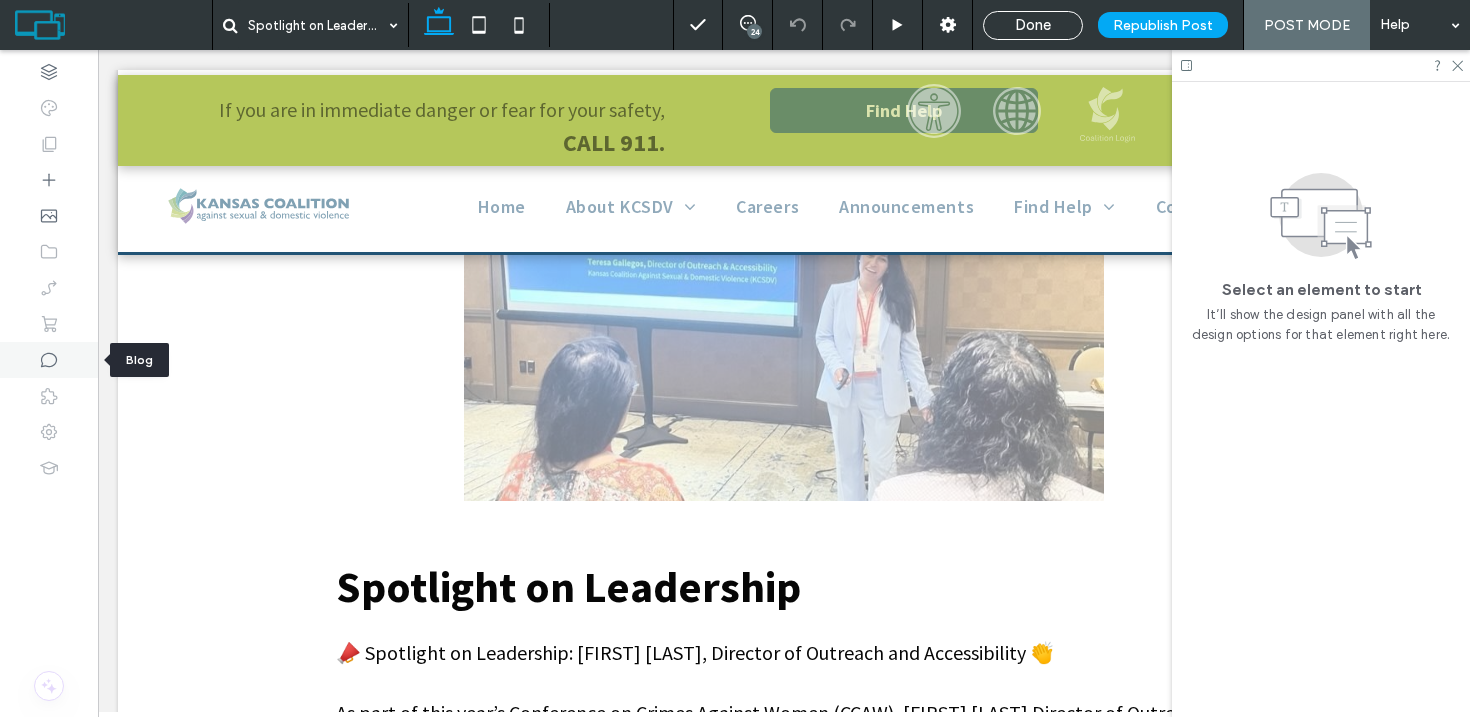 click at bounding box center (49, 360) 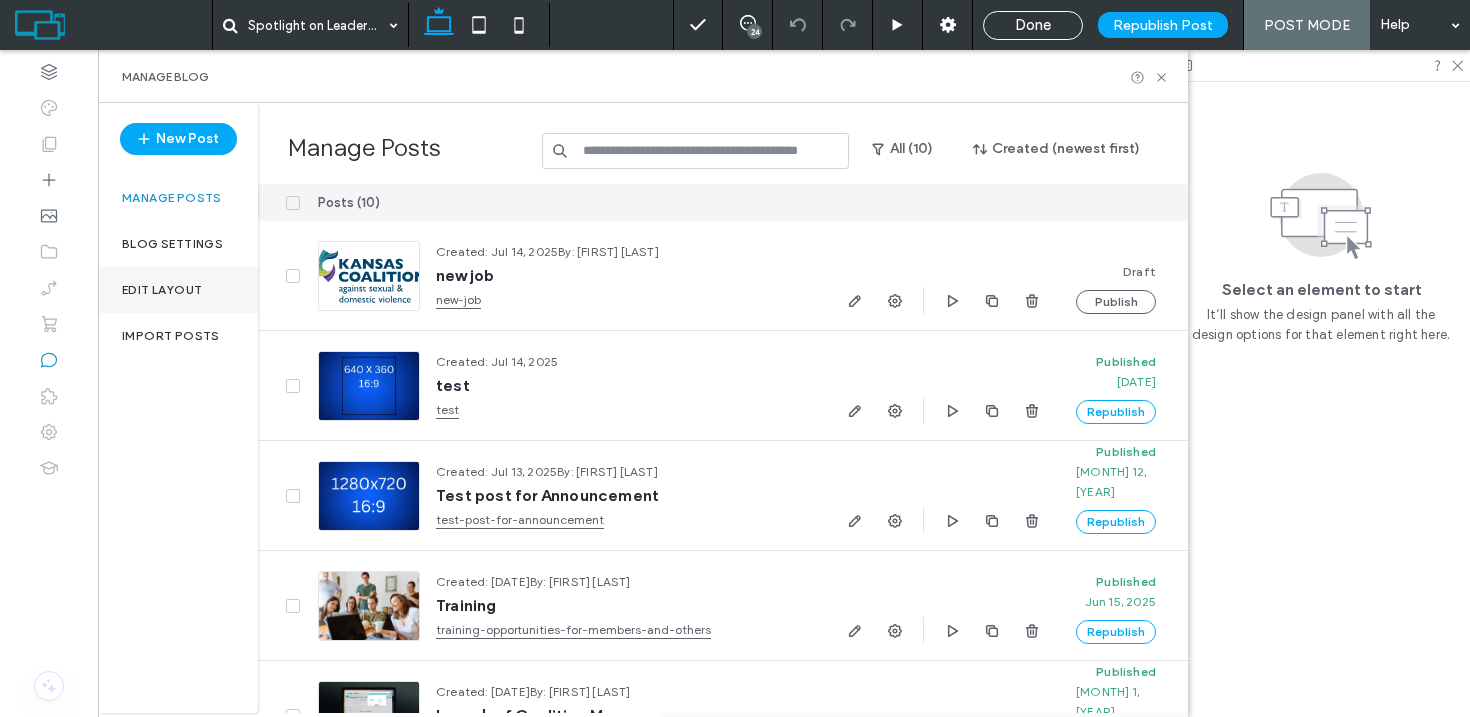 click on "Edit Layout" at bounding box center (162, 290) 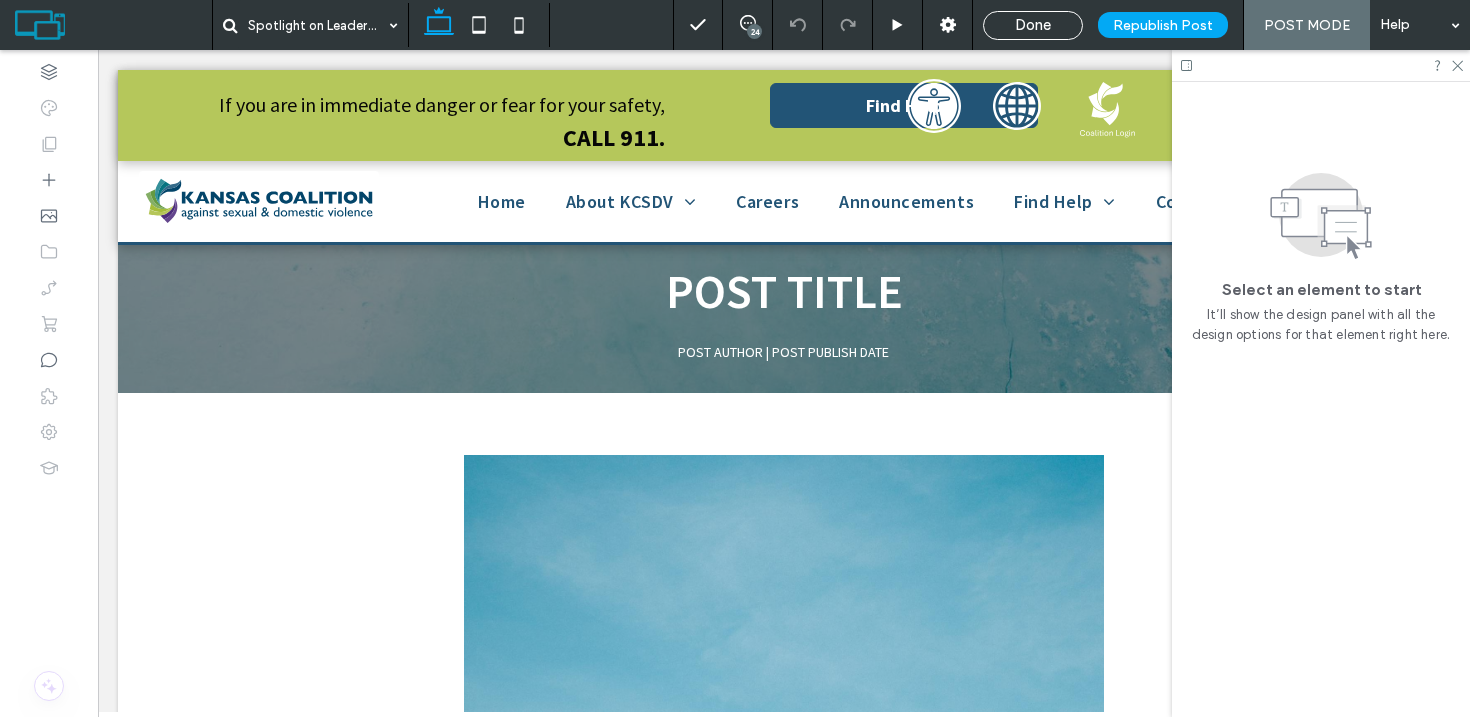 scroll, scrollTop: 0, scrollLeft: 0, axis: both 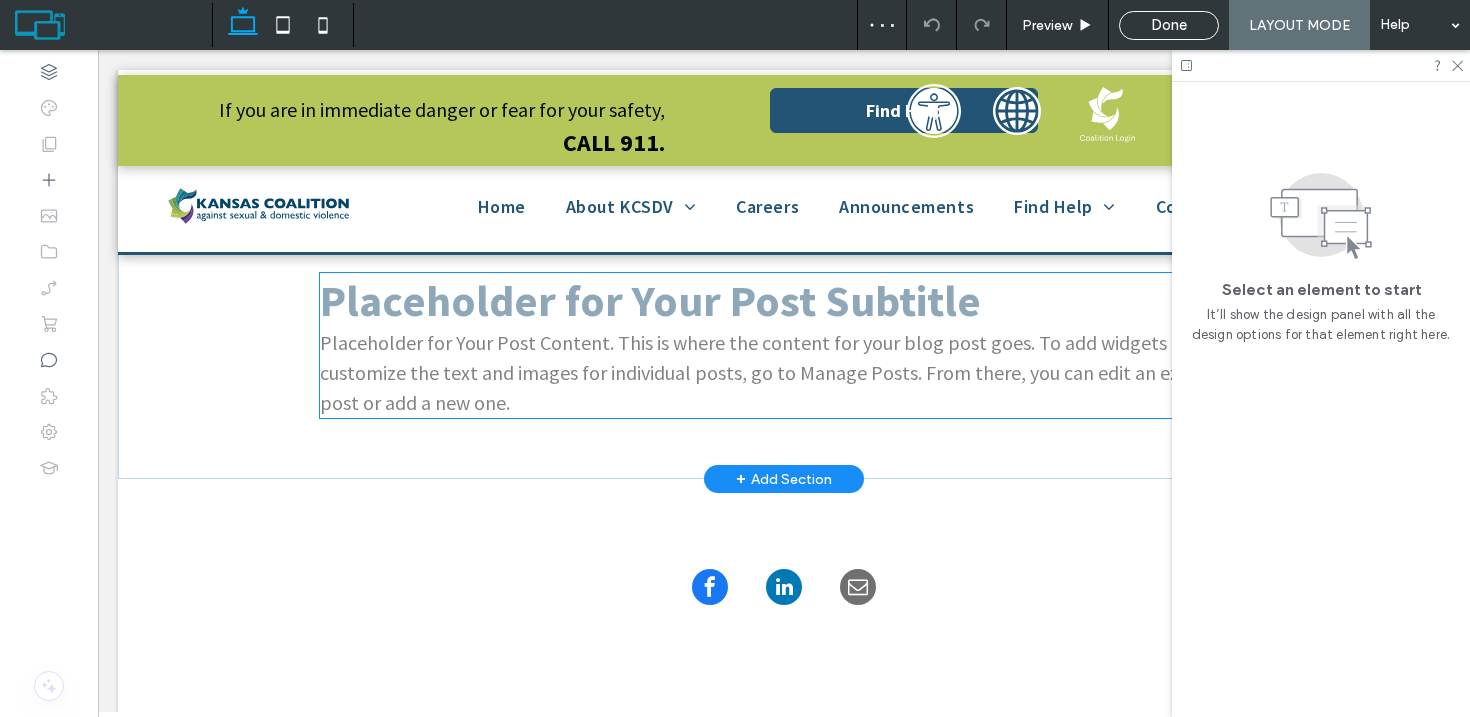 click on "Placeholder for Your Post Content. This is where the content for your blog post goes. To add widgets and customize the text and images for individual posts, go to Manage Posts. From there, you can edit an existing post or add a new one." at bounding box center (783, 373) 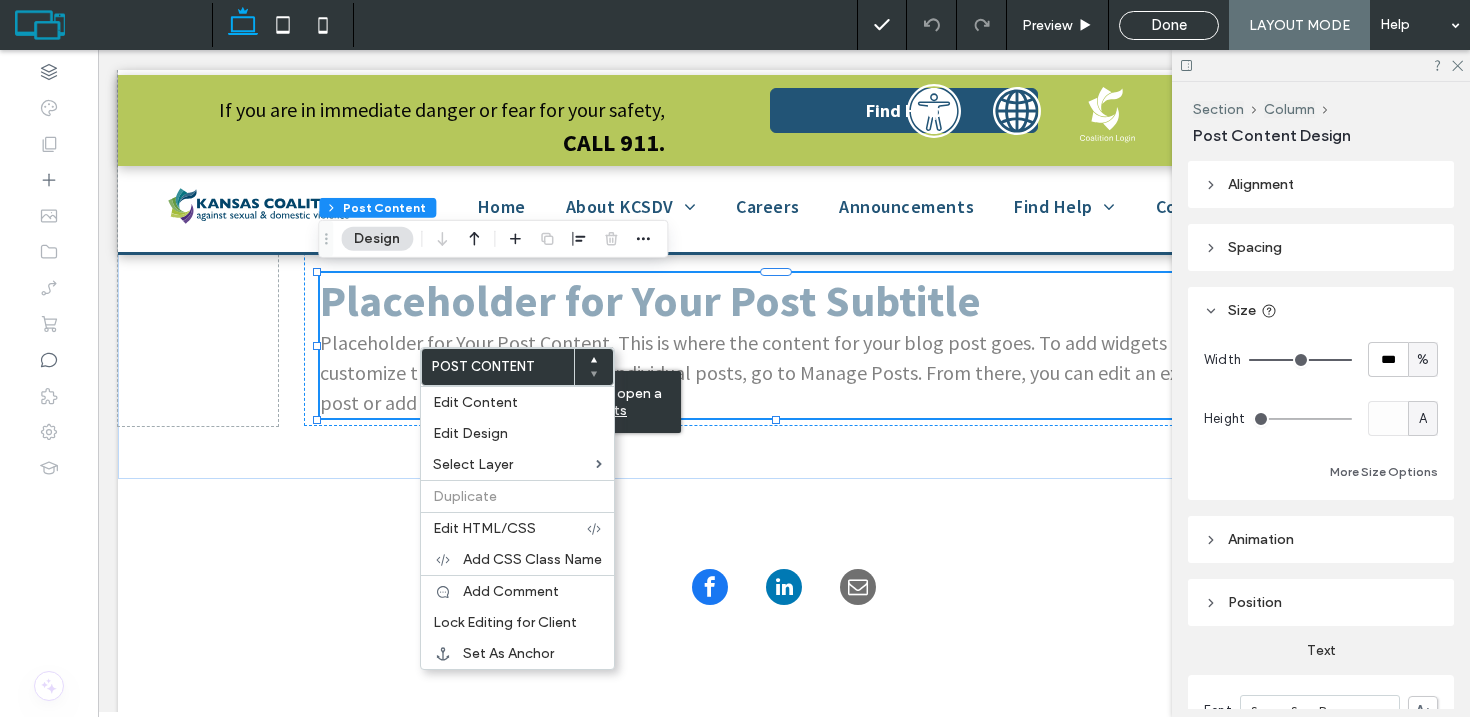 click on "A" at bounding box center (1423, 419) 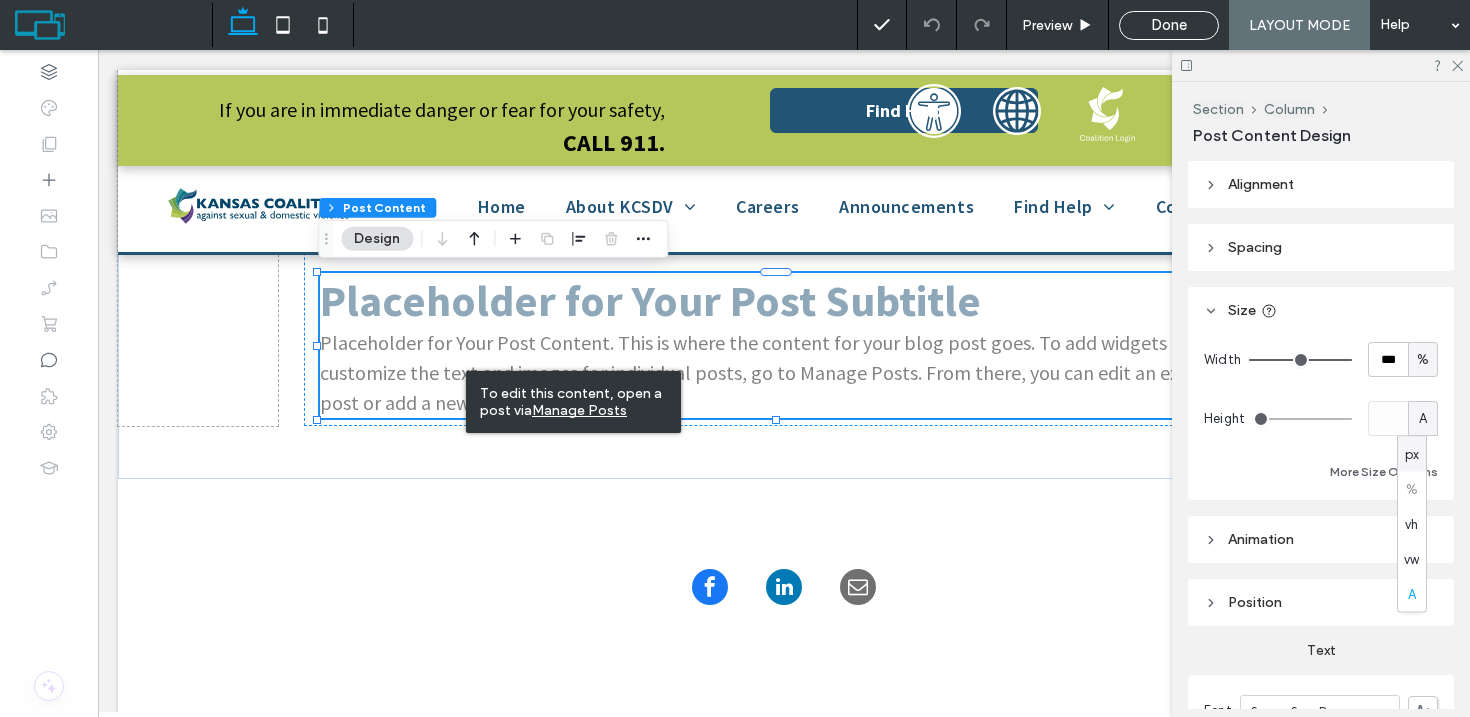 click on "px" at bounding box center (1412, 454) 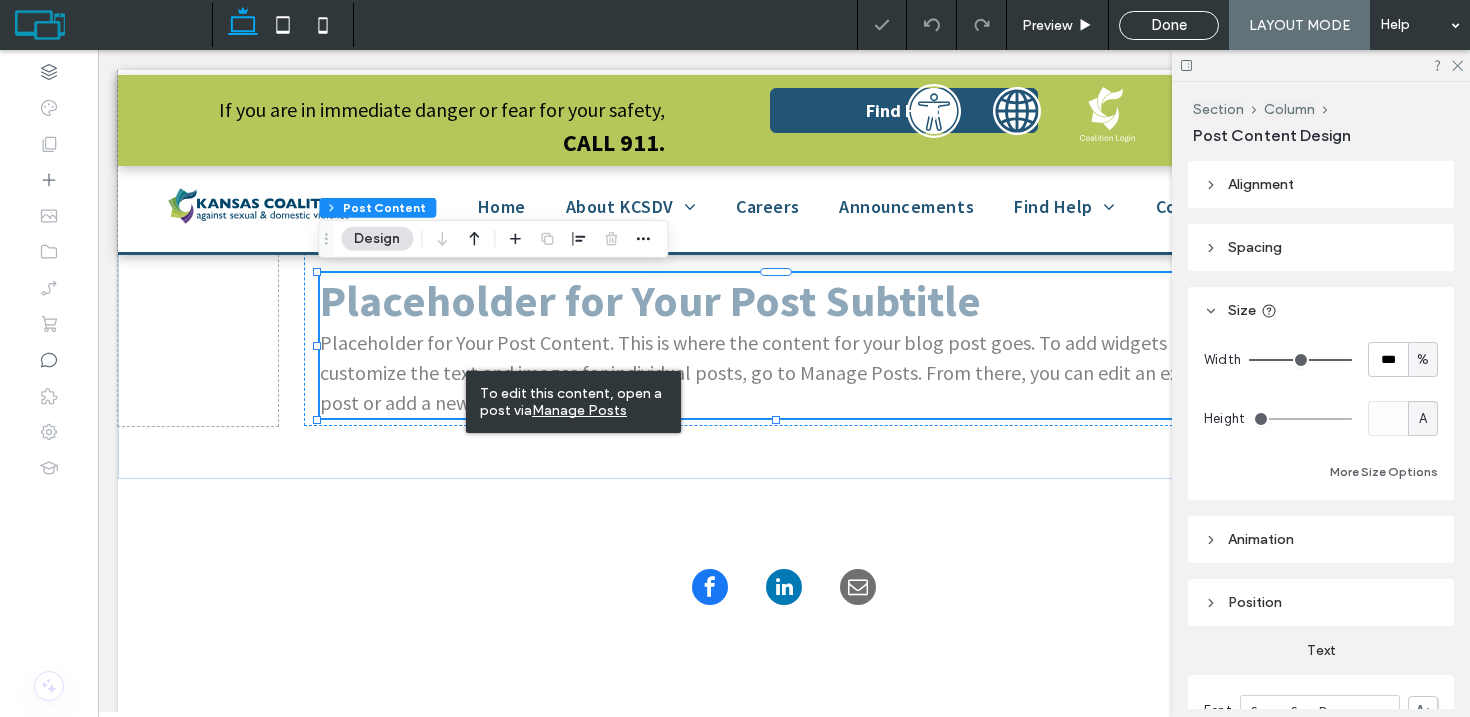 type on "***" 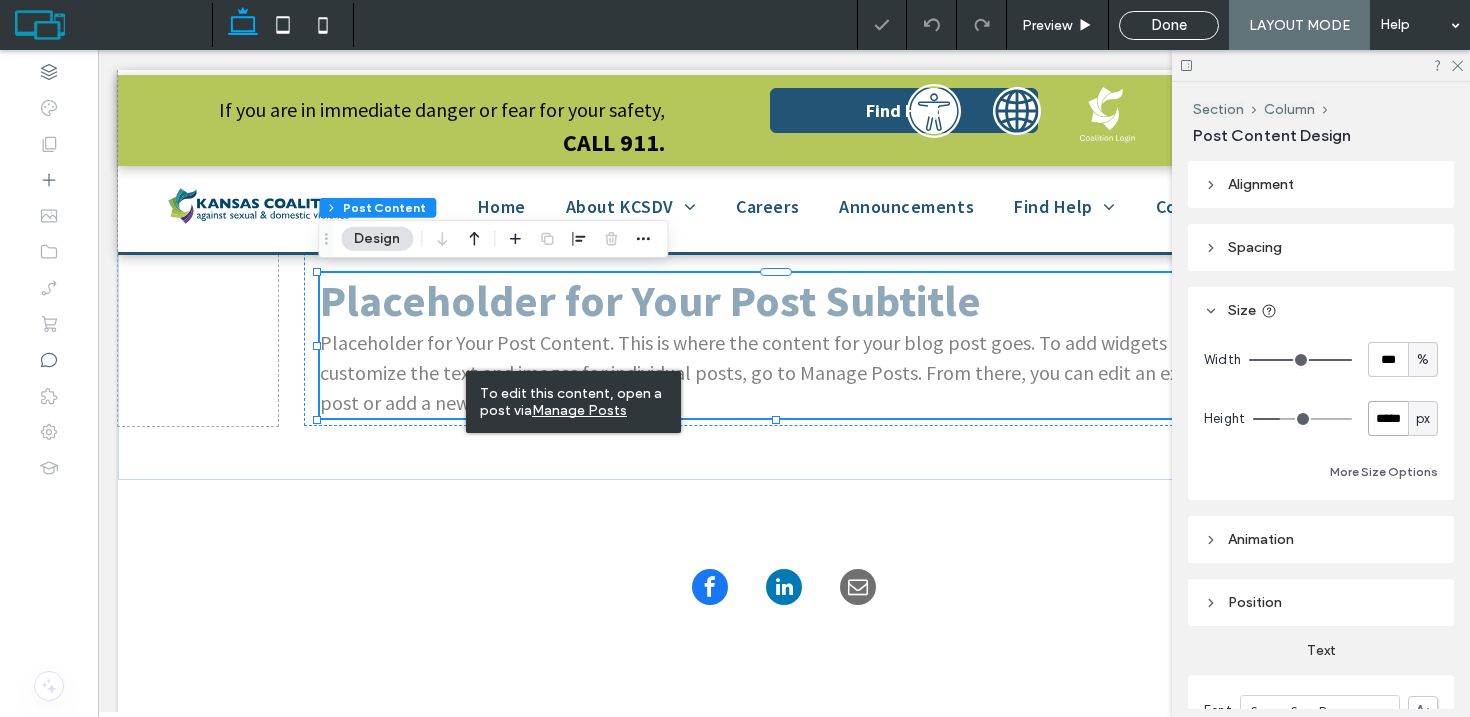click on "*****" at bounding box center (1388, 418) 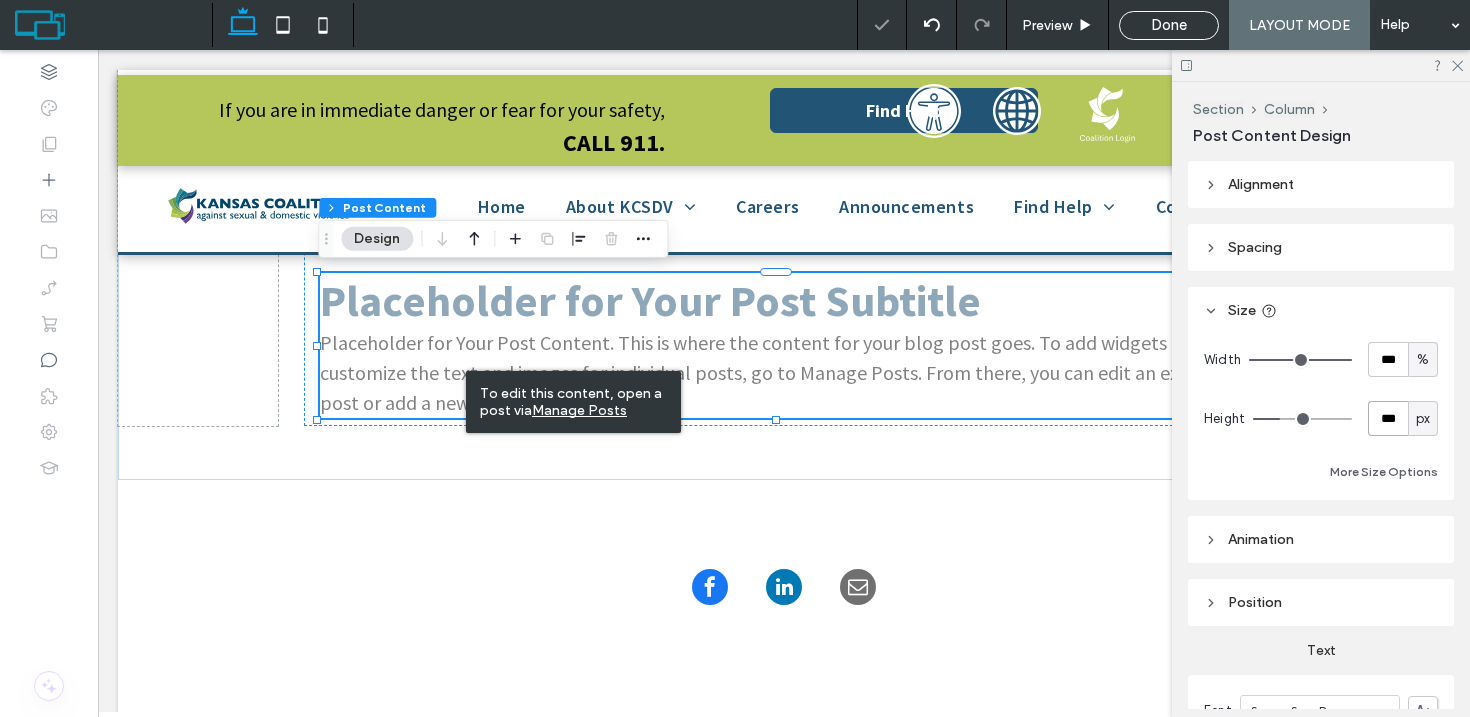 type on "***" 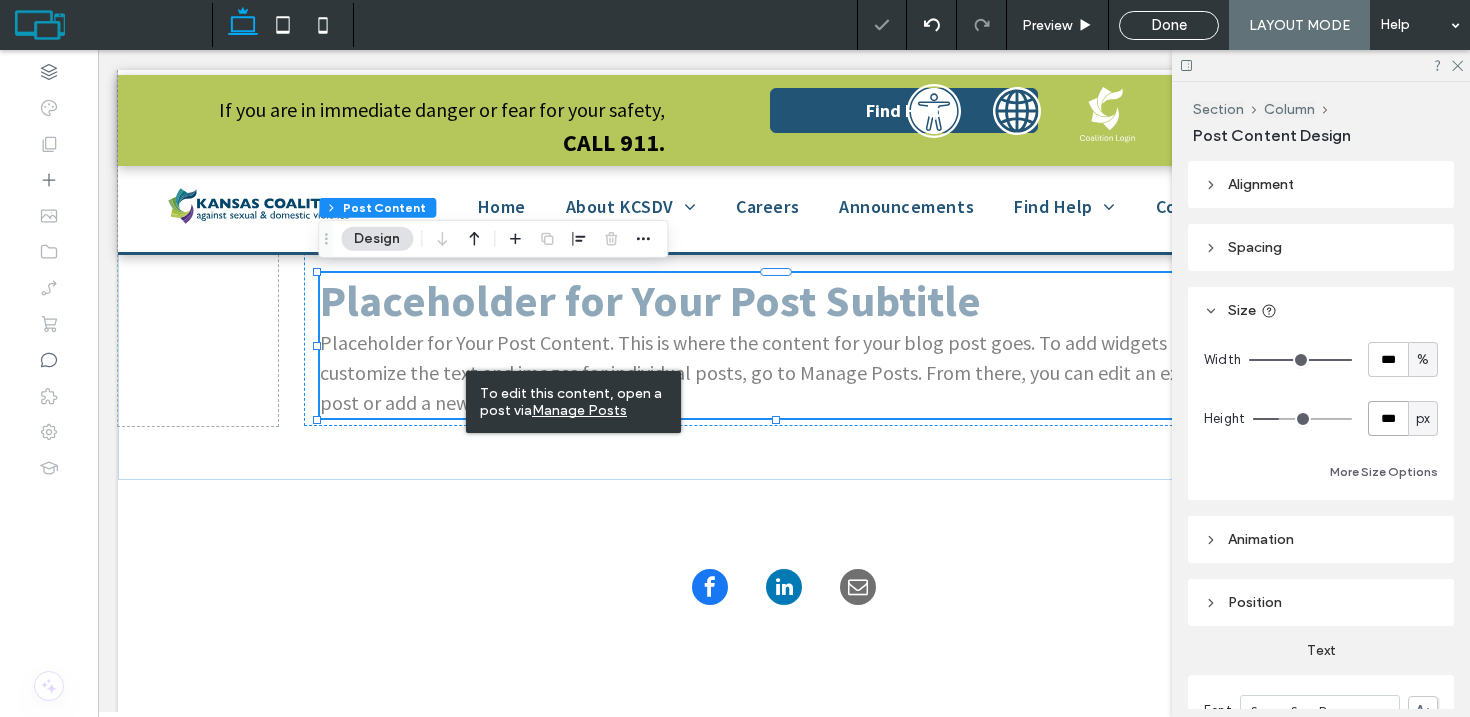 scroll, scrollTop: 561, scrollLeft: 0, axis: vertical 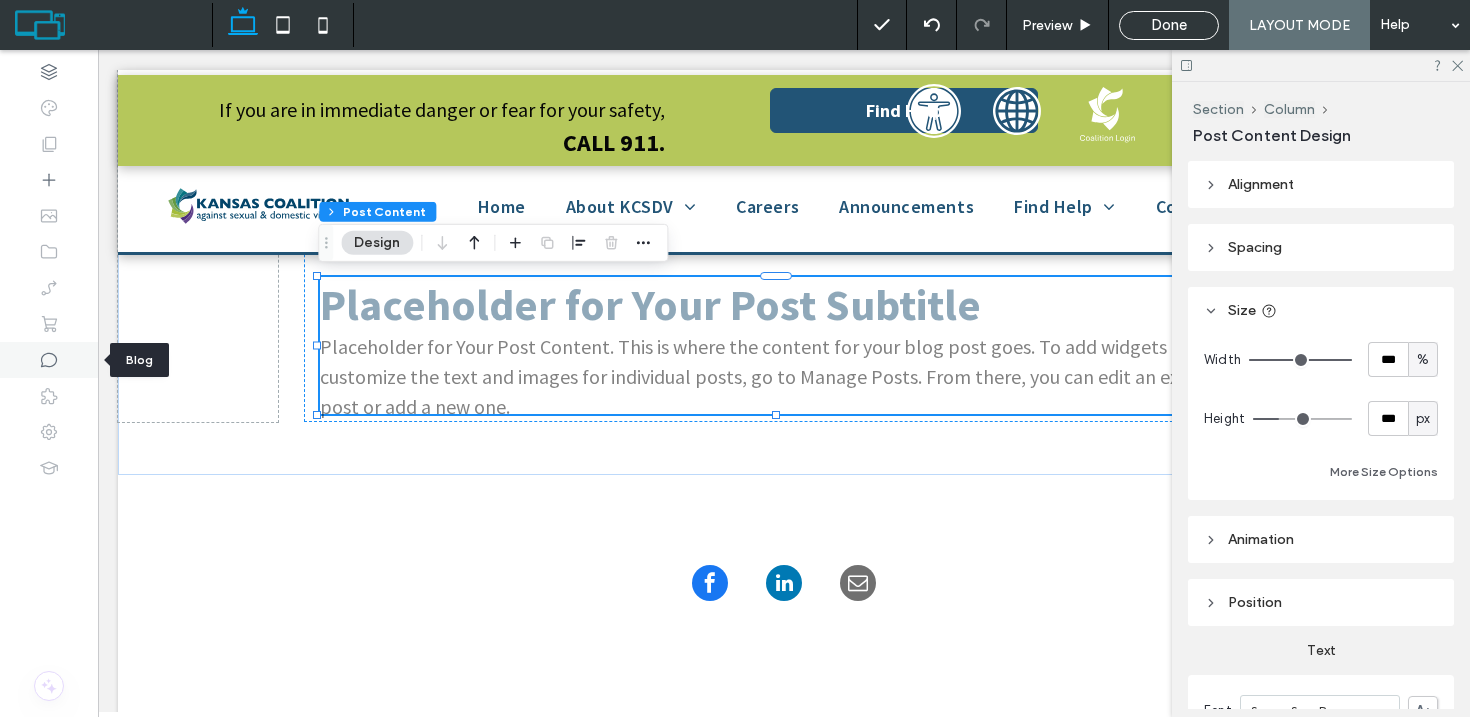 click at bounding box center (49, 360) 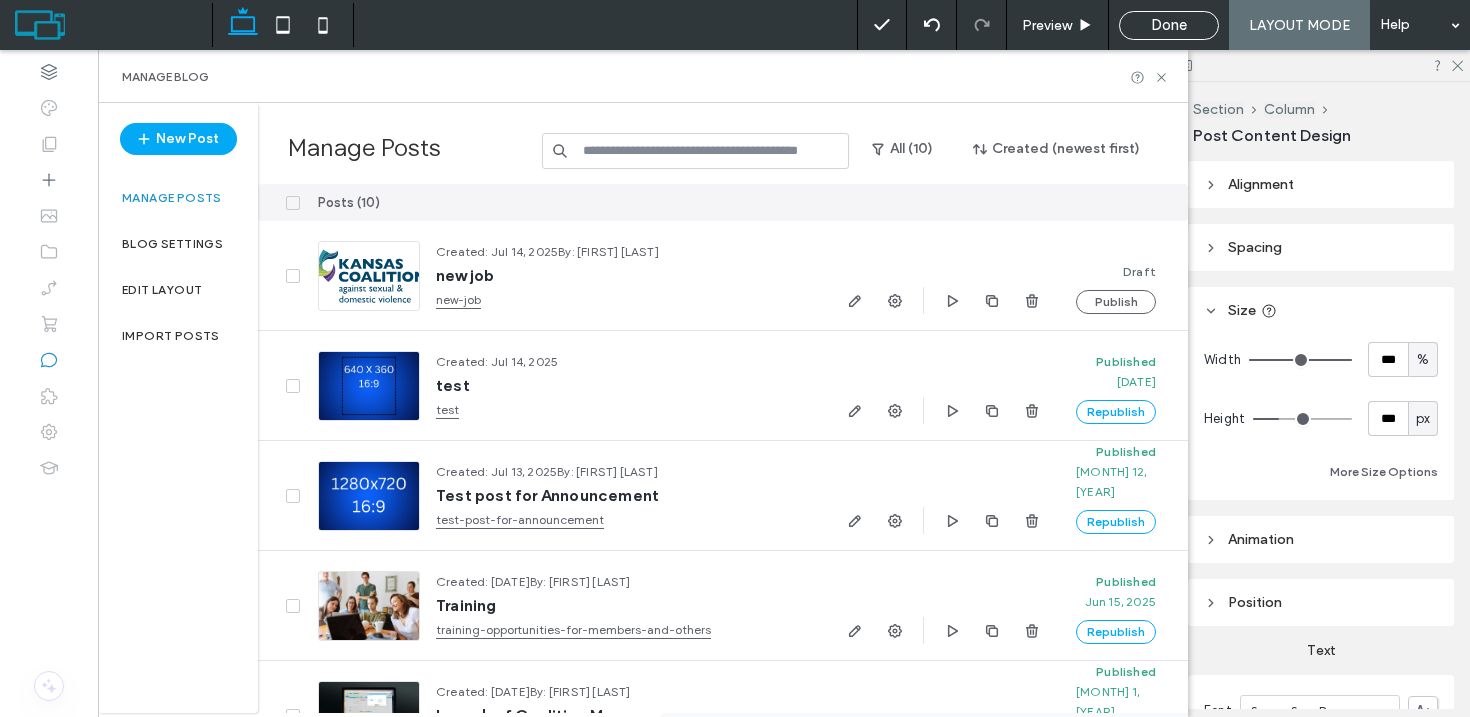 click at bounding box center (696, 151) 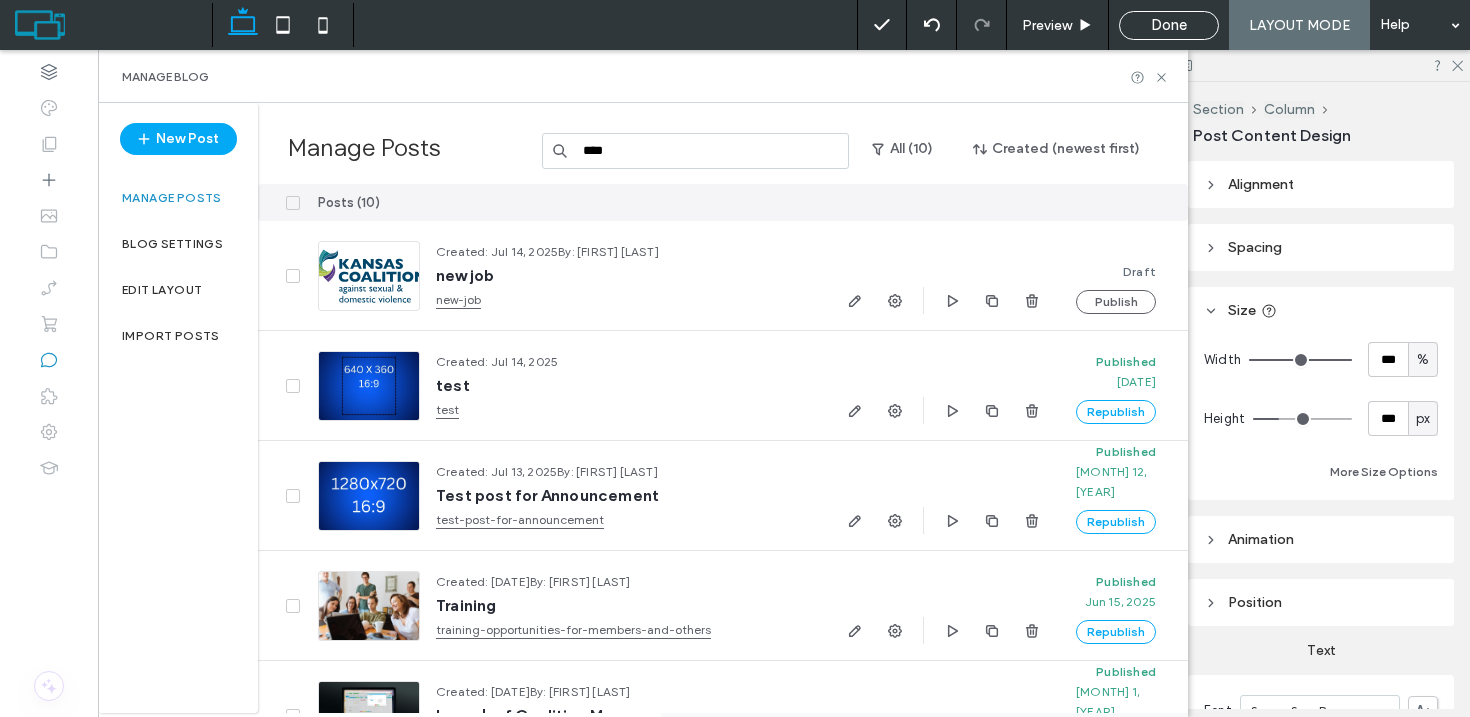 type on "****" 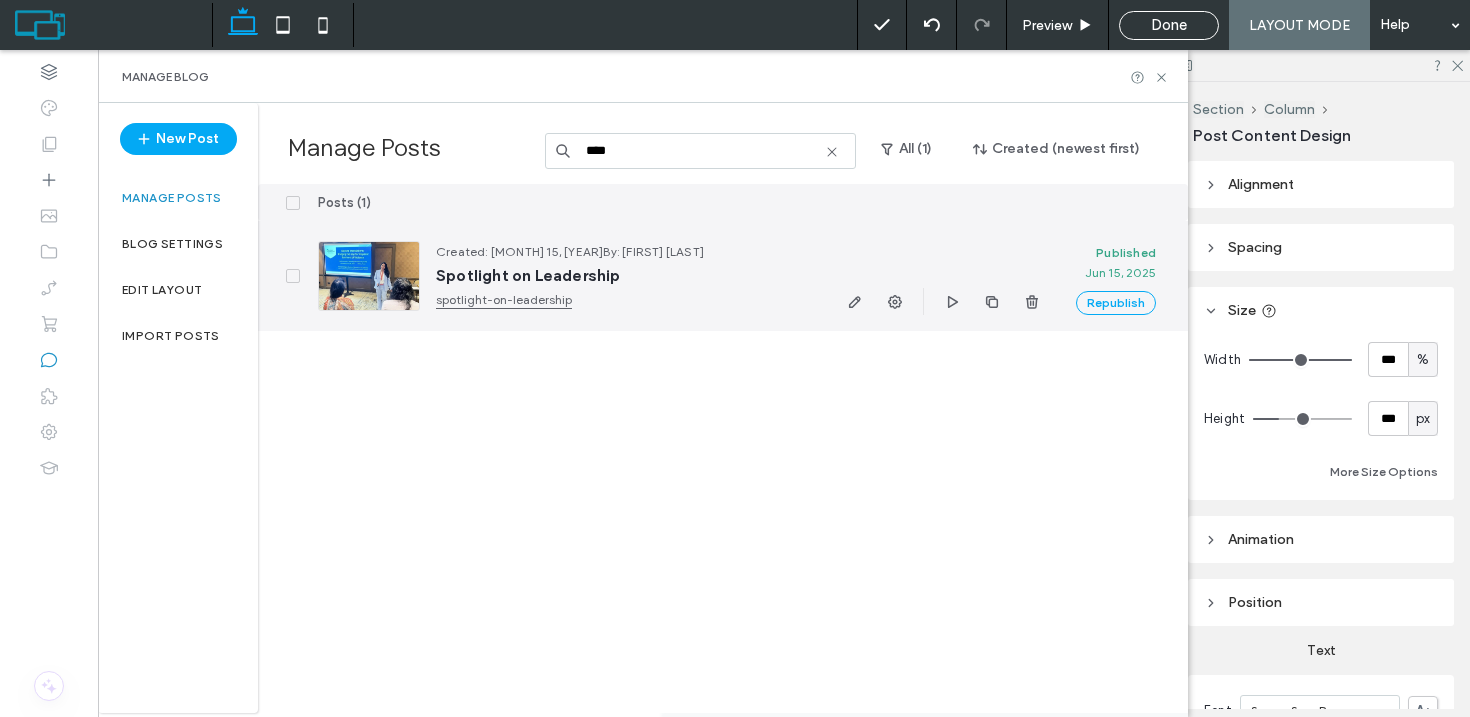 click at bounding box center [369, 276] 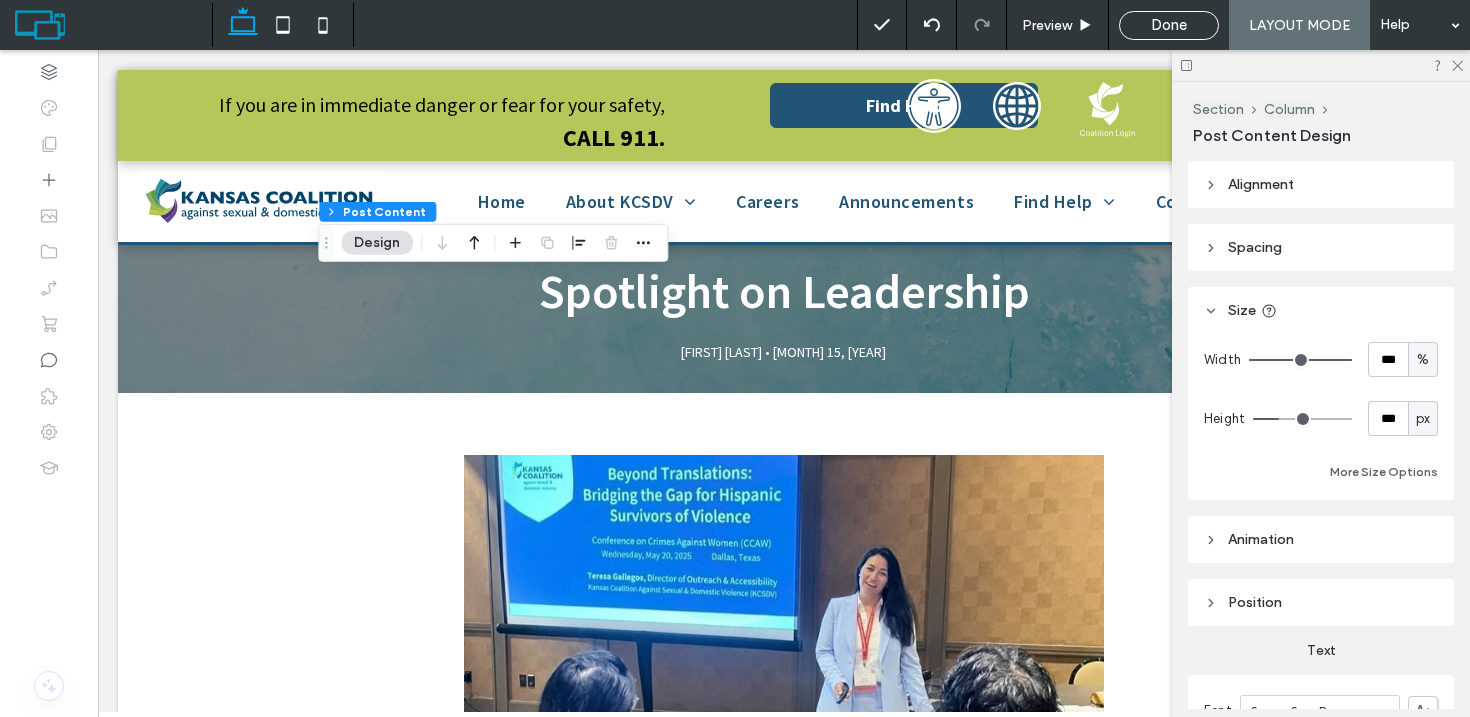 scroll, scrollTop: 0, scrollLeft: 0, axis: both 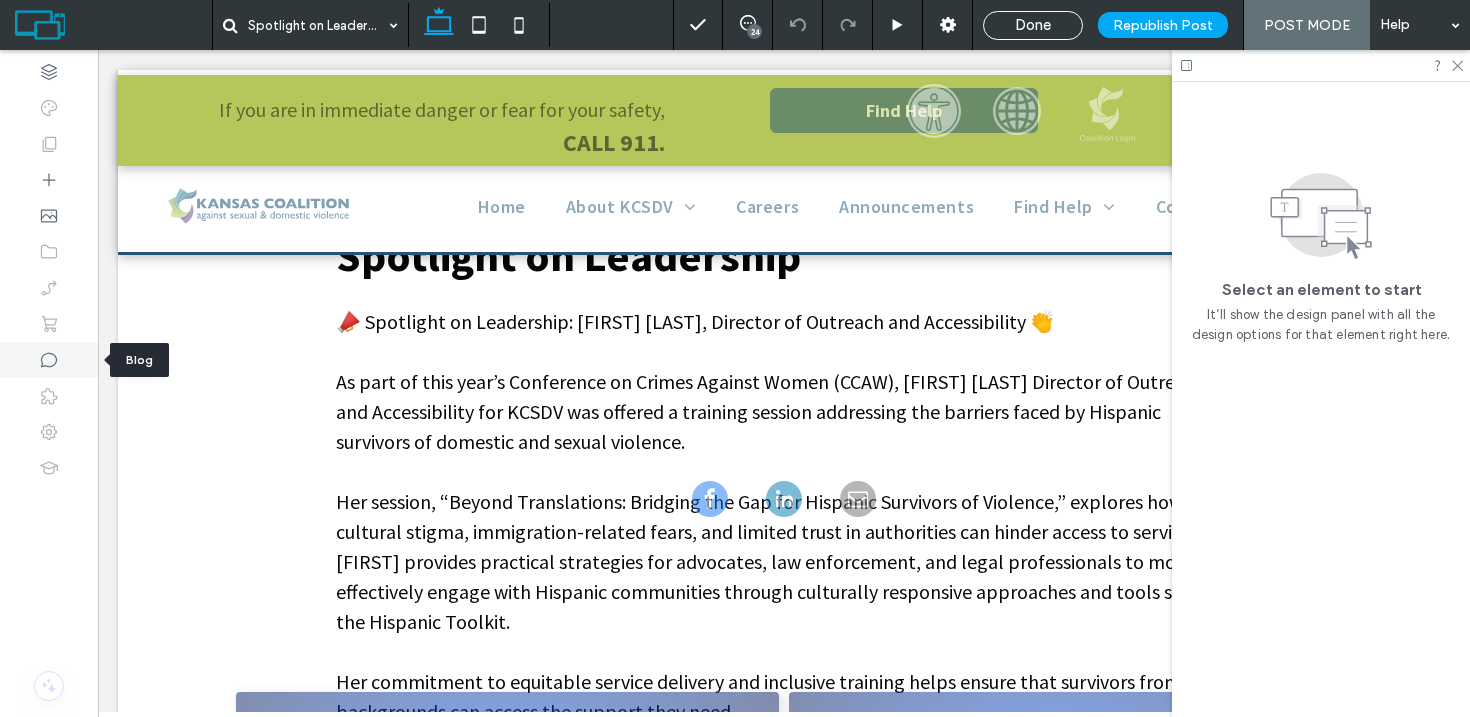 click 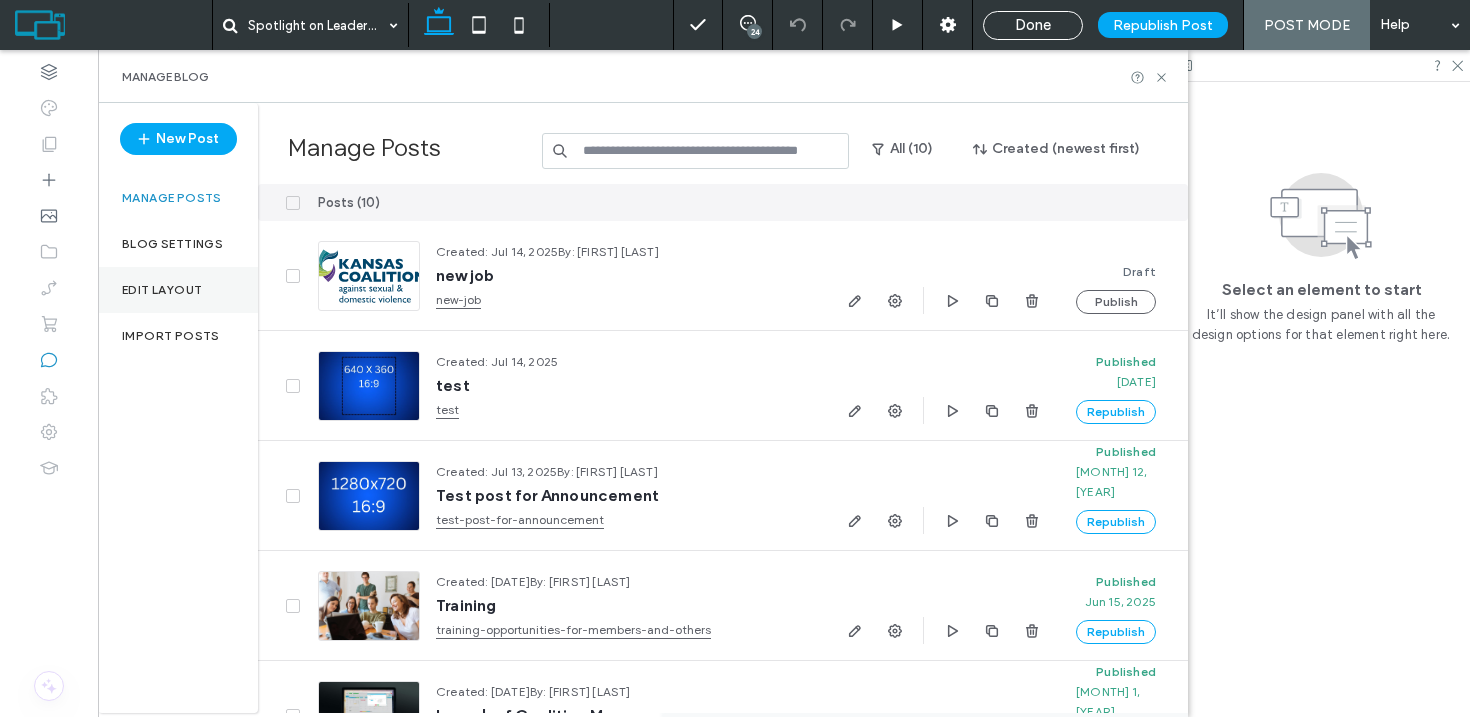 click on "Edit Layout" at bounding box center (178, 290) 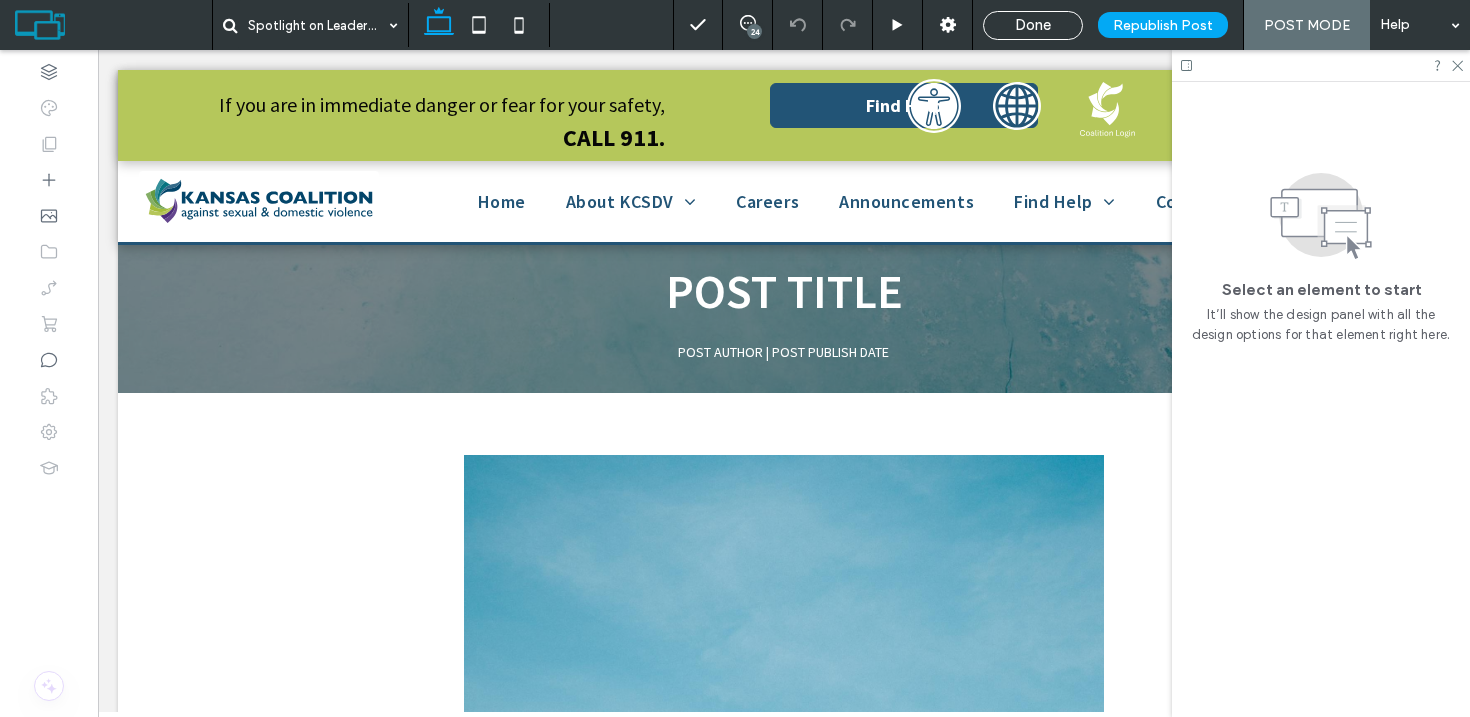 scroll, scrollTop: 0, scrollLeft: 0, axis: both 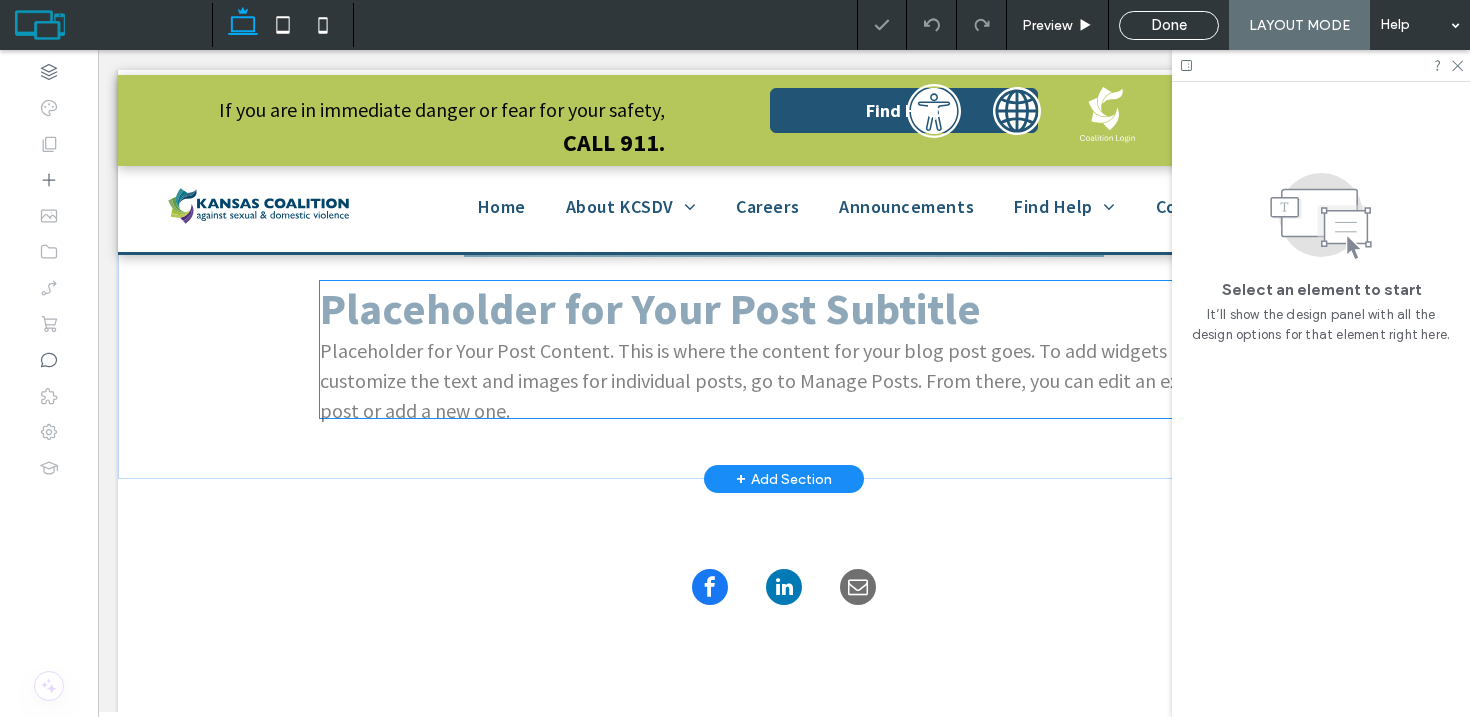 click on "Placeholder for Your Post Content. This is where the content for your blog post goes. To add widgets and customize the text and images for individual posts, go to Manage Posts. From there, you can edit an existing post or add a new one." at bounding box center [783, 381] 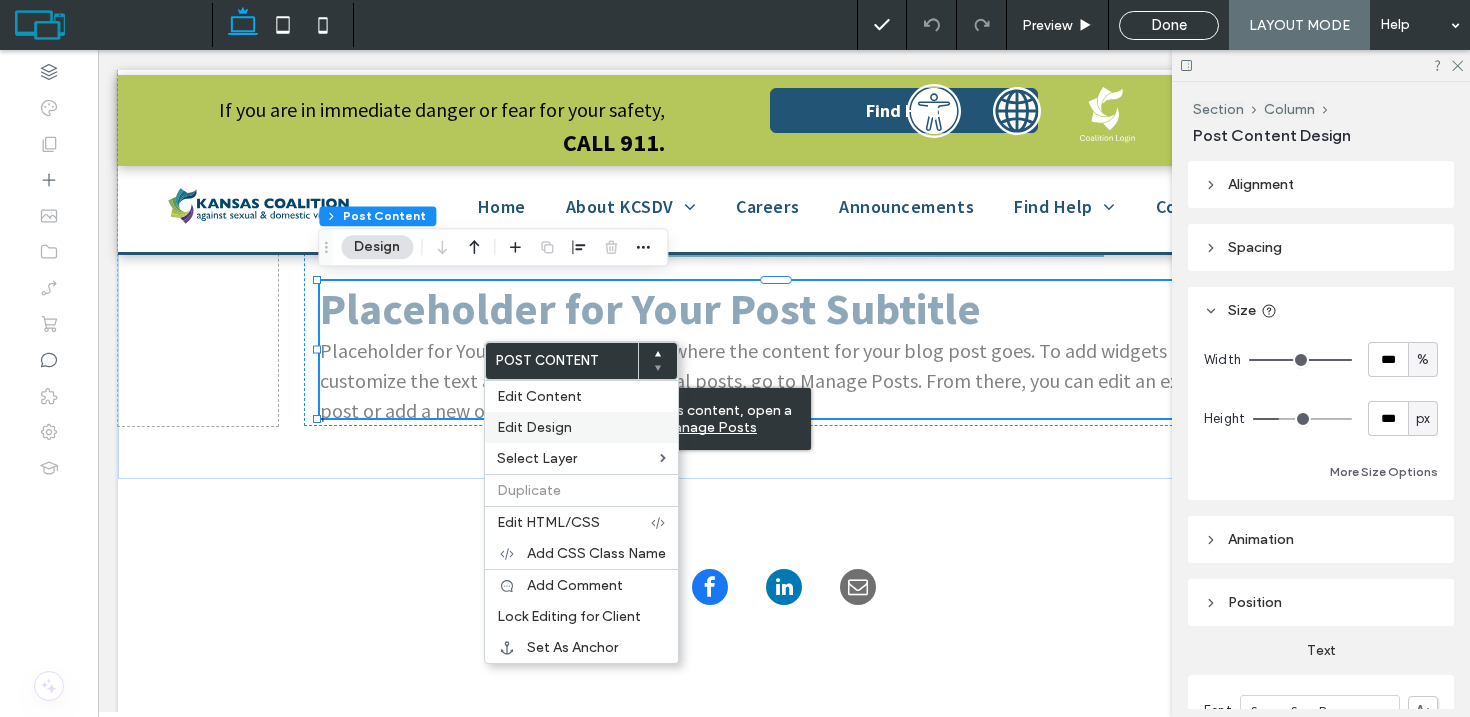 click on "Edit Design" at bounding box center (581, 427) 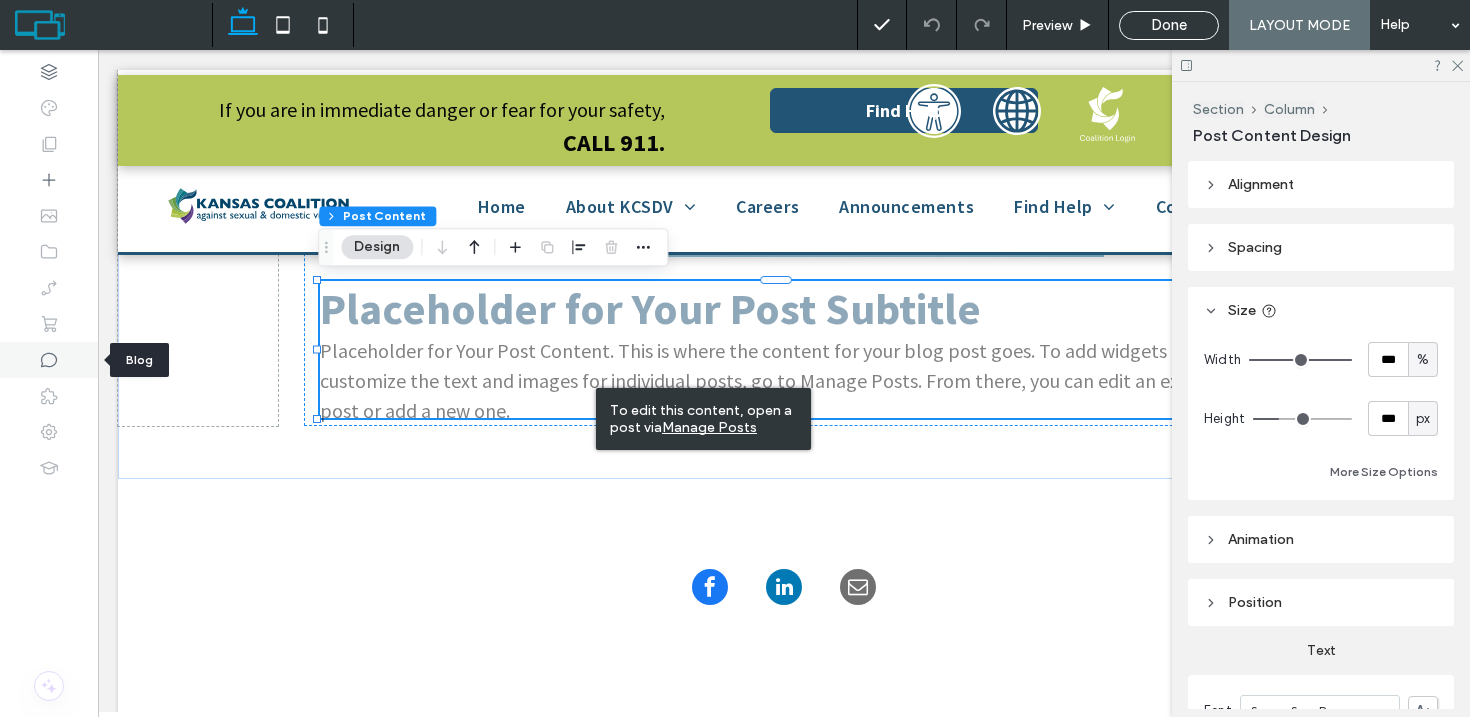 click at bounding box center [49, 360] 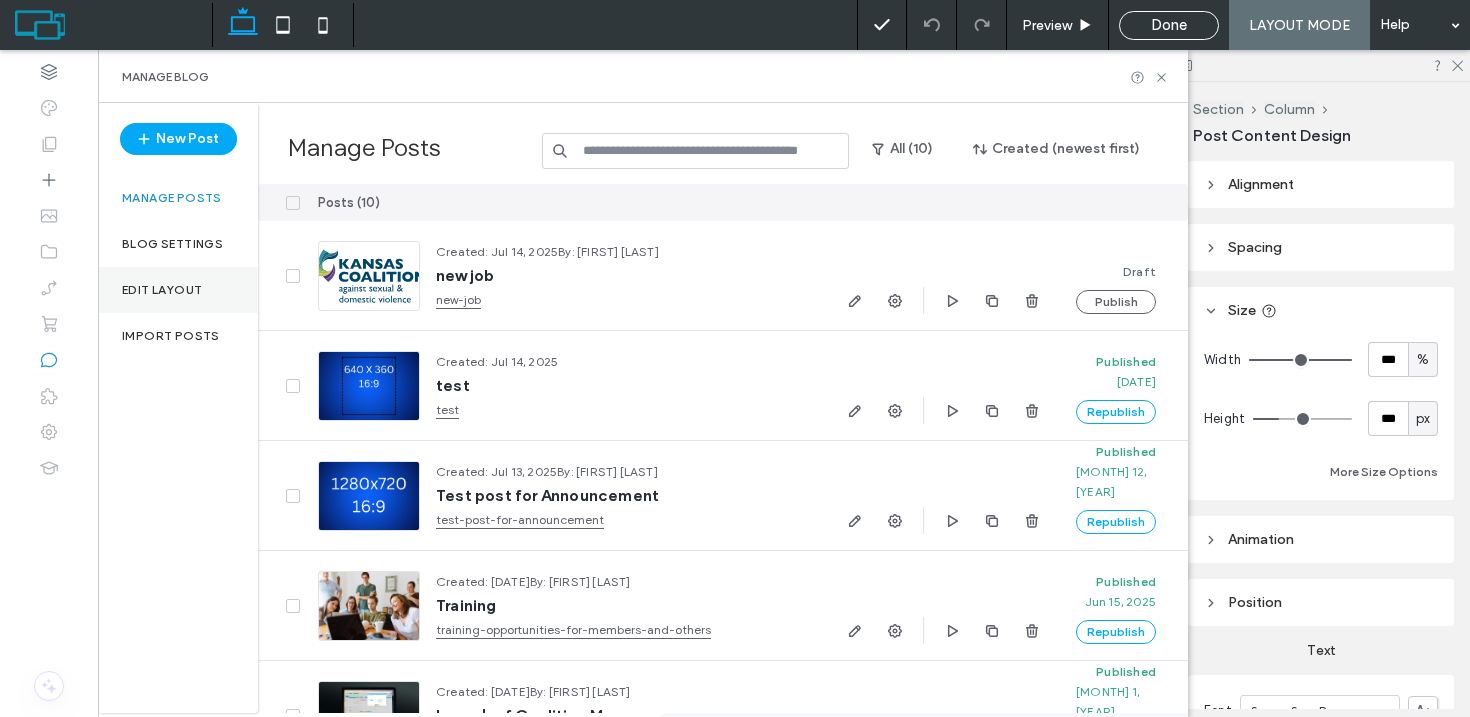 click on "Edit Layout" at bounding box center (162, 290) 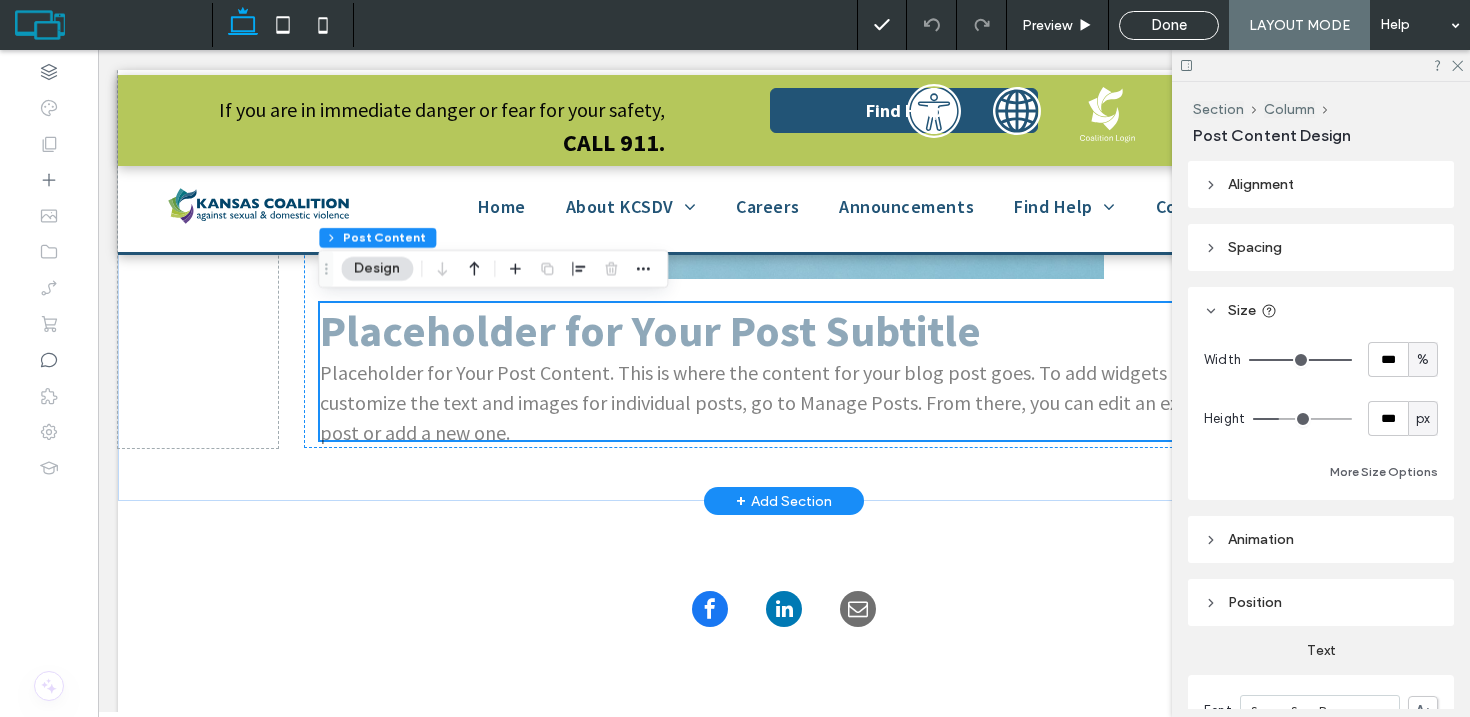 scroll, scrollTop: 533, scrollLeft: 0, axis: vertical 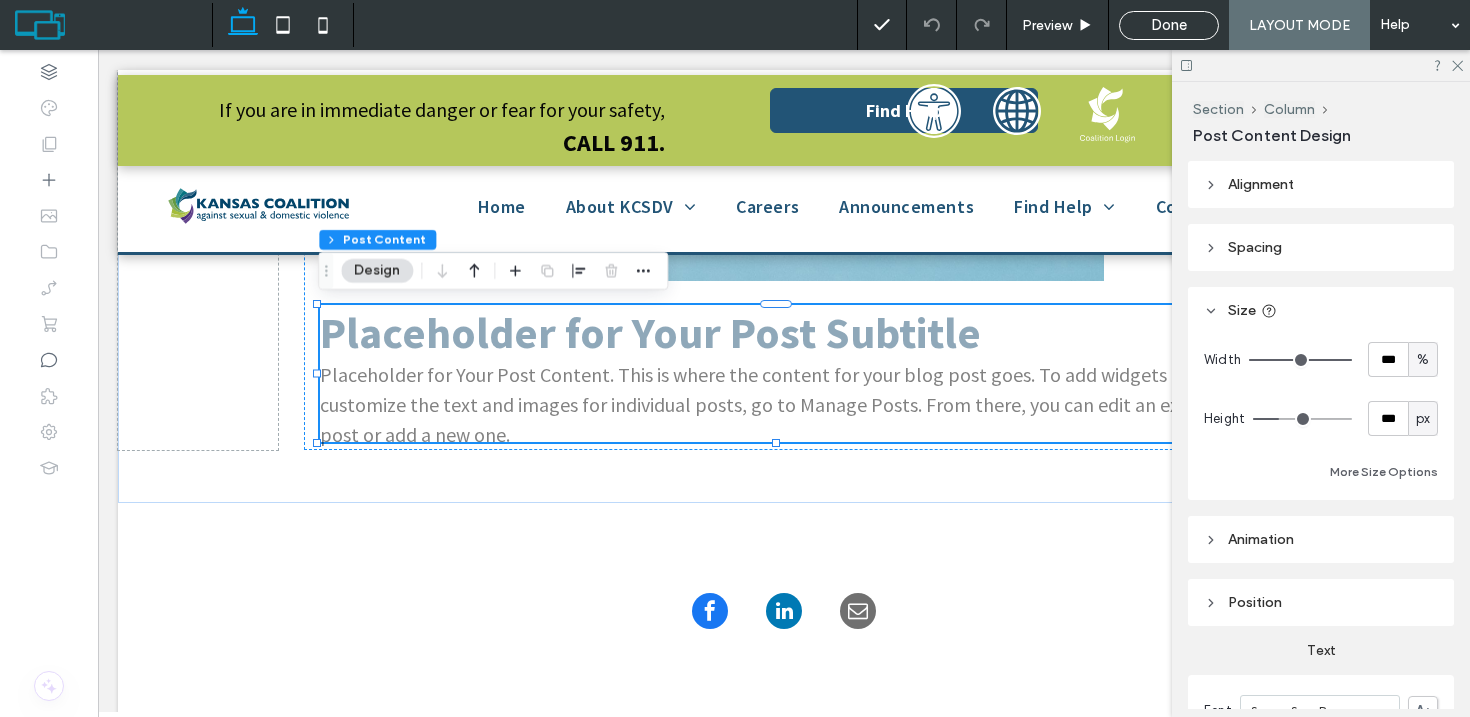 click on "px" at bounding box center (1423, 419) 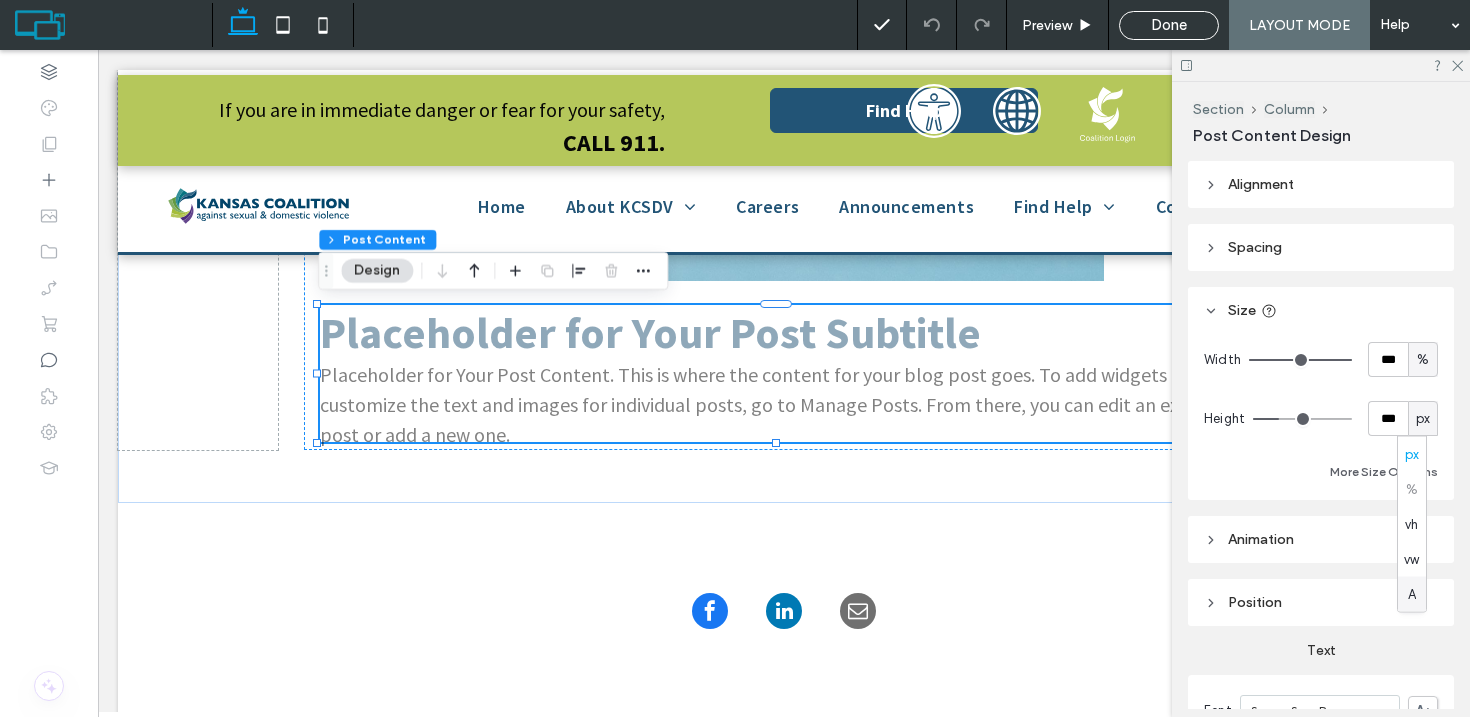 click on "A" at bounding box center (1412, 594) 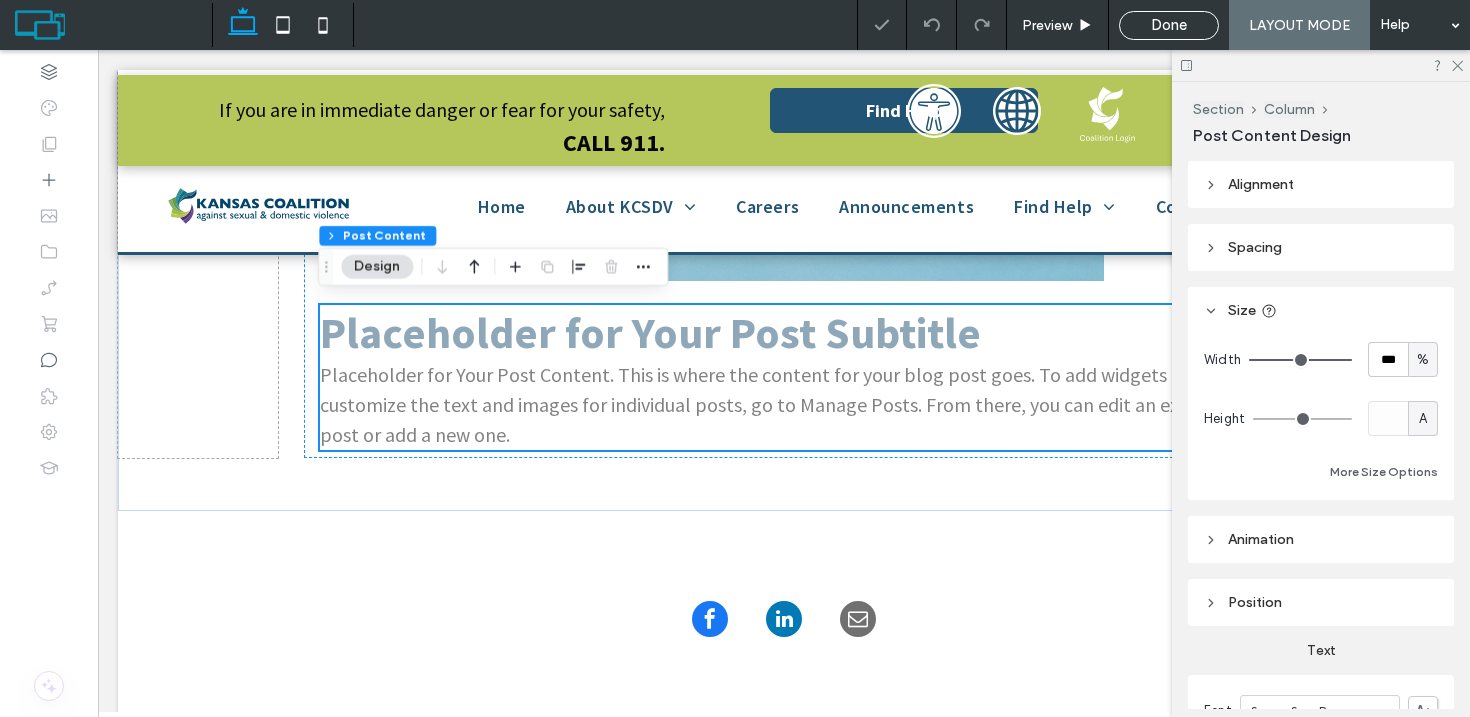 scroll, scrollTop: 537, scrollLeft: 0, axis: vertical 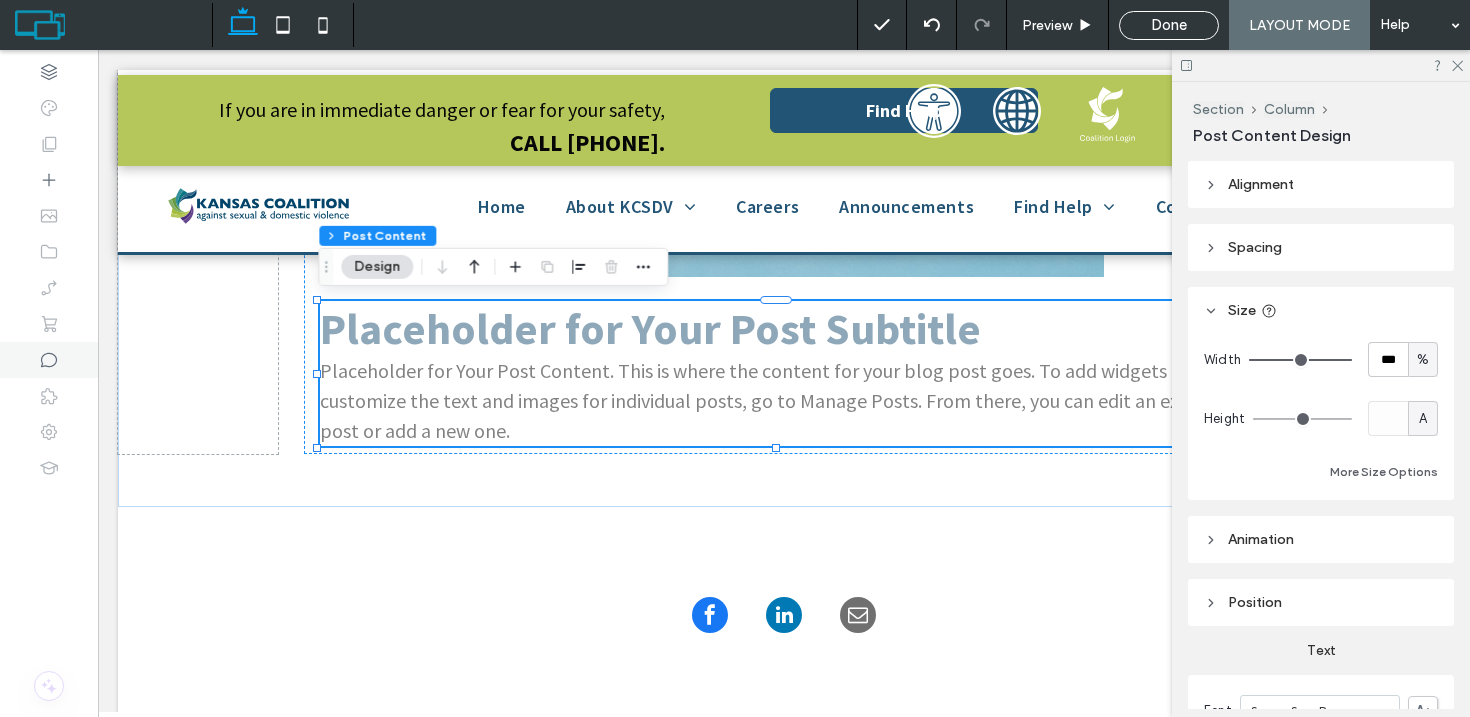 click 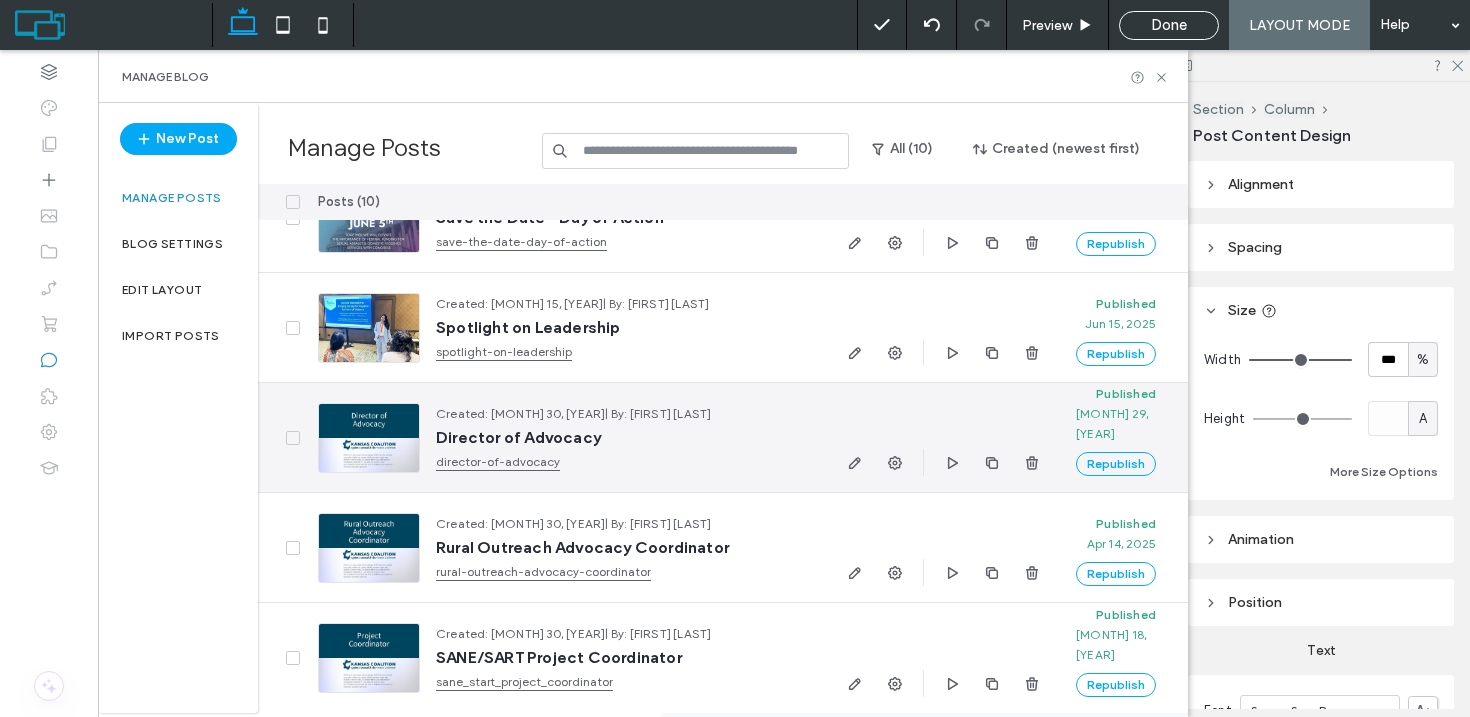 scroll, scrollTop: 0, scrollLeft: 0, axis: both 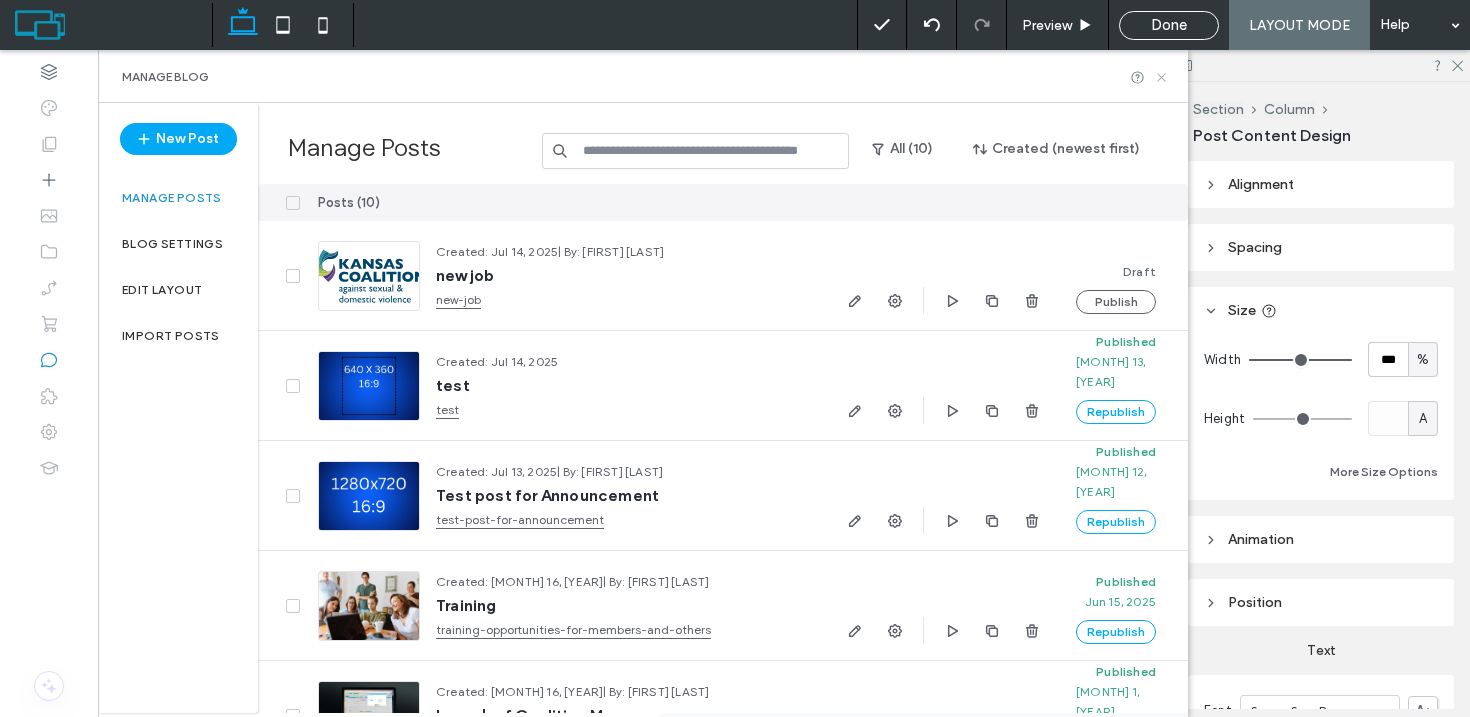 click 